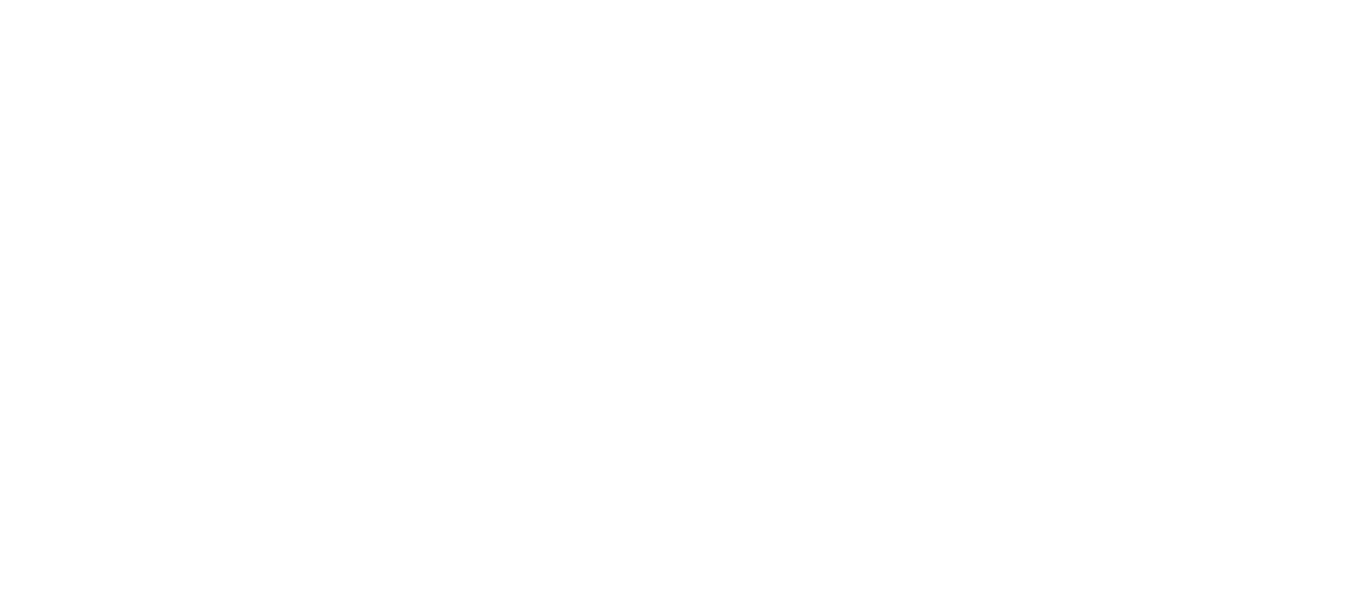 scroll, scrollTop: 0, scrollLeft: 0, axis: both 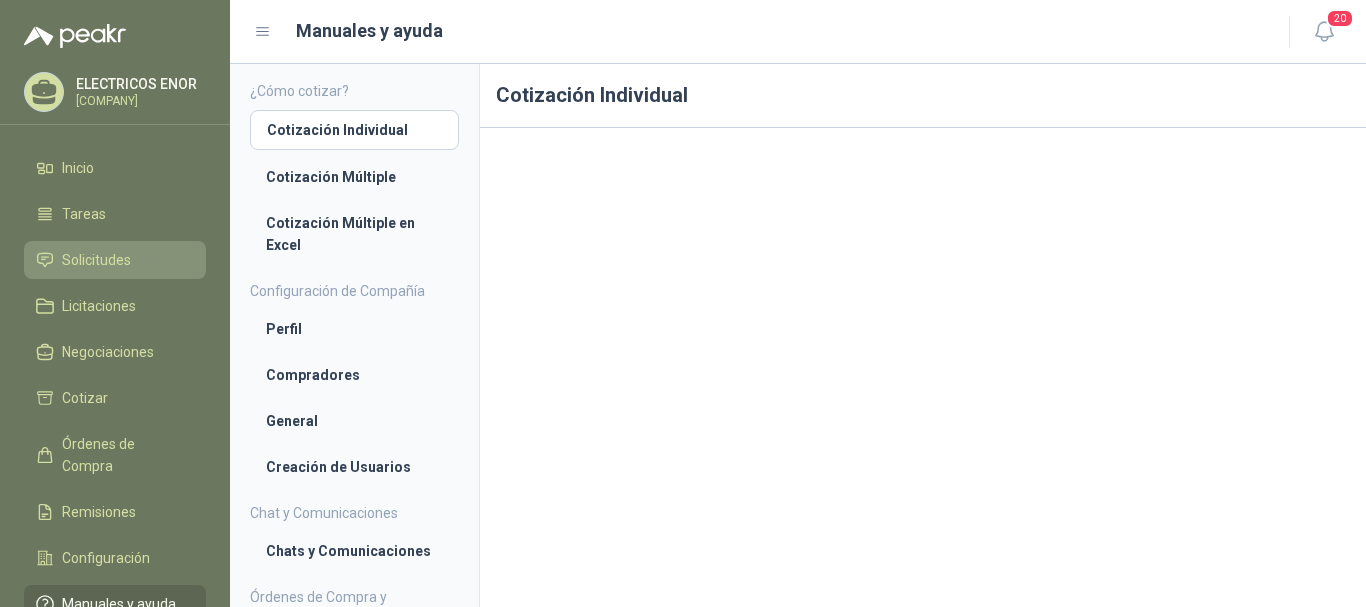 click on "Solicitudes" at bounding box center [96, 260] 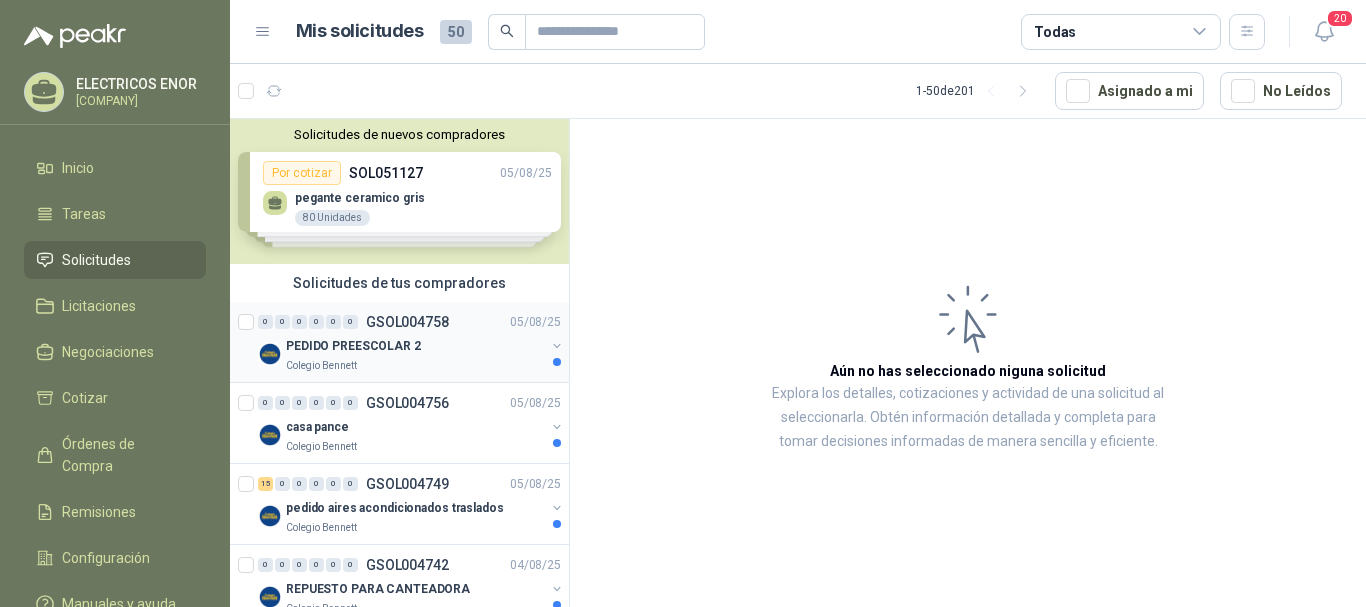 click on "PEDIDO PREESCOLAR 2" at bounding box center (415, 346) 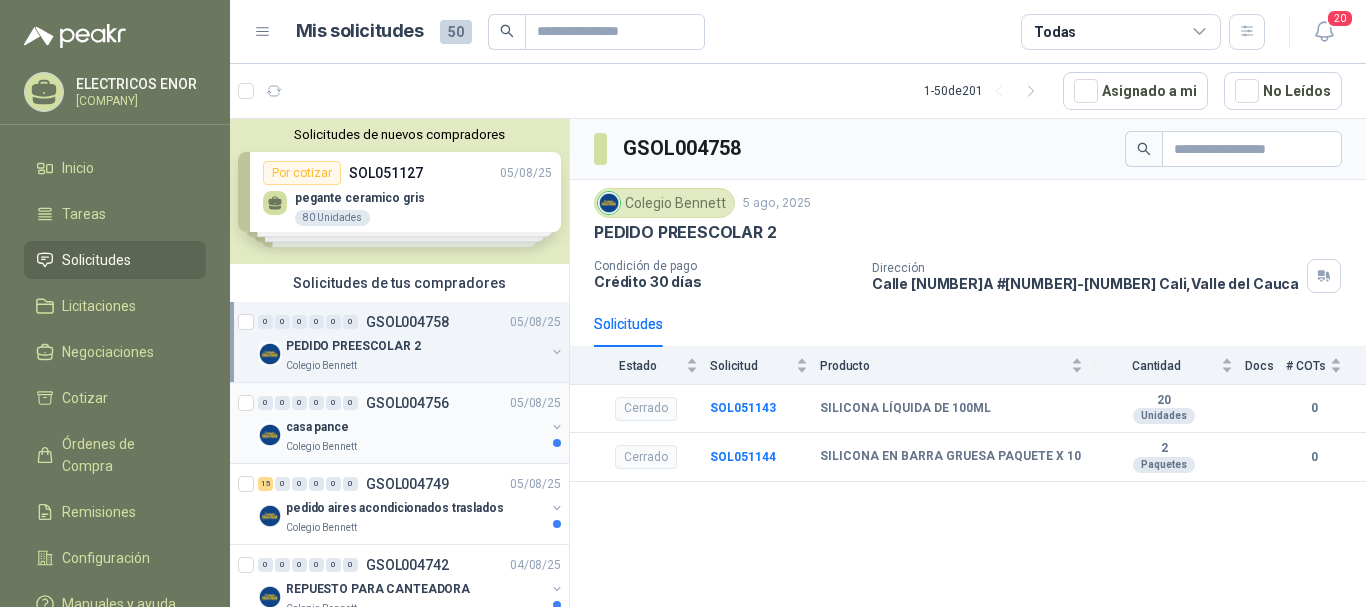 click on "casa pance" at bounding box center (415, 427) 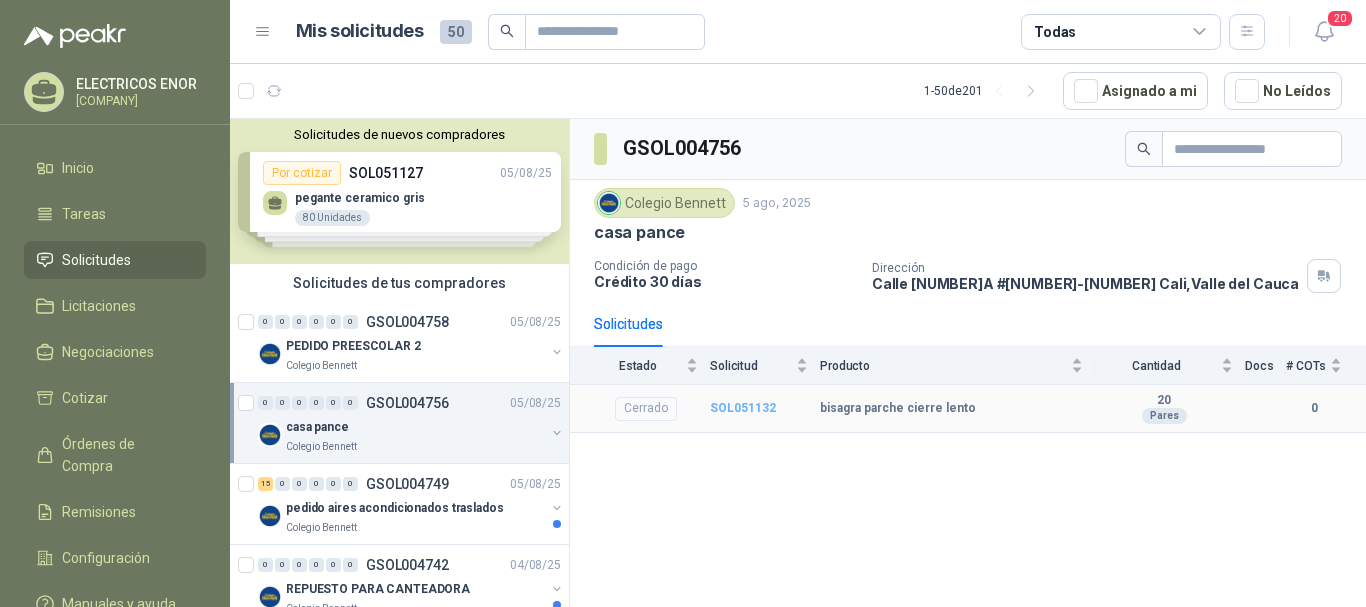 click on "SOL051132" at bounding box center (743, 408) 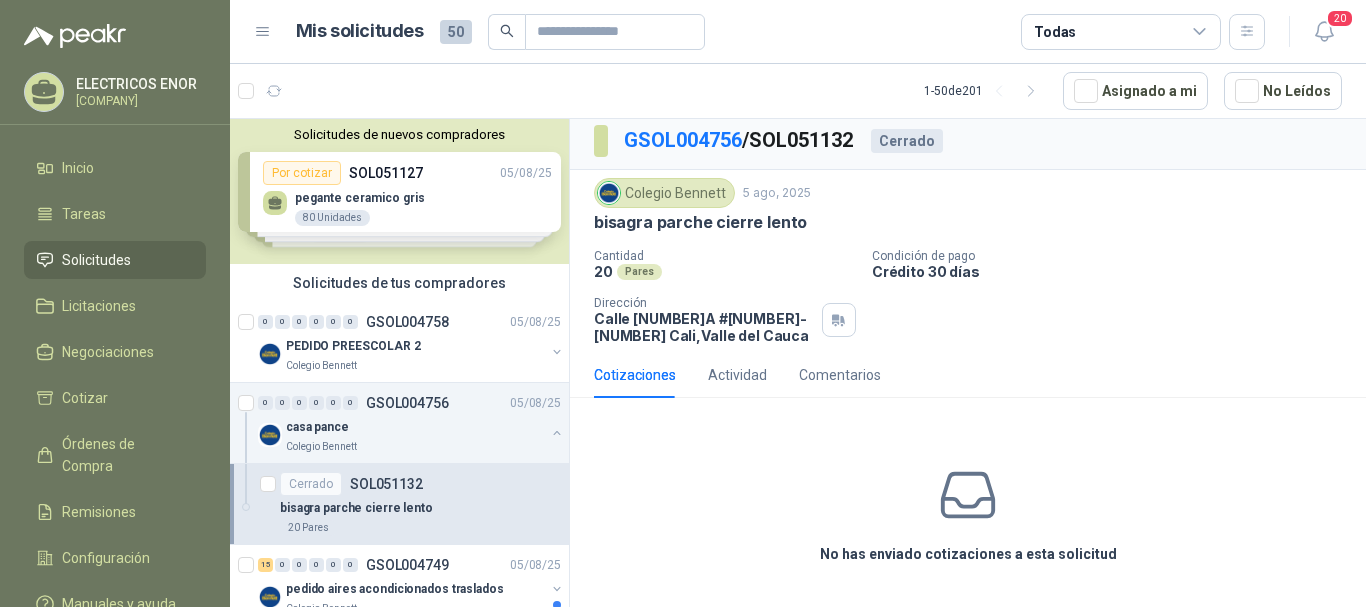 scroll, scrollTop: 7, scrollLeft: 0, axis: vertical 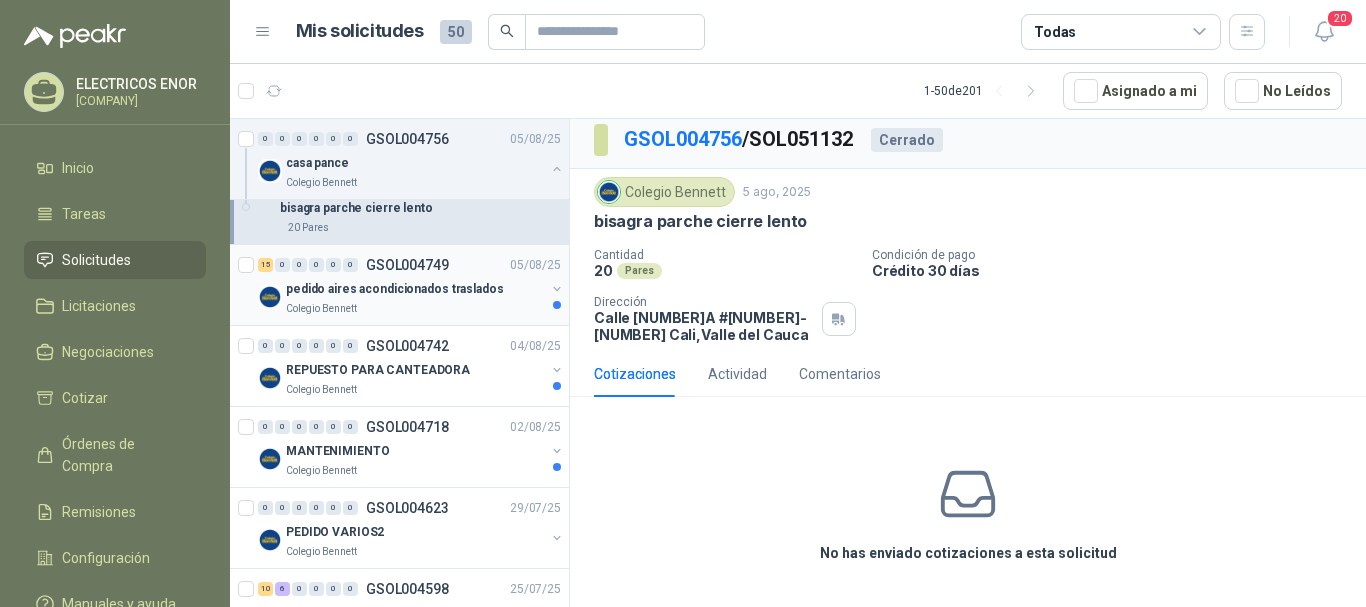 click on "pedido aires acondicionados traslados" at bounding box center (395, 289) 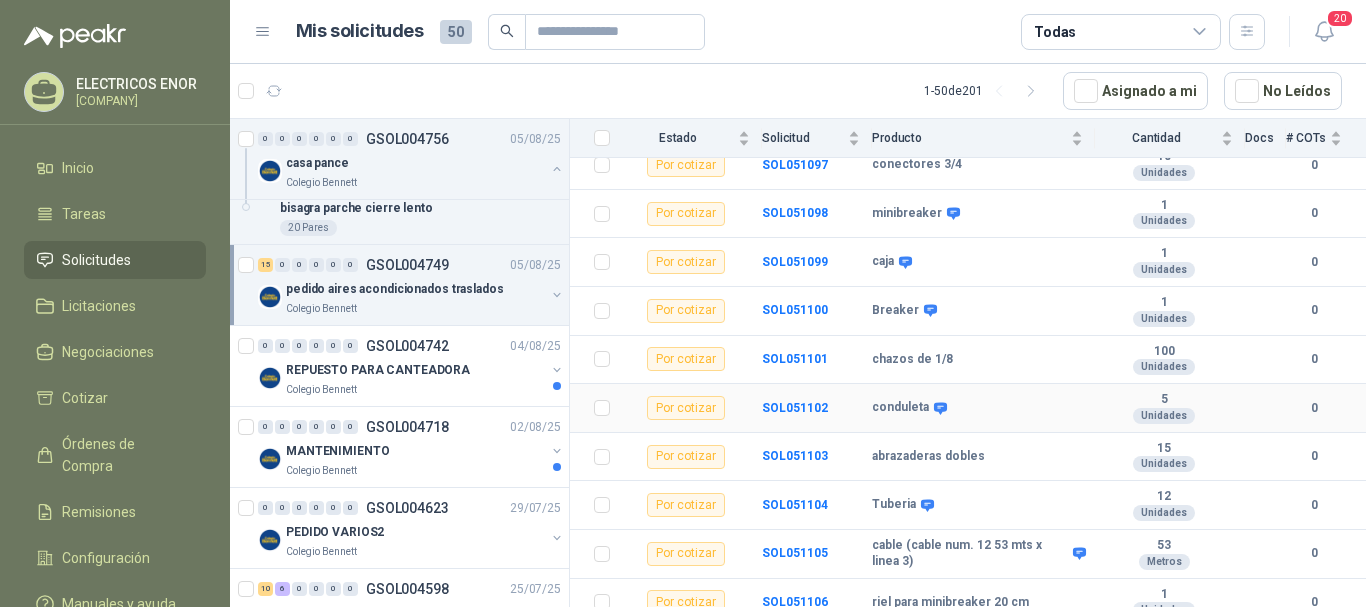 scroll, scrollTop: 501, scrollLeft: 0, axis: vertical 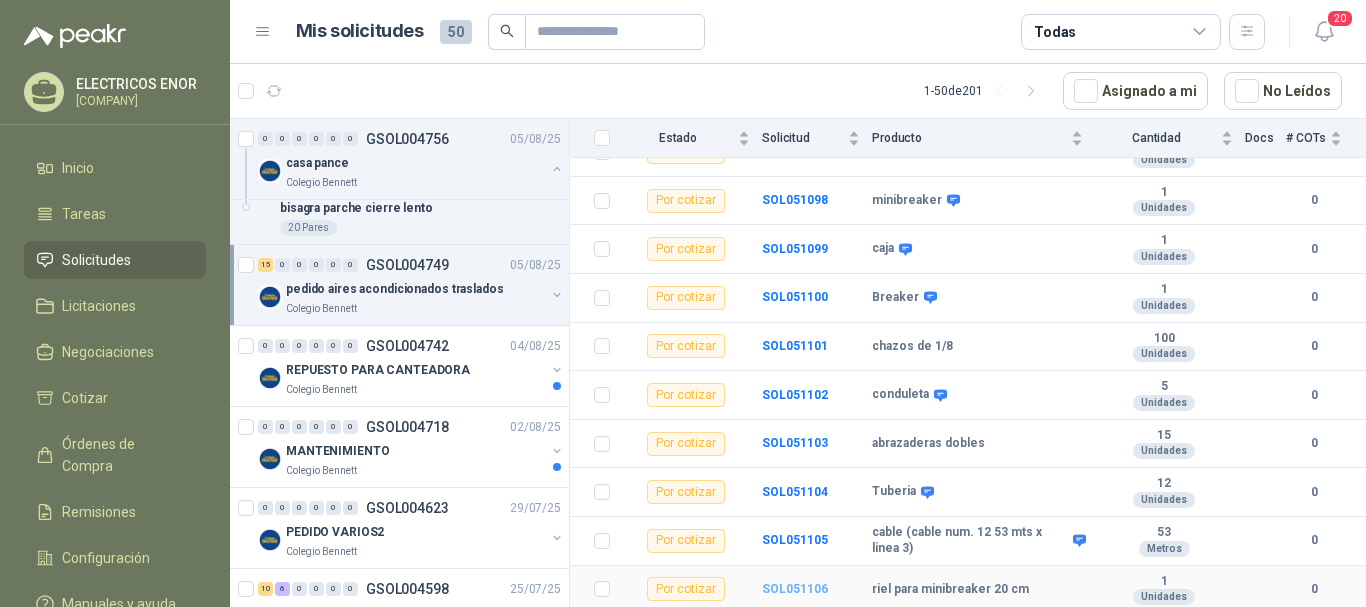 click on "SOL051106" at bounding box center [795, 589] 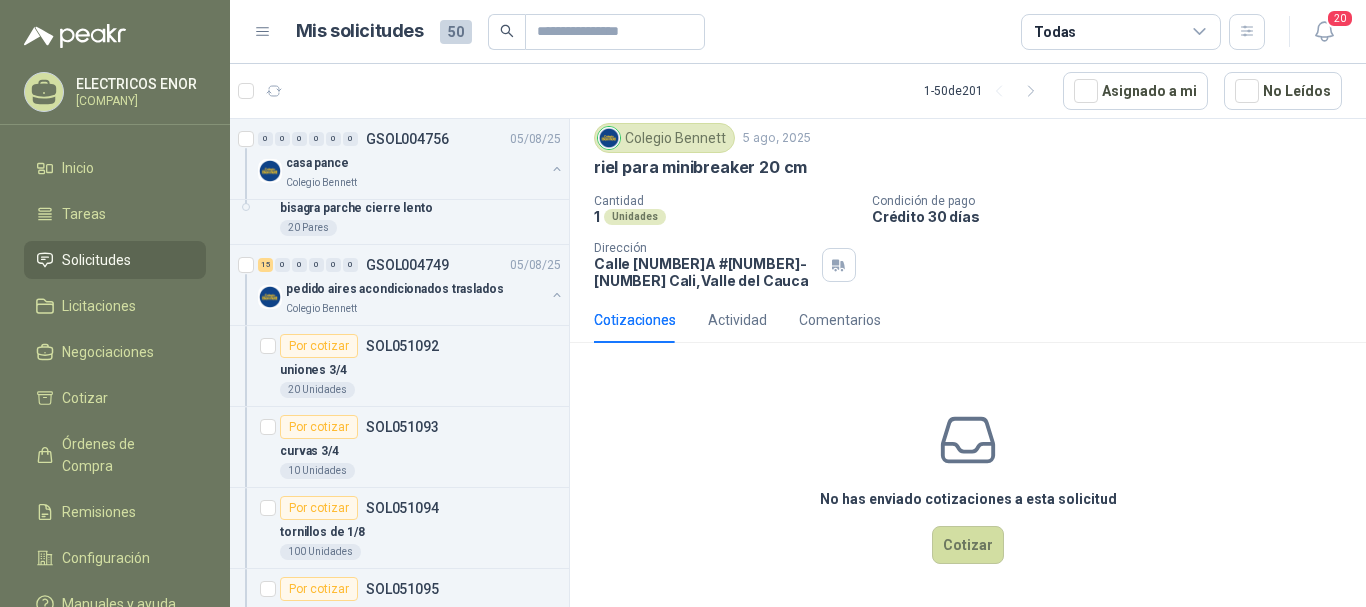 scroll, scrollTop: 0, scrollLeft: 0, axis: both 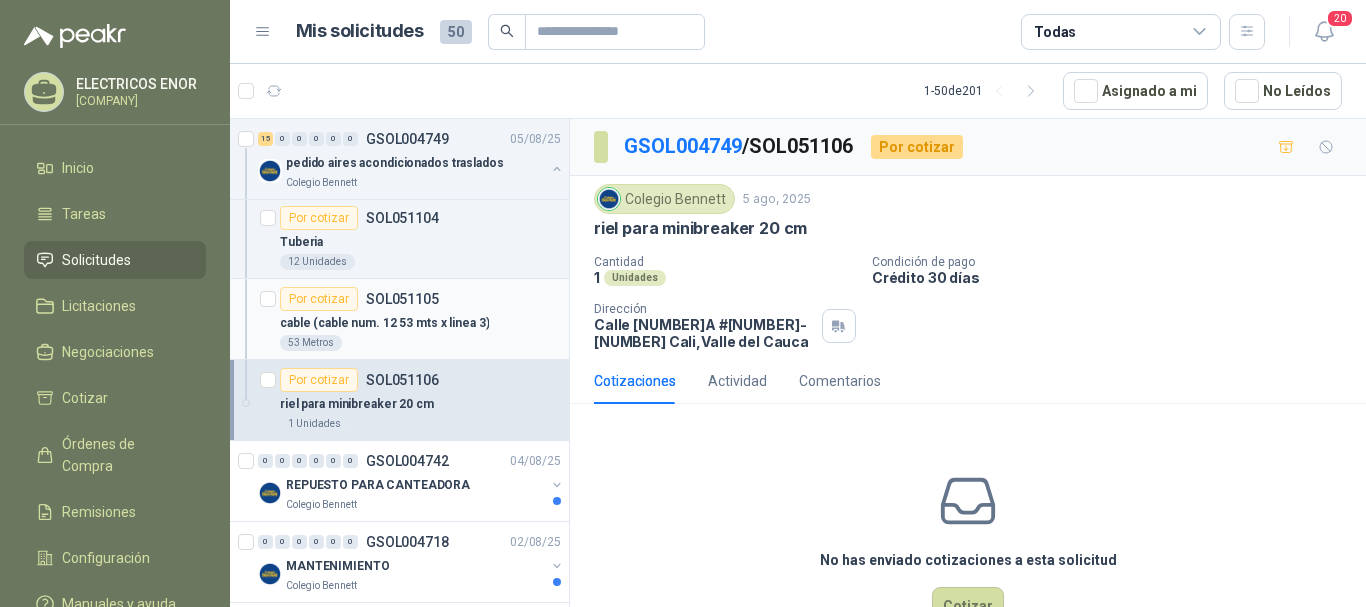 click on "SOL051105" at bounding box center (402, 299) 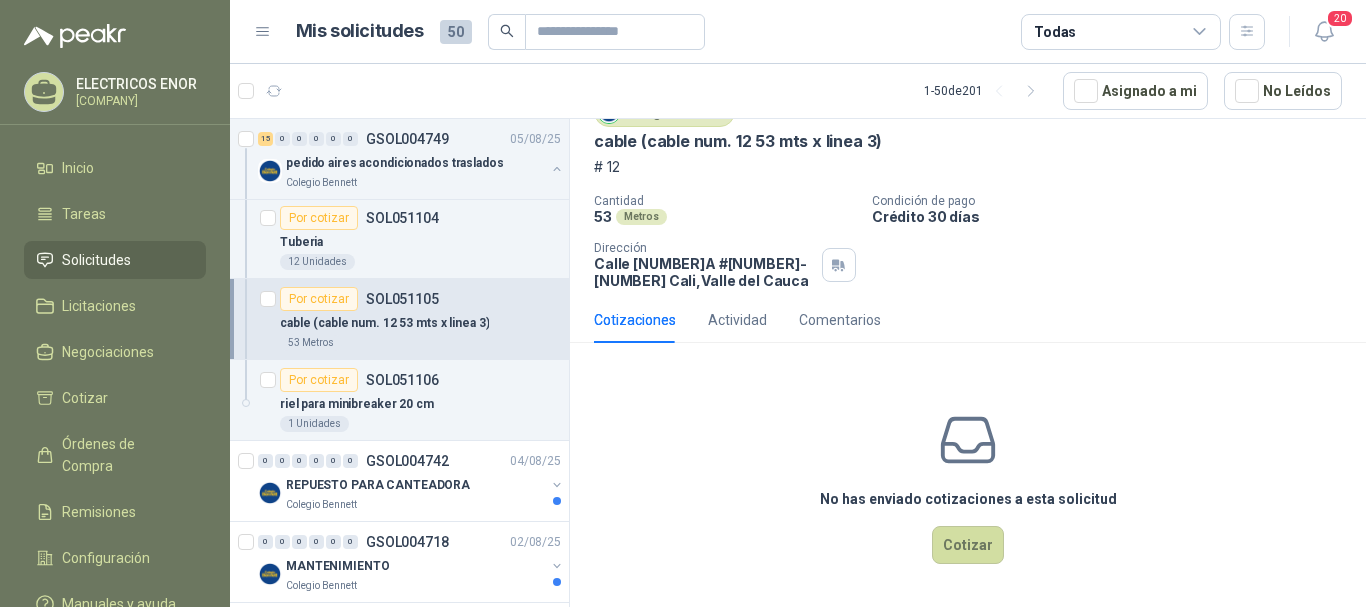 scroll, scrollTop: 0, scrollLeft: 0, axis: both 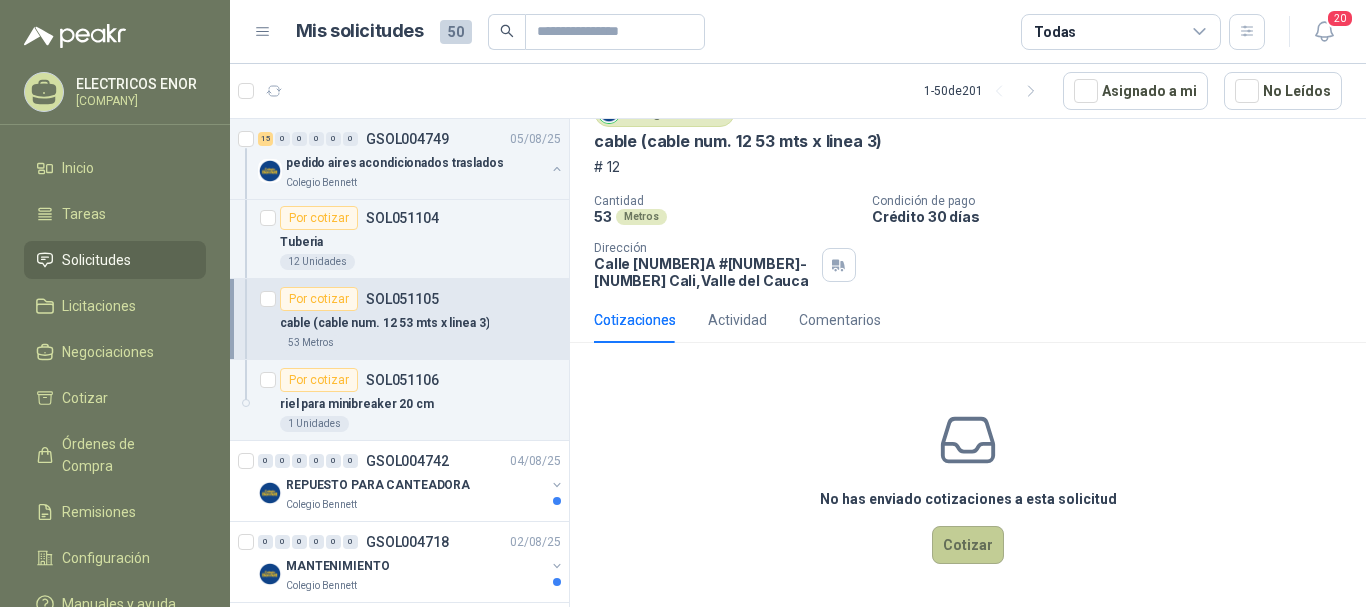 click on "Cotizar" at bounding box center (968, 545) 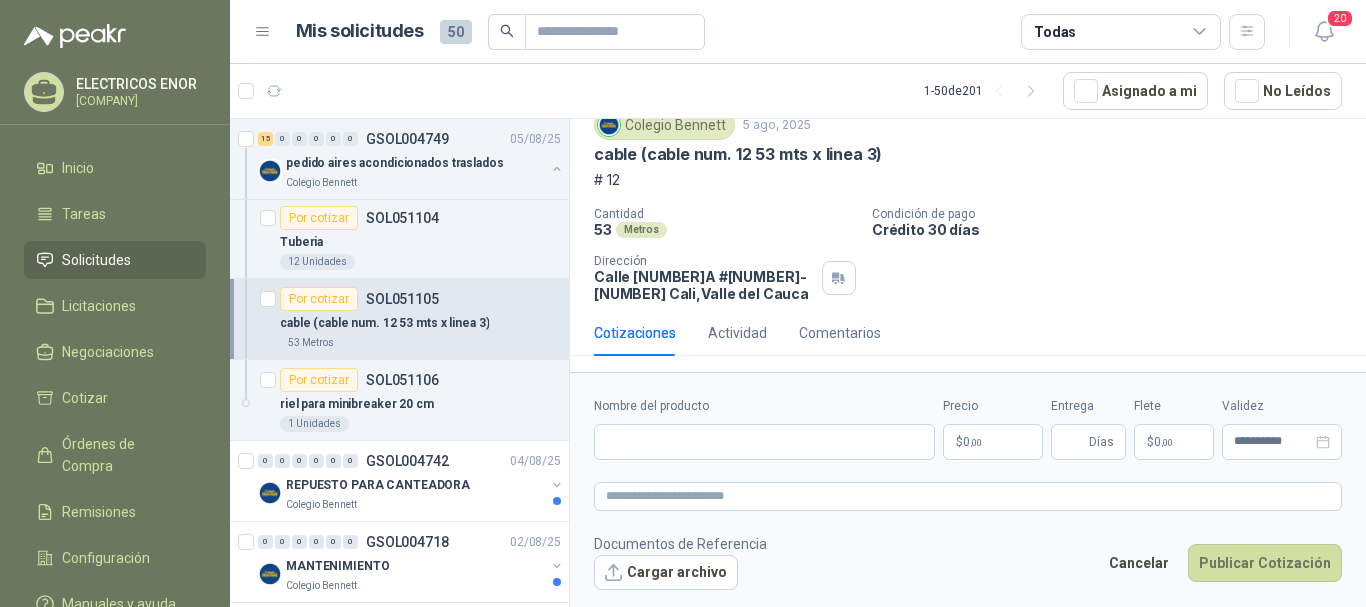 type 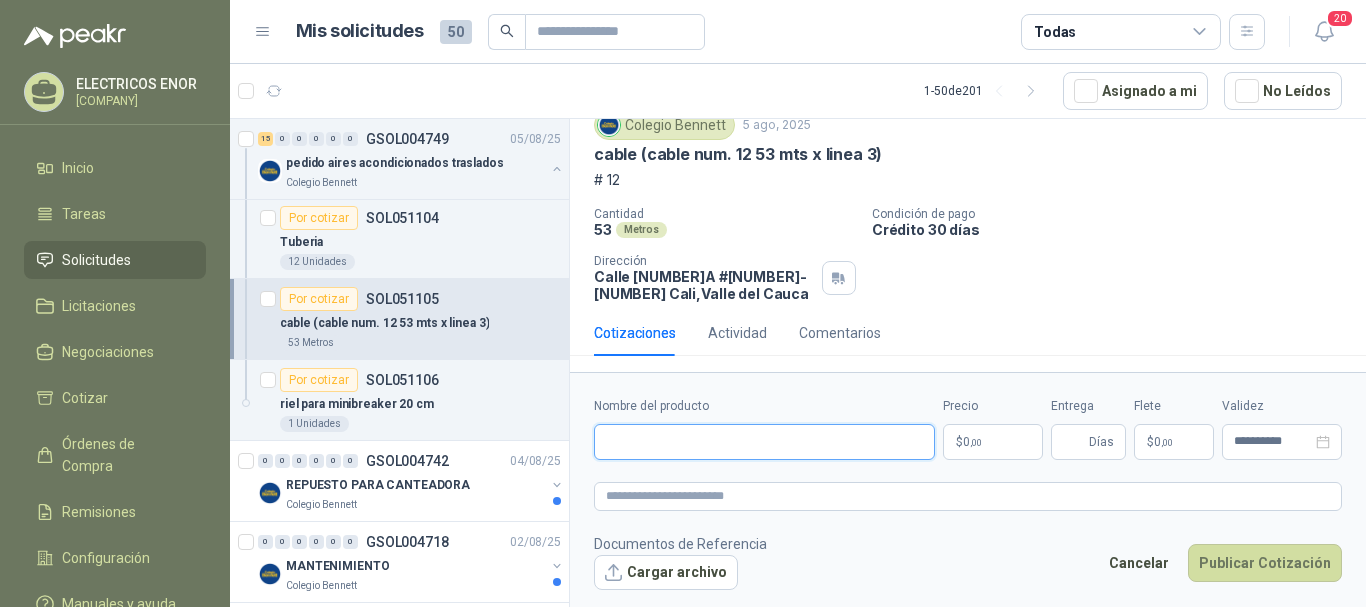 click on "Nombre del producto" at bounding box center (764, 442) 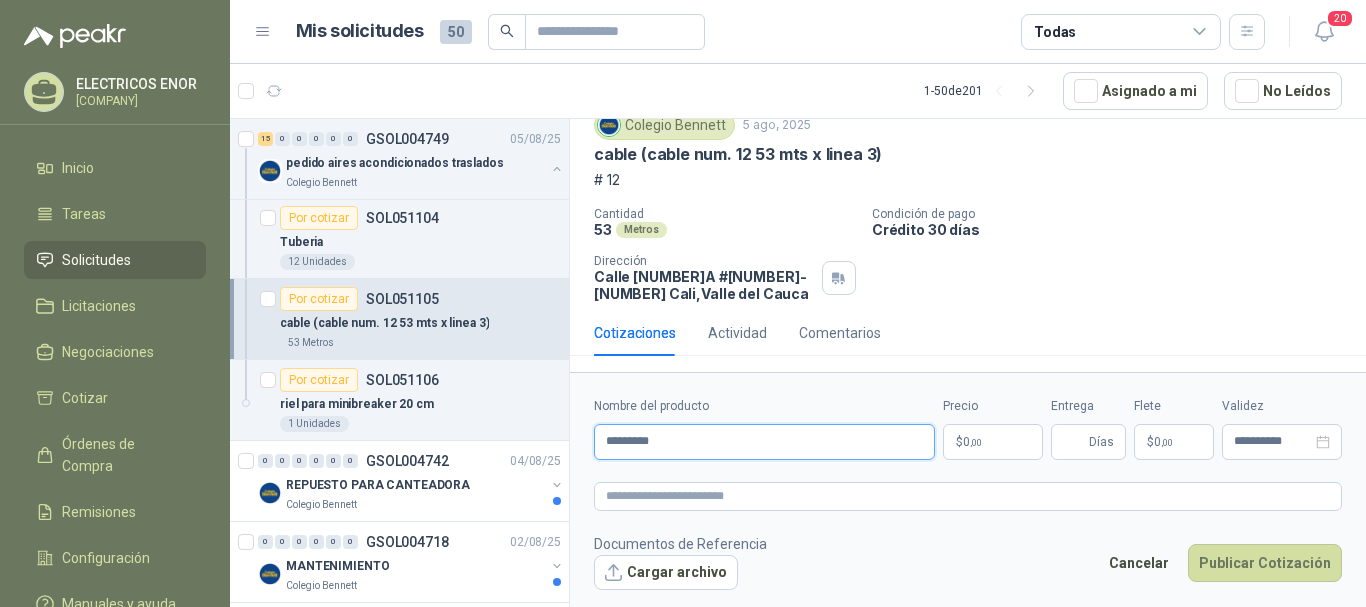 type on "*********" 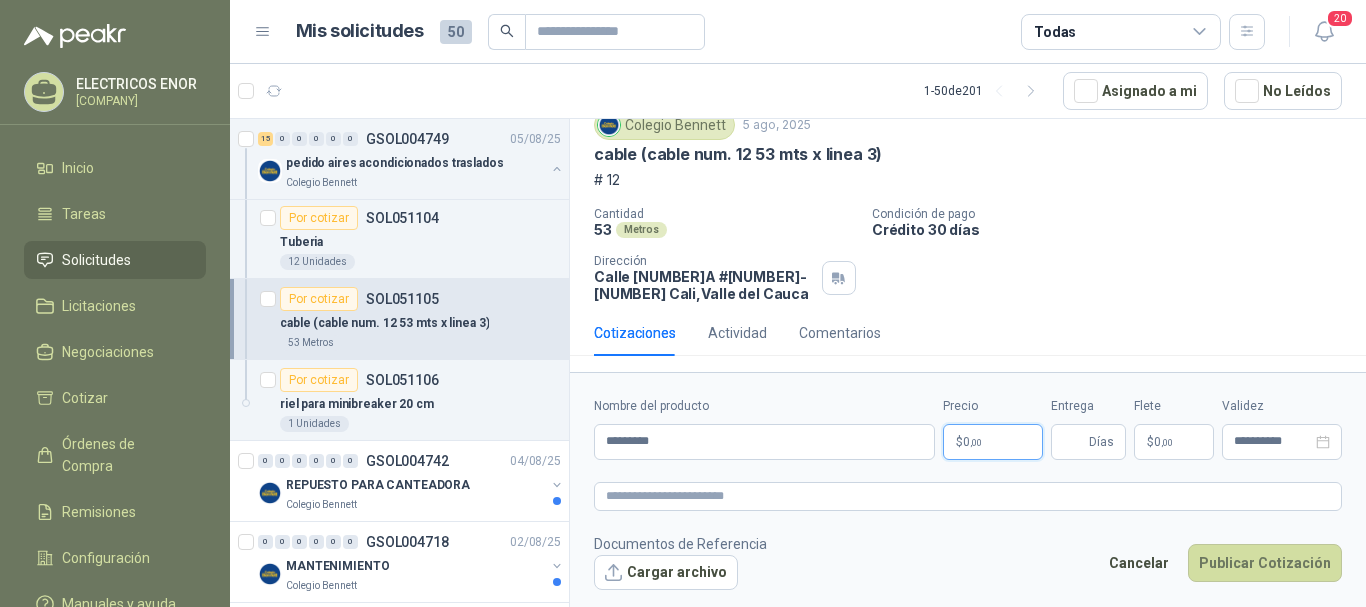 click on "$  0 ,00" at bounding box center (993, 442) 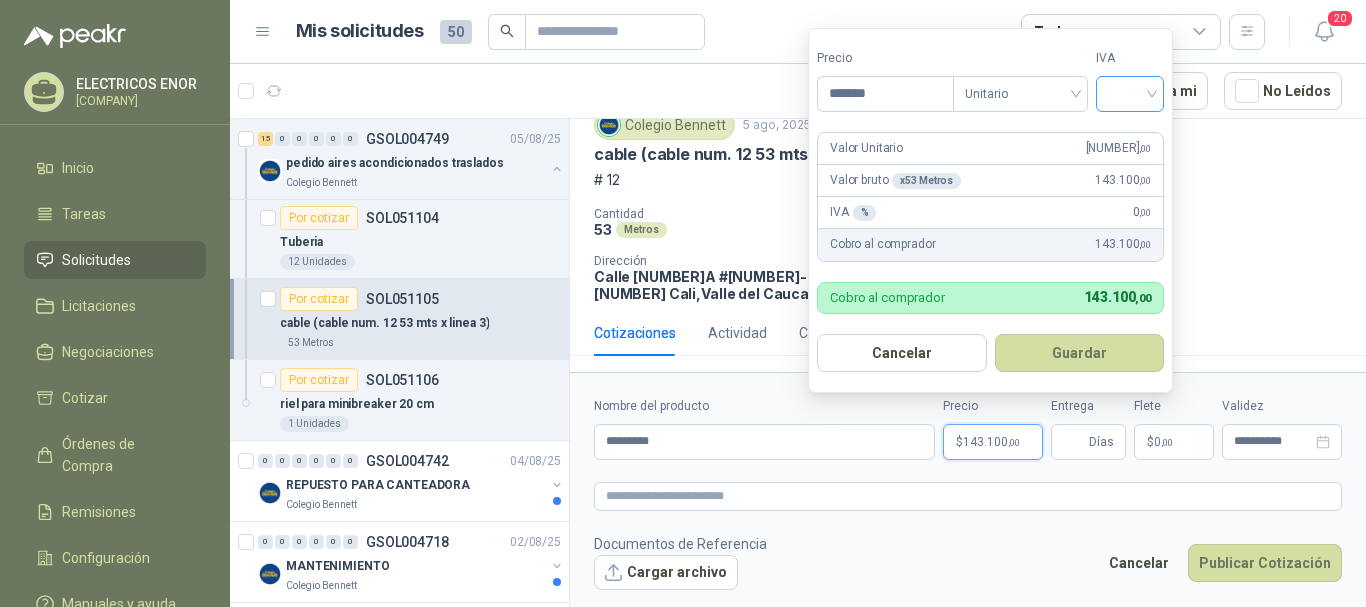click at bounding box center (1130, 94) 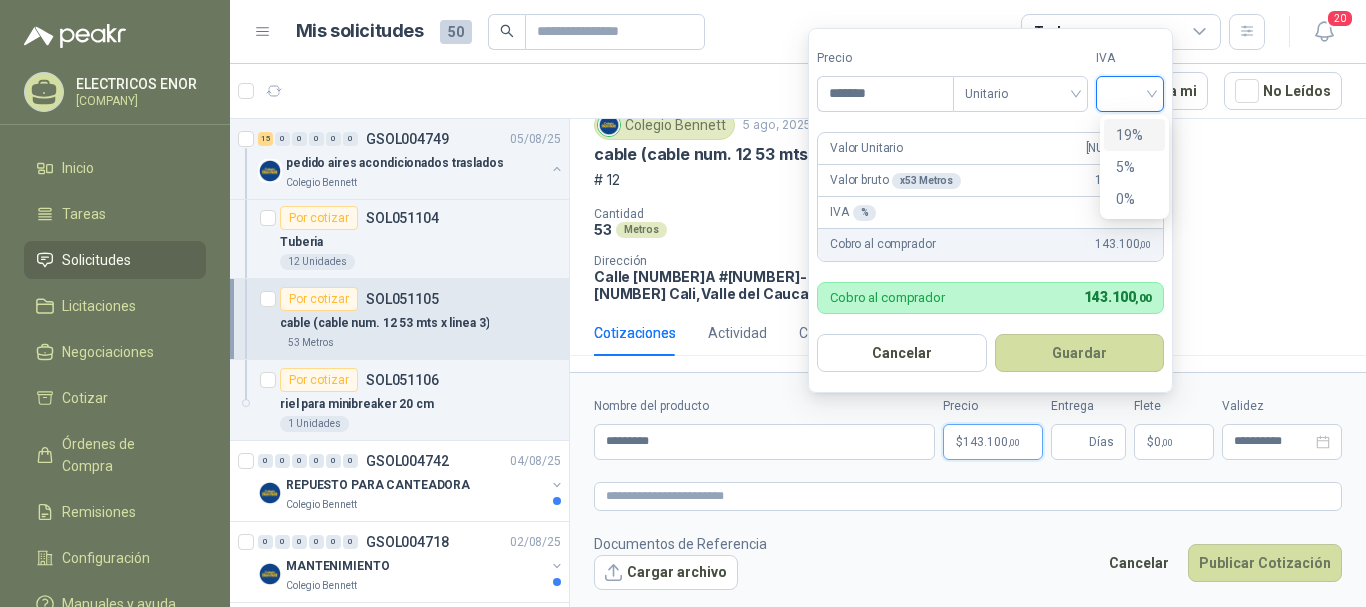 click on "19%" at bounding box center [1134, 135] 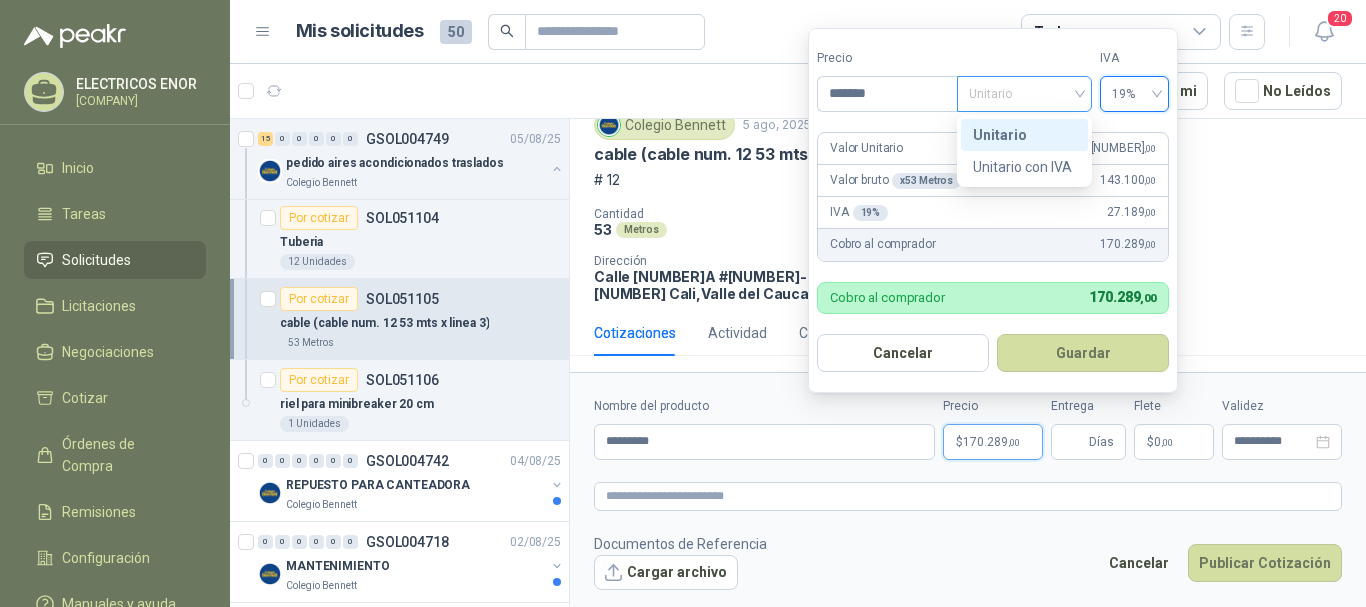 click on "Unitario" at bounding box center (1024, 94) 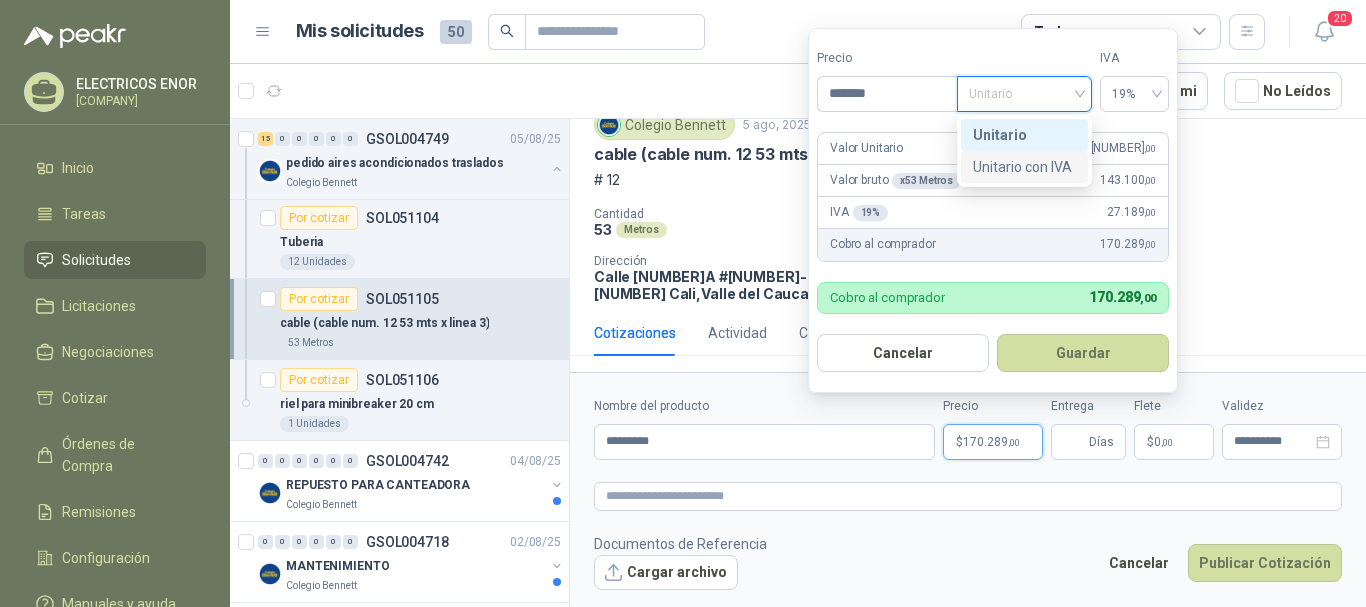 click on "Unitario con IVA" at bounding box center (1024, 167) 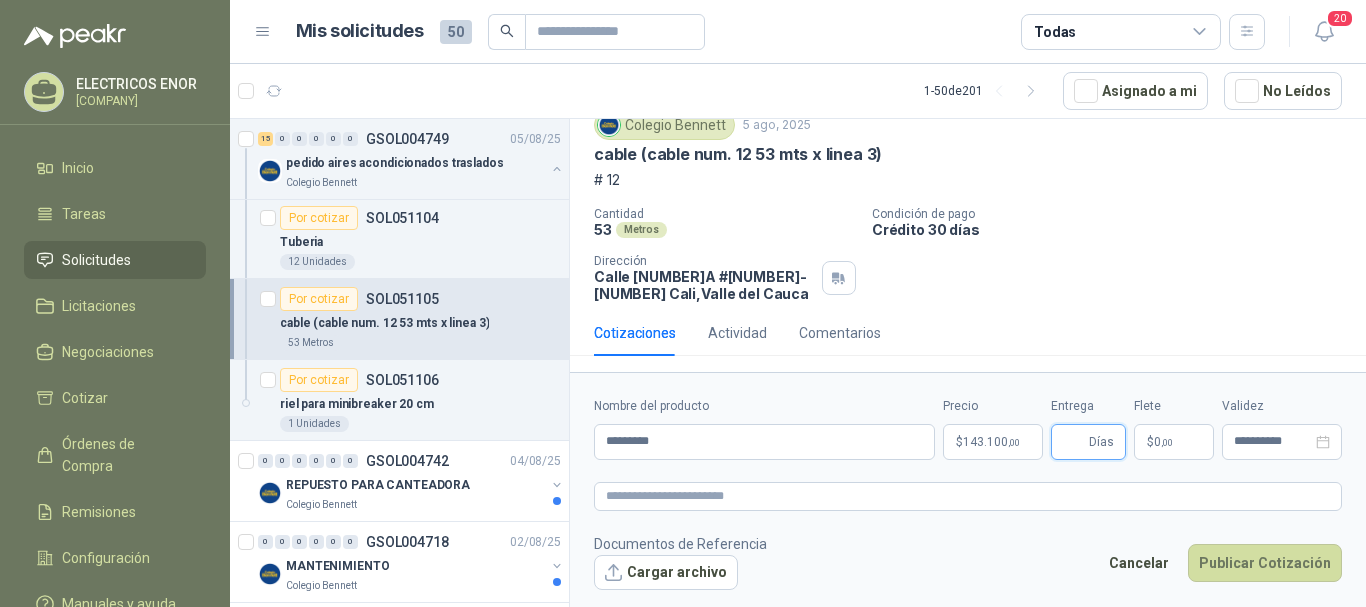 click on "Entrega" at bounding box center (1074, 442) 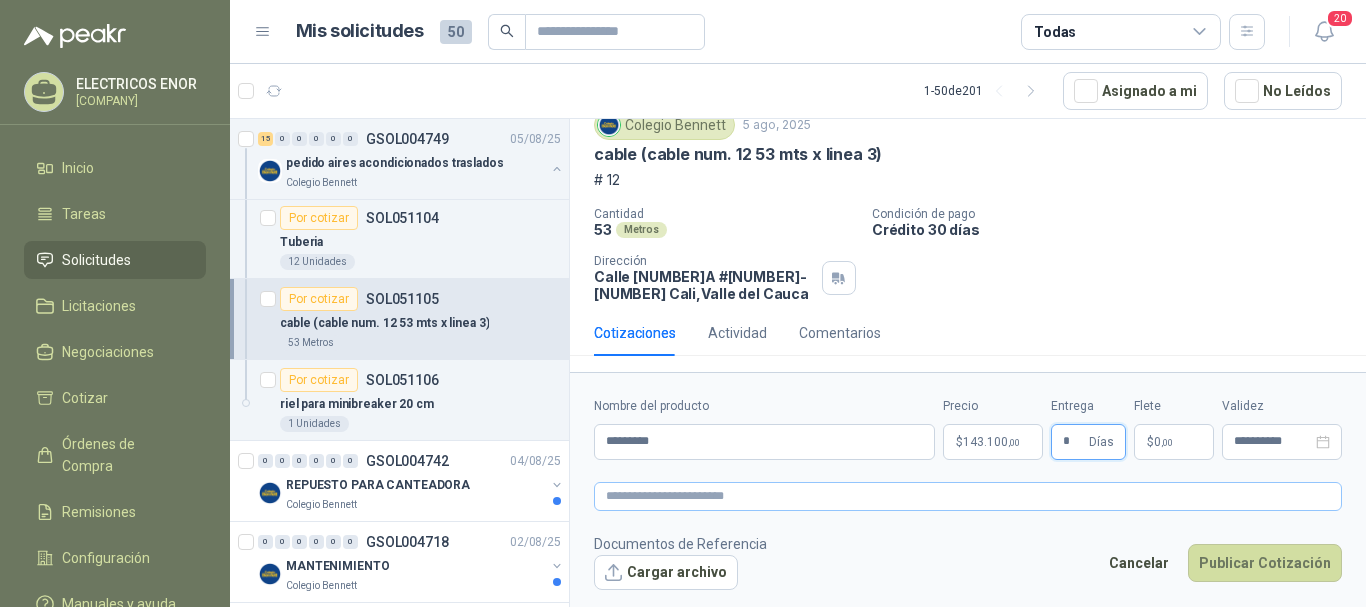 type on "*" 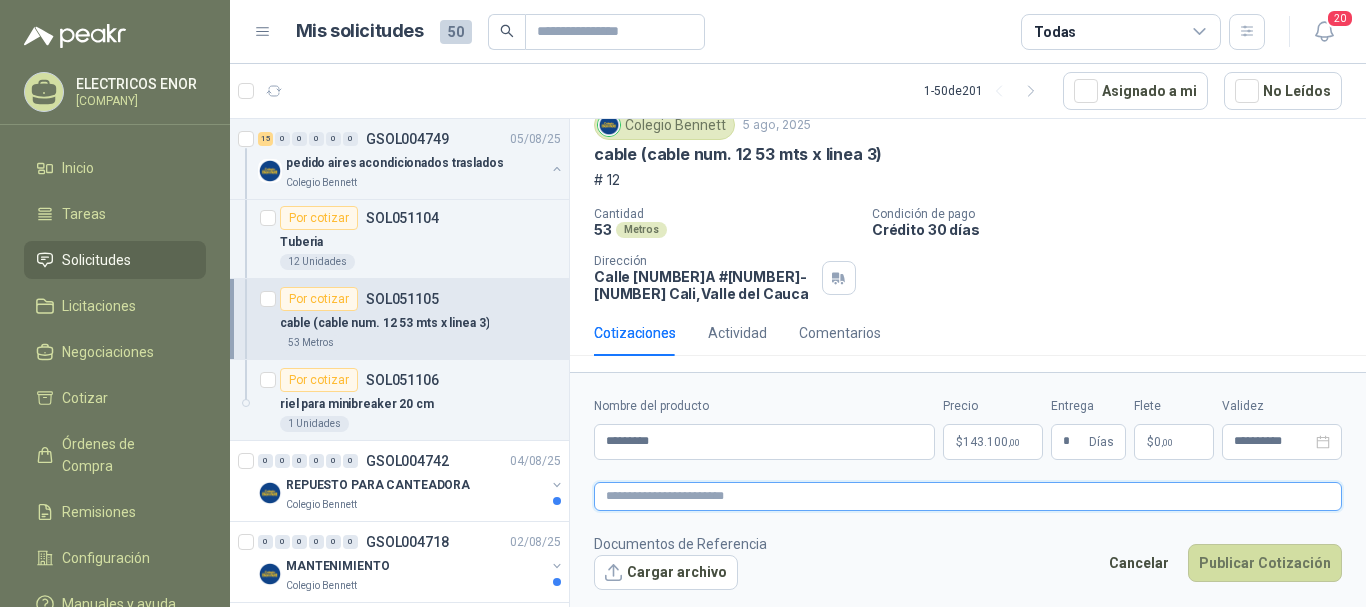 click at bounding box center [968, 496] 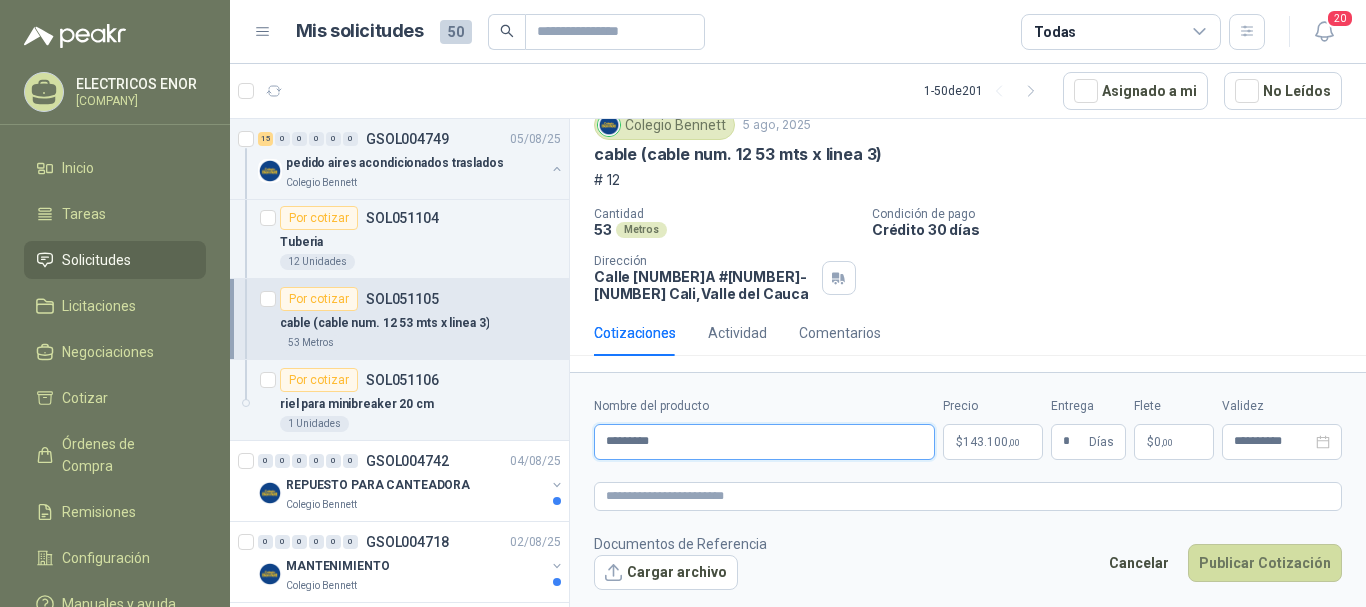 click on "*********" at bounding box center [764, 442] 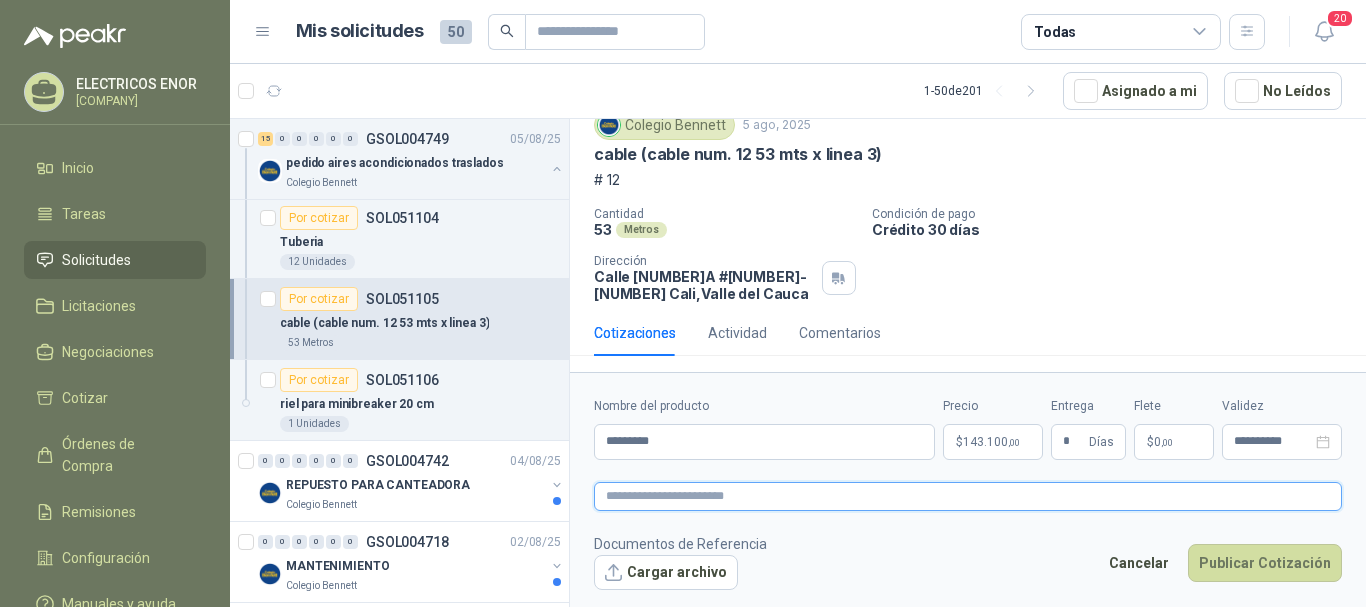 click at bounding box center (968, 496) 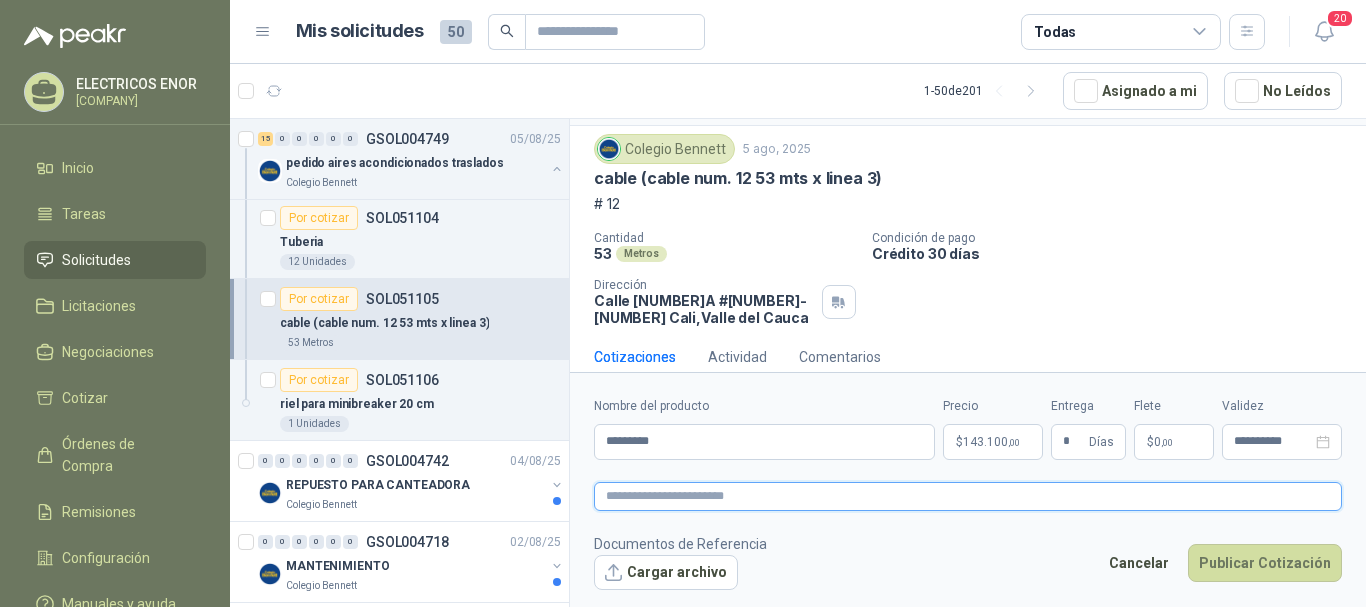 scroll, scrollTop: 74, scrollLeft: 0, axis: vertical 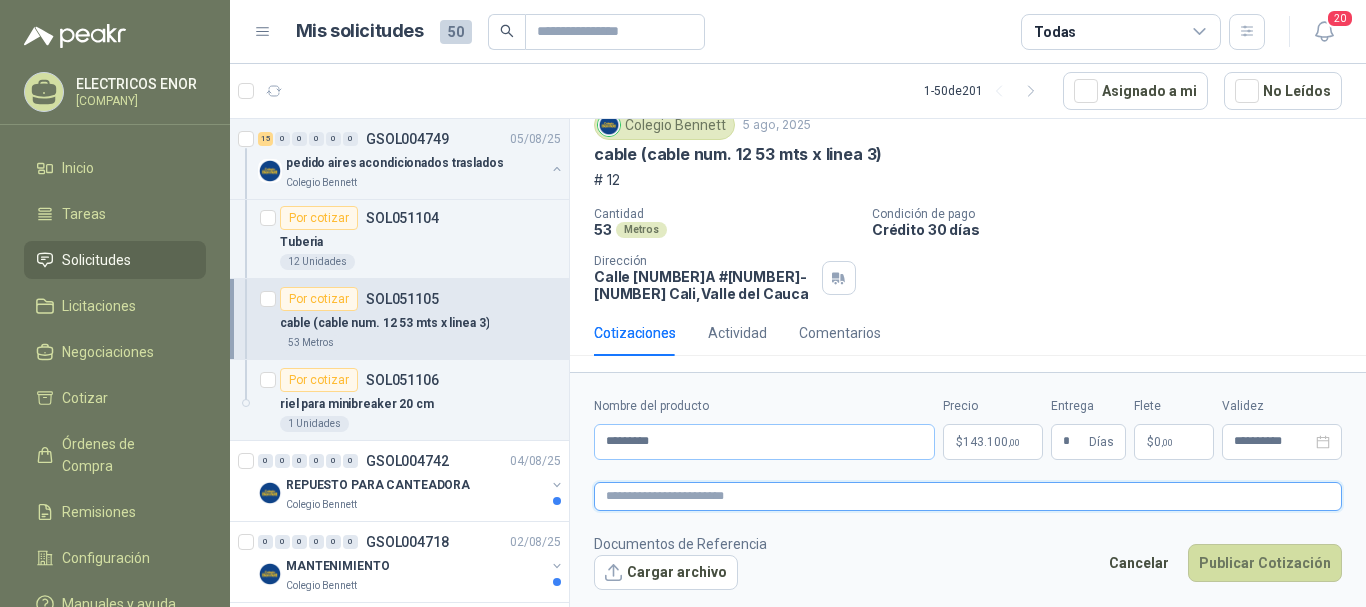 type 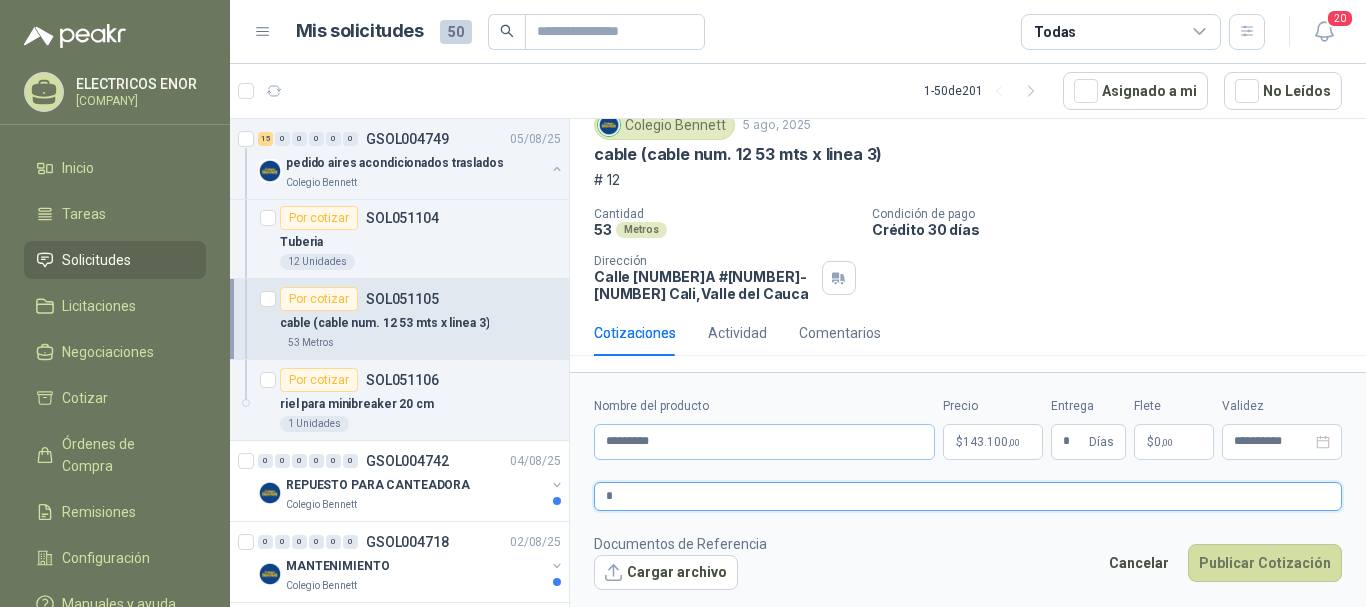 type 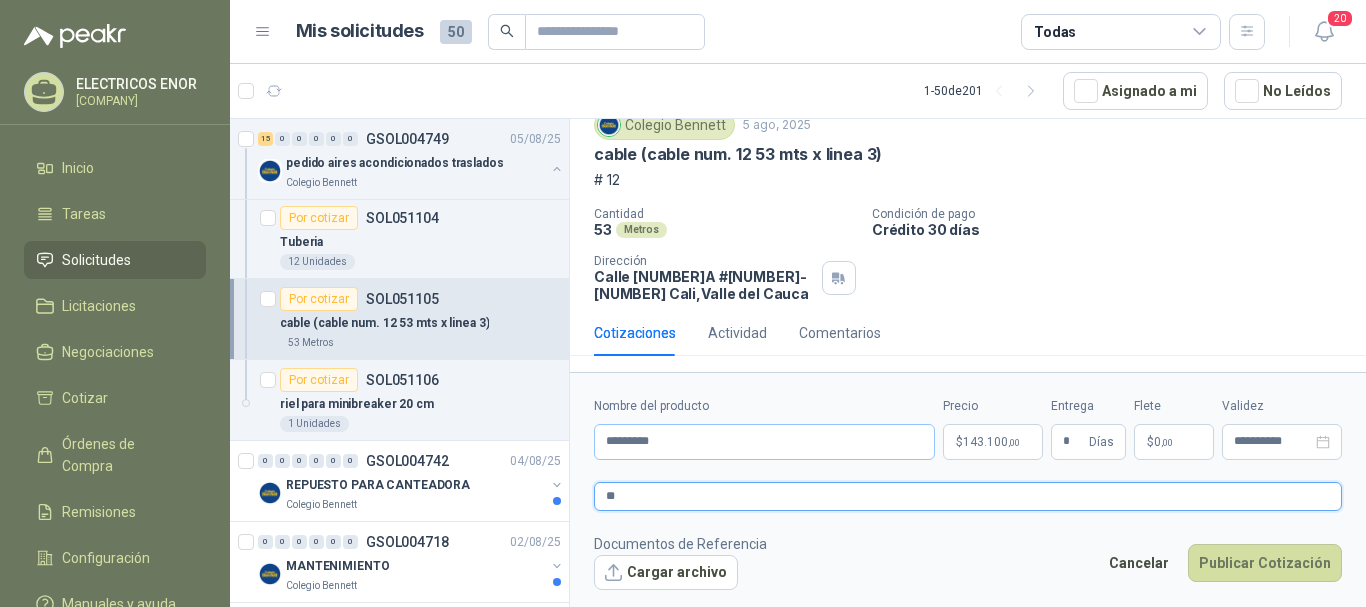 type 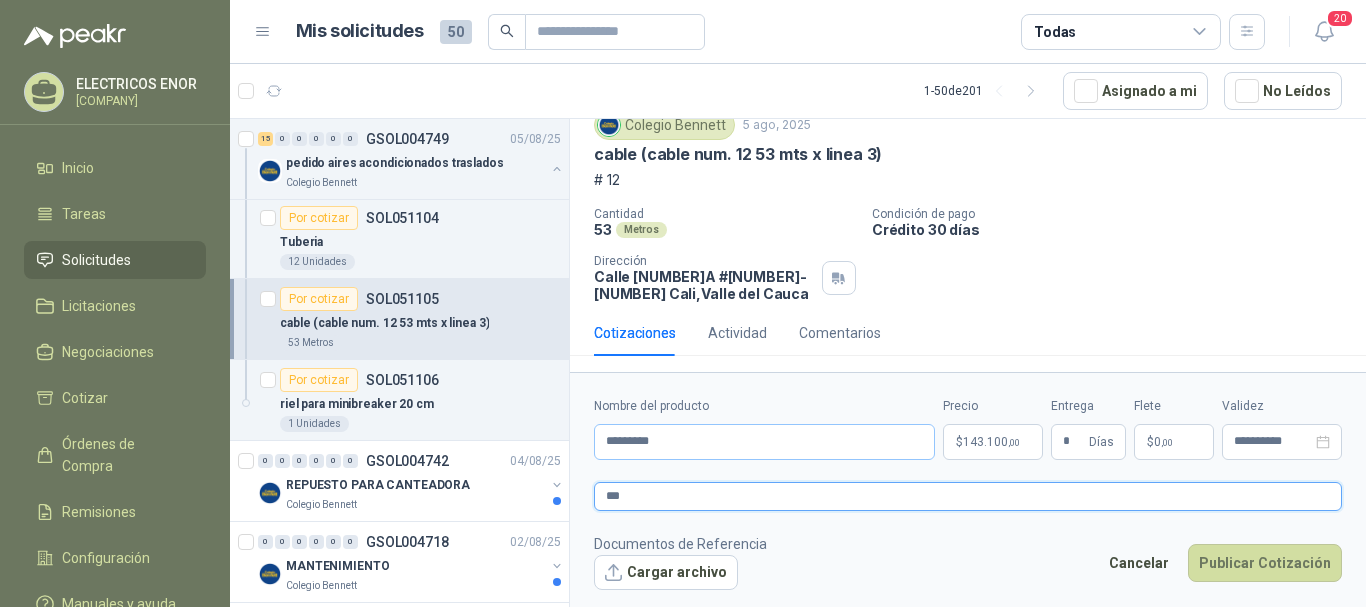type 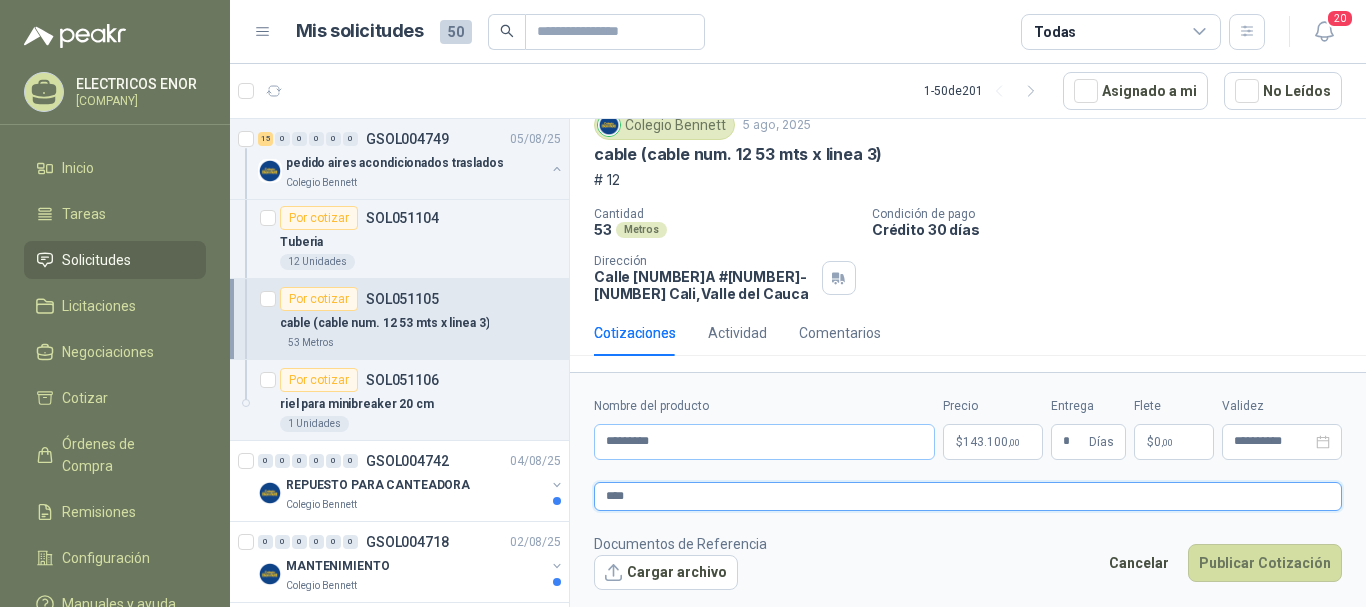 type 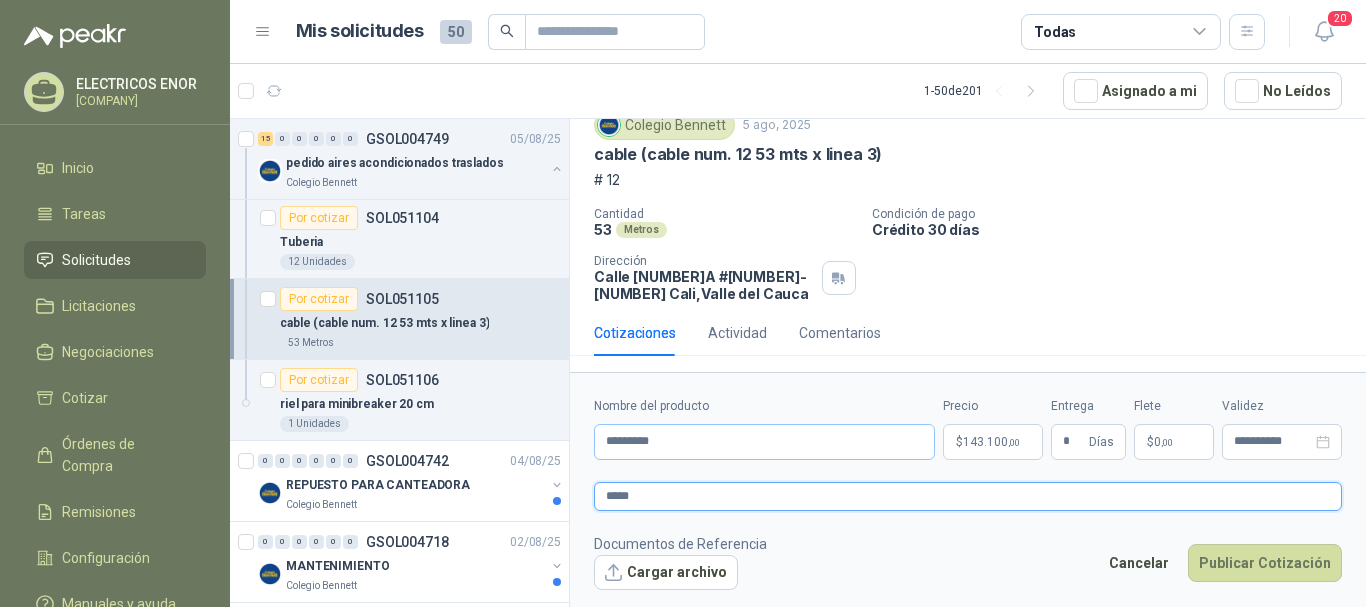 type 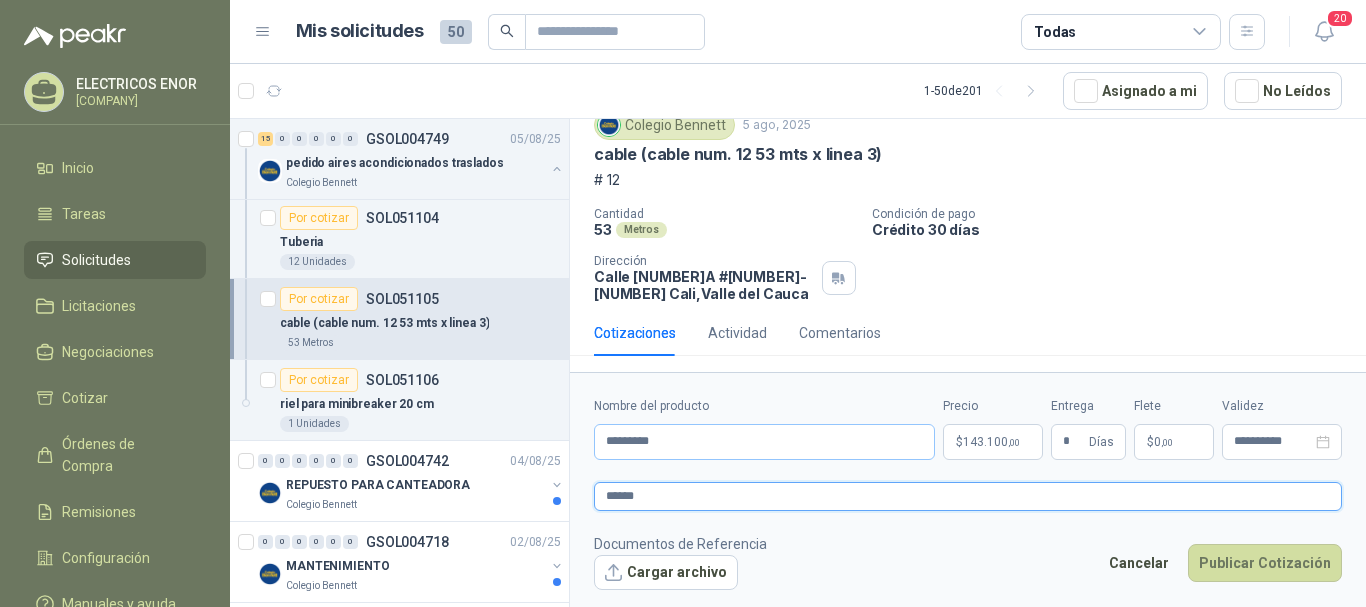 type 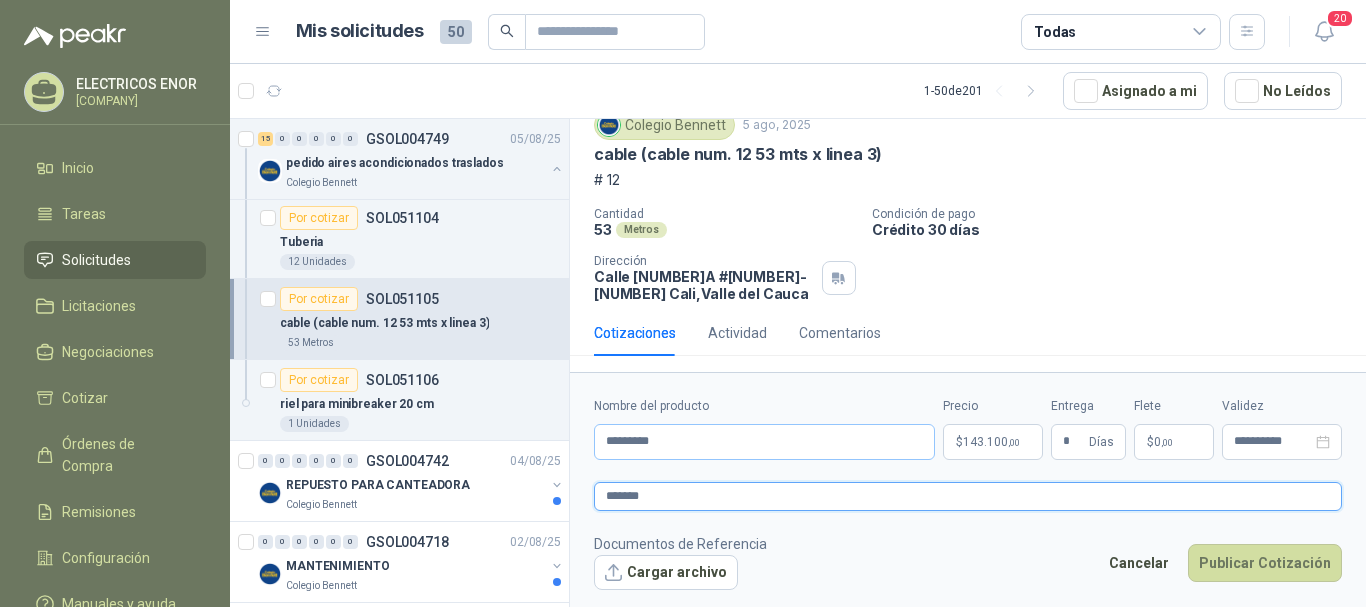 type 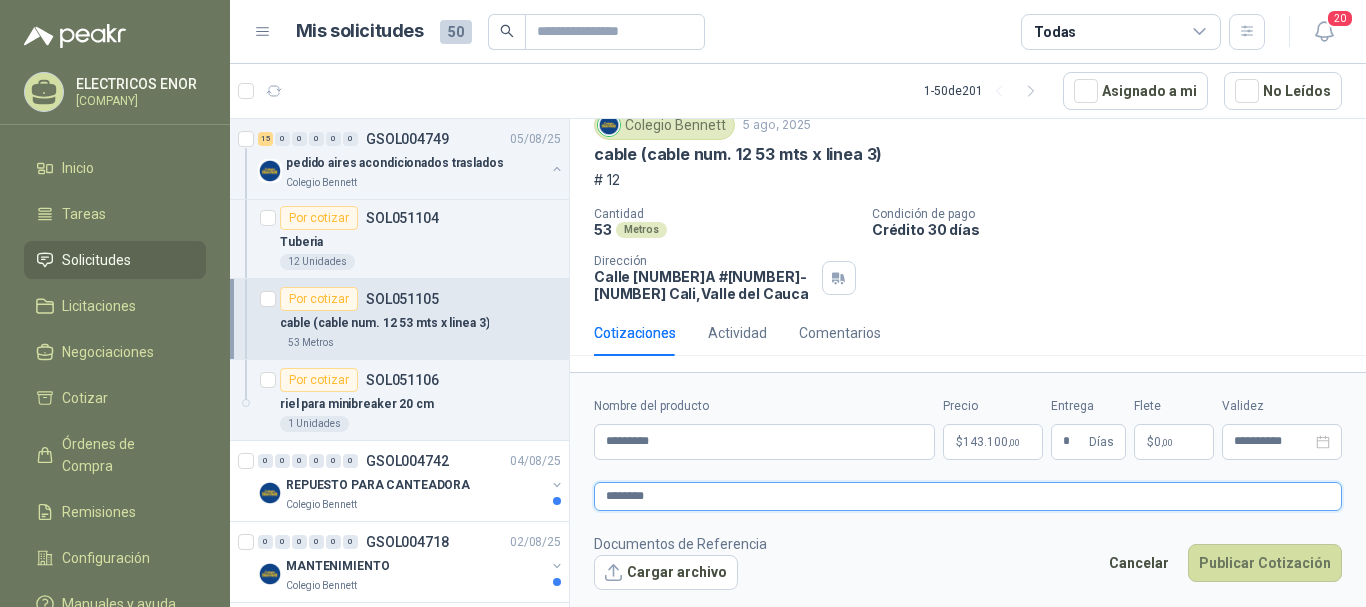 click on "********" at bounding box center (968, 496) 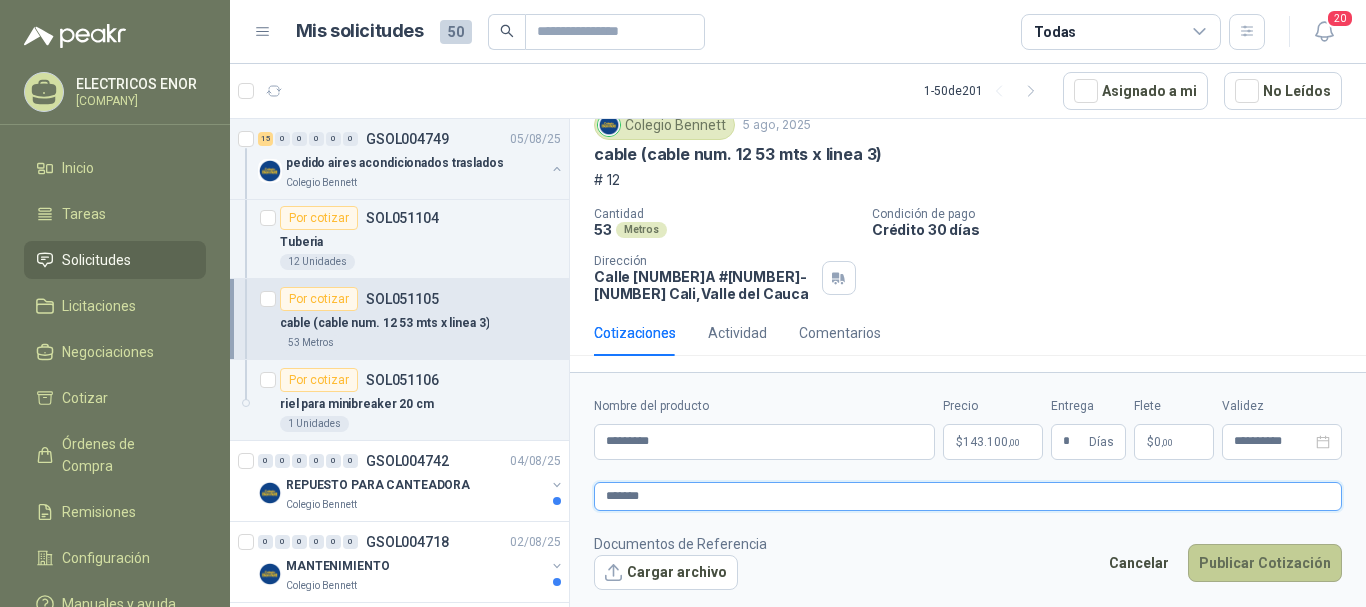 type on "*******" 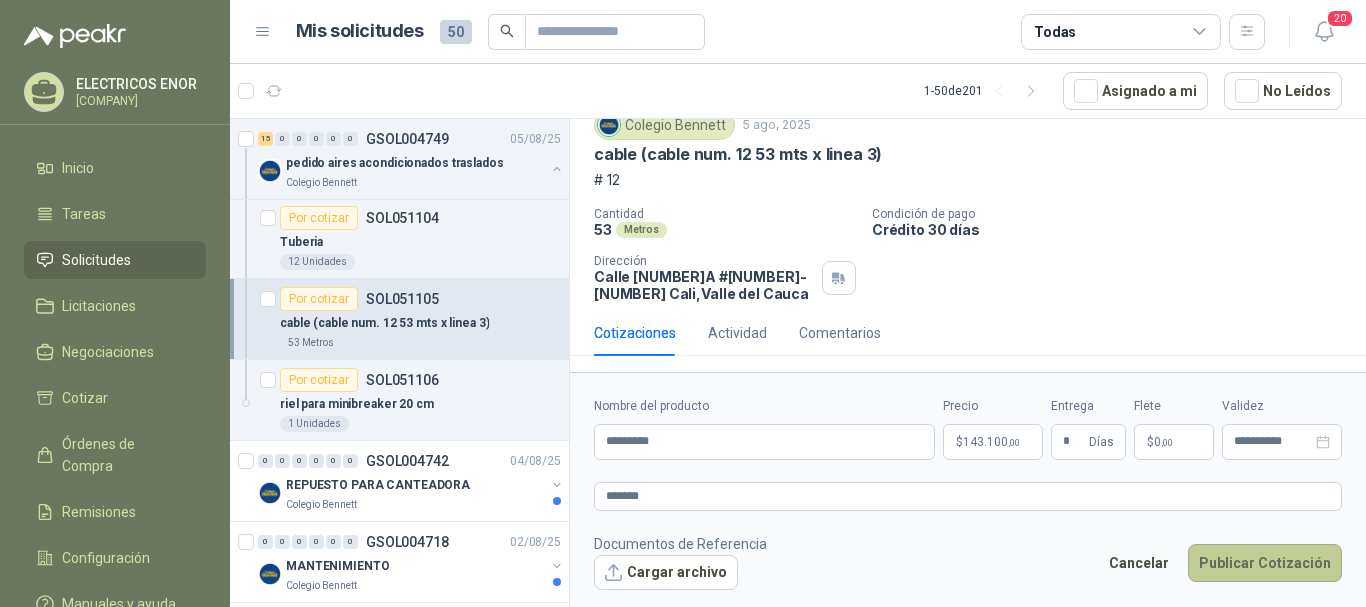 click on "Publicar Cotización" at bounding box center [1265, 563] 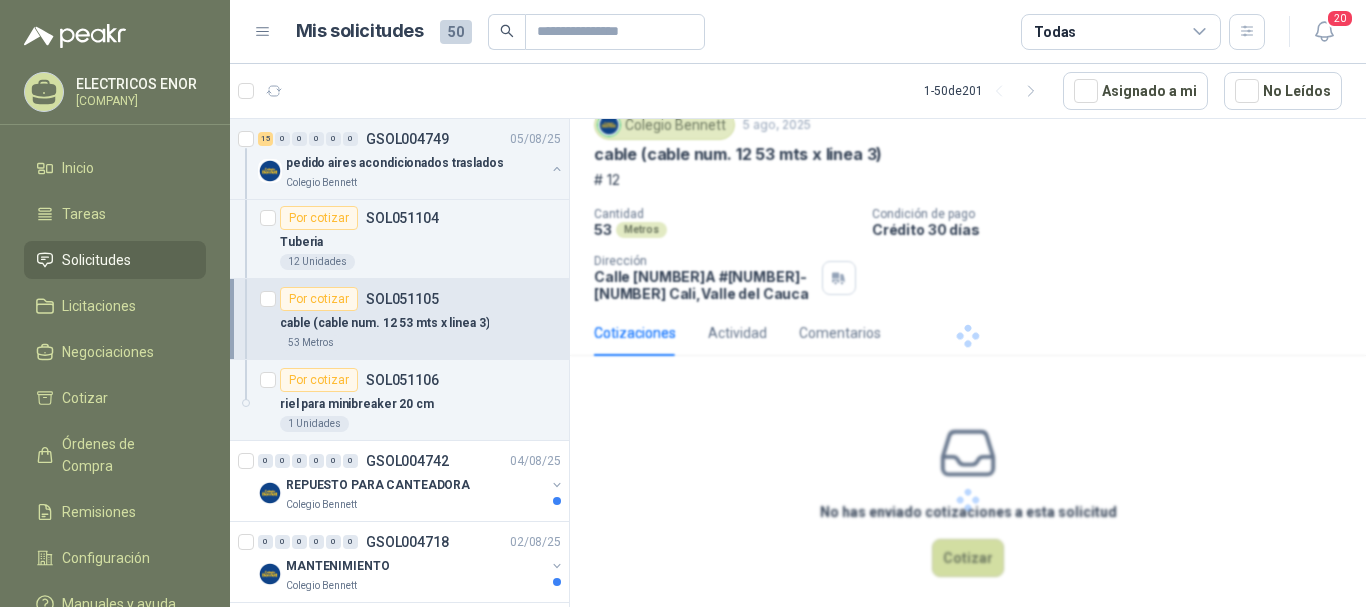 scroll, scrollTop: 0, scrollLeft: 0, axis: both 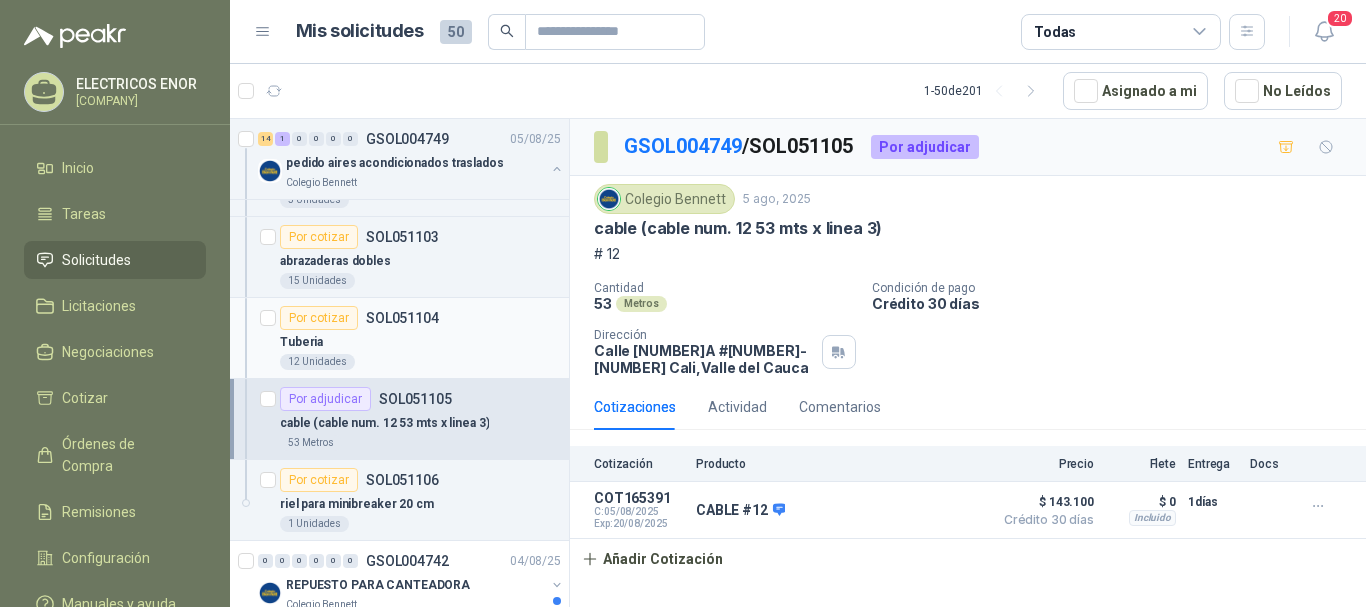 click on "Tuberia" at bounding box center [420, 342] 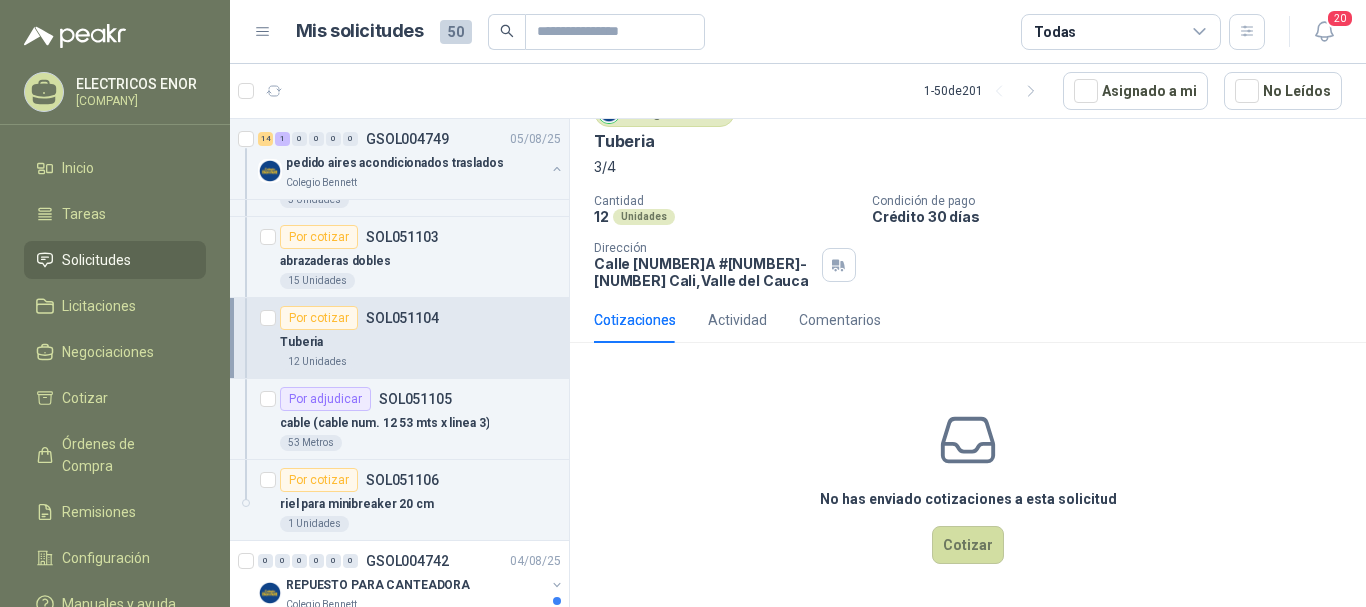 scroll, scrollTop: 0, scrollLeft: 0, axis: both 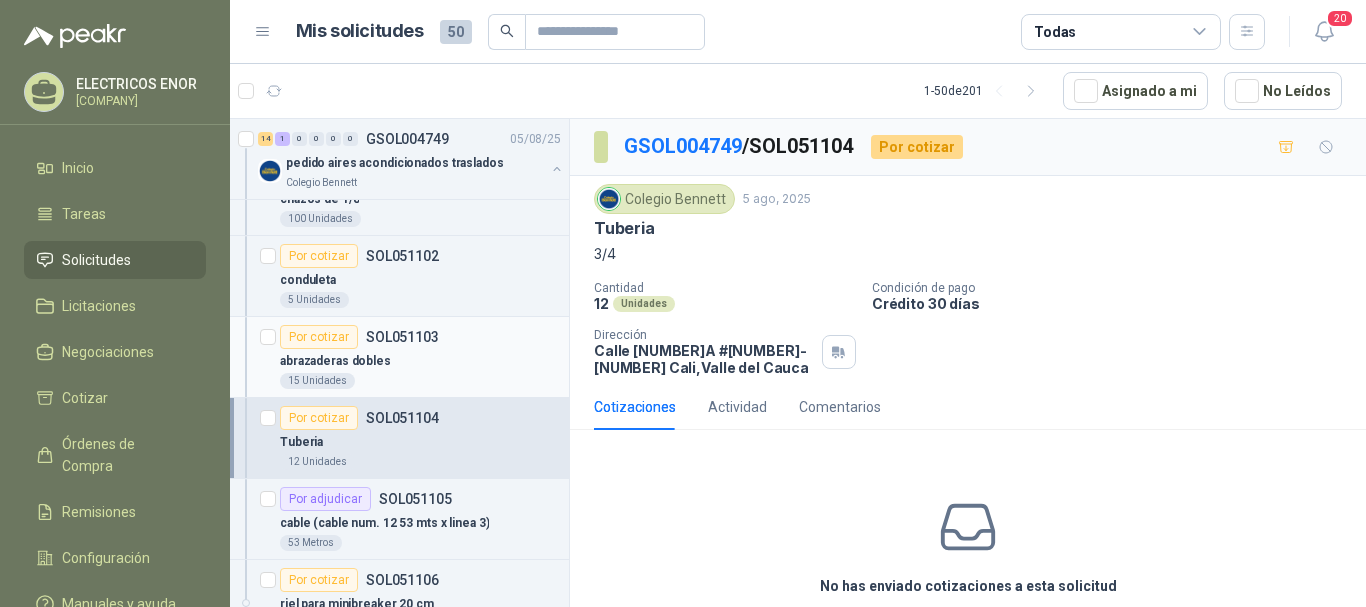 click on "abrazaderas dobles" at bounding box center [420, 361] 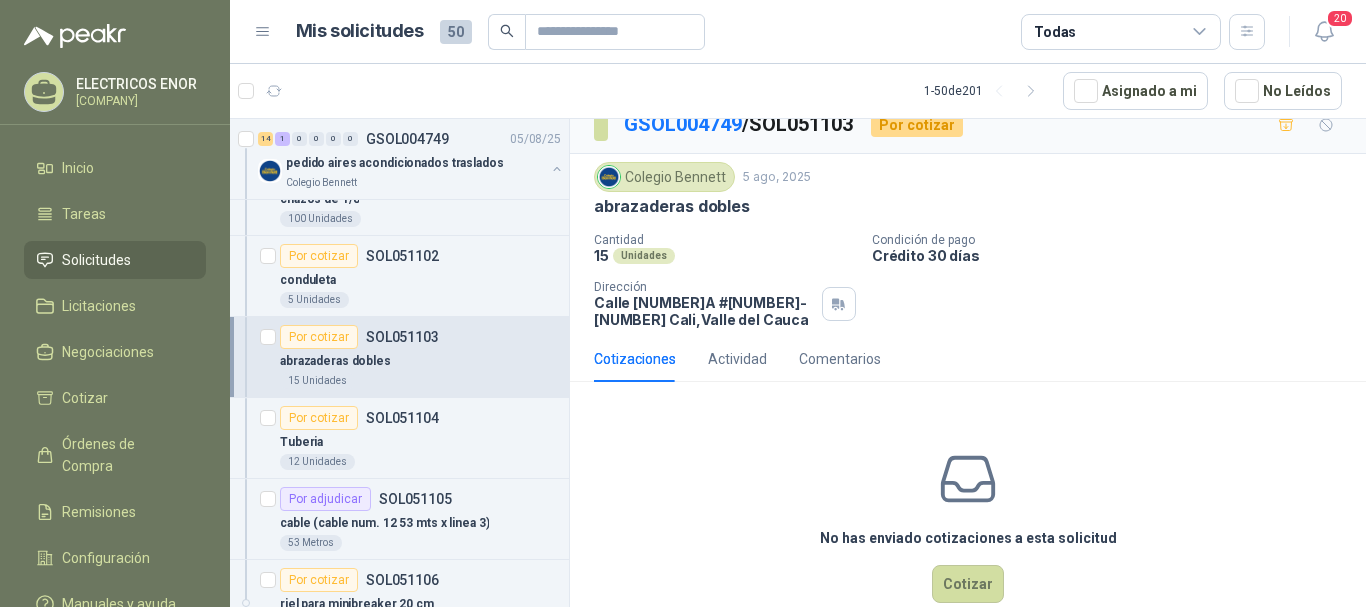 scroll, scrollTop: 0, scrollLeft: 0, axis: both 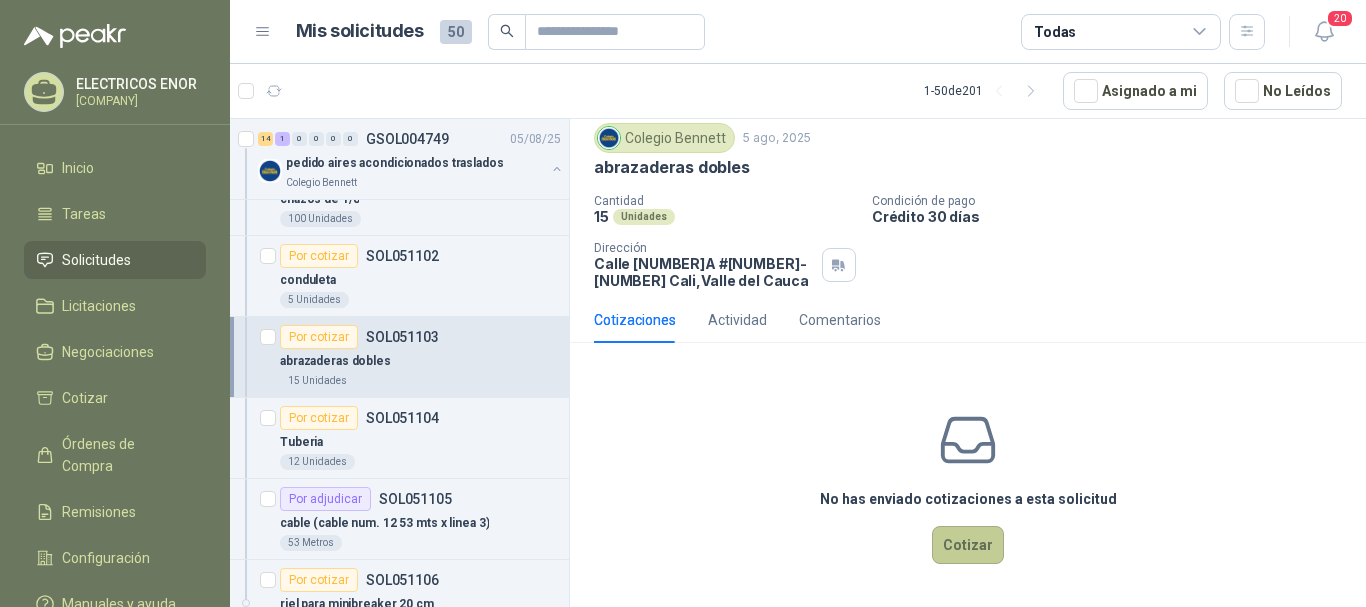 click on "Cotizar" at bounding box center (968, 545) 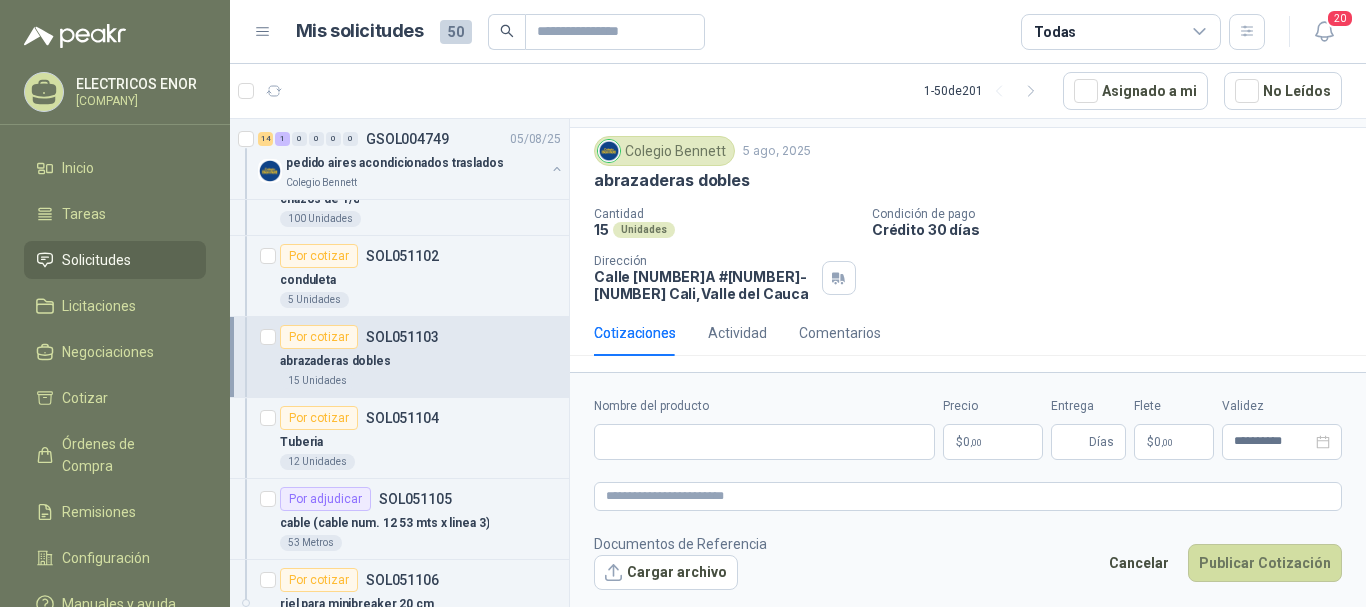 type 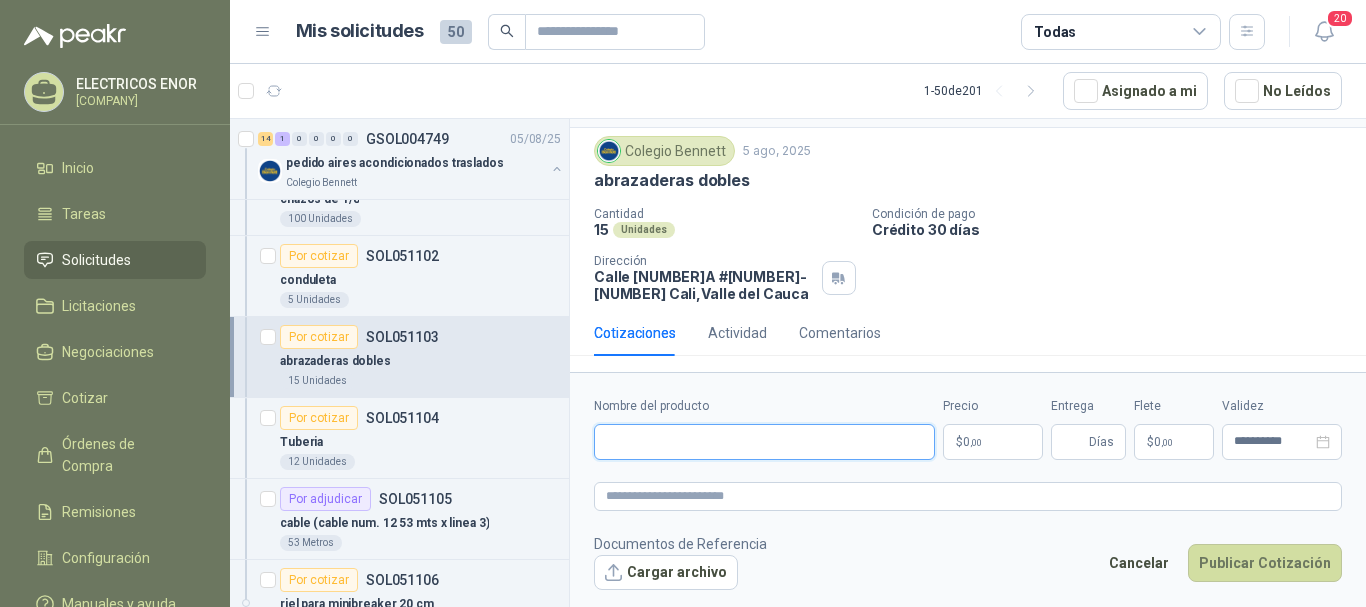 click on "Nombre del producto" at bounding box center [764, 442] 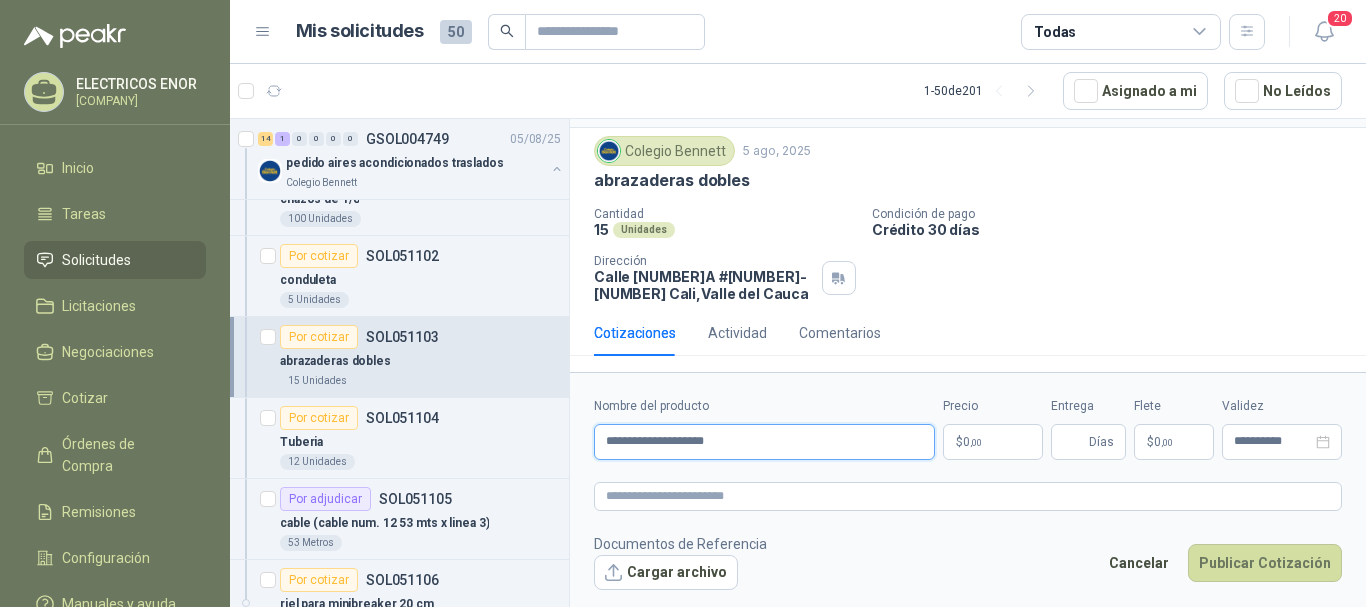 type on "**********" 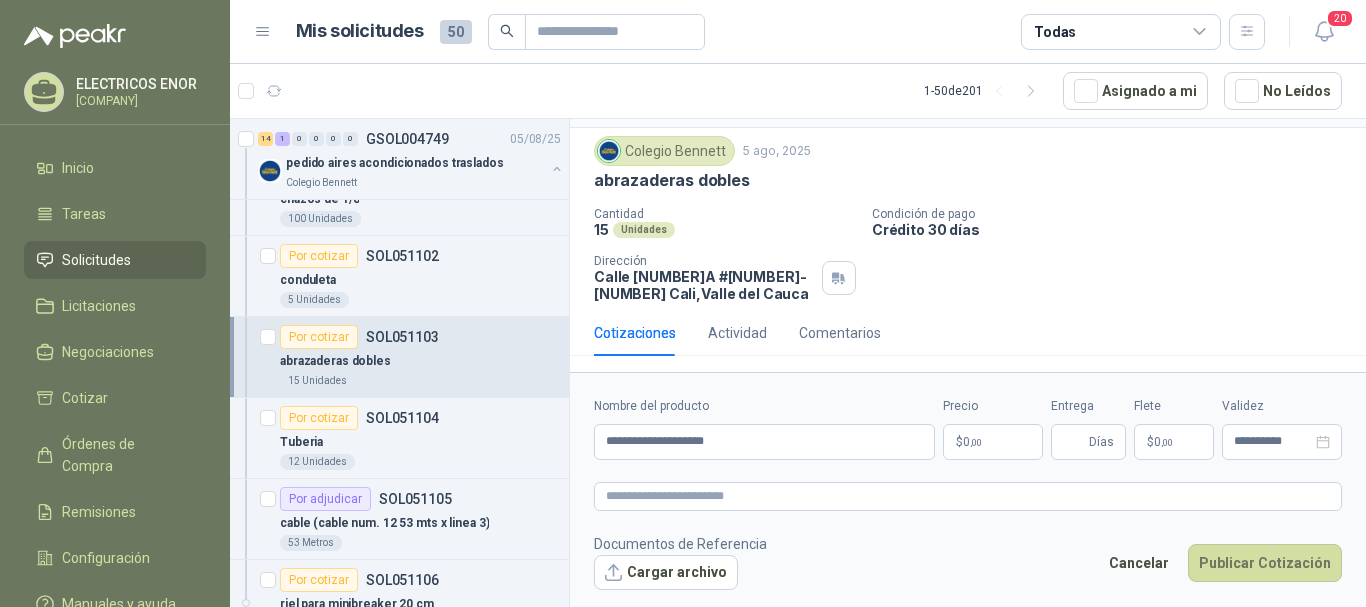 click on "$  0 ,00" at bounding box center [993, 442] 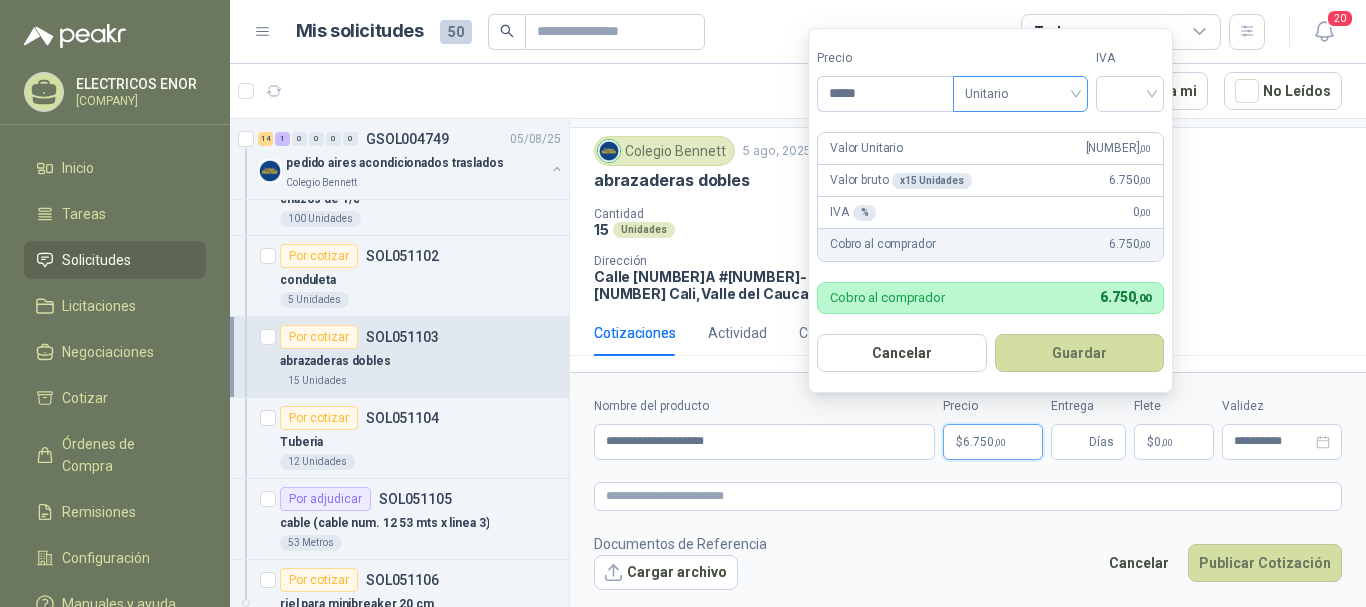 click on "Unitario" at bounding box center (1020, 94) 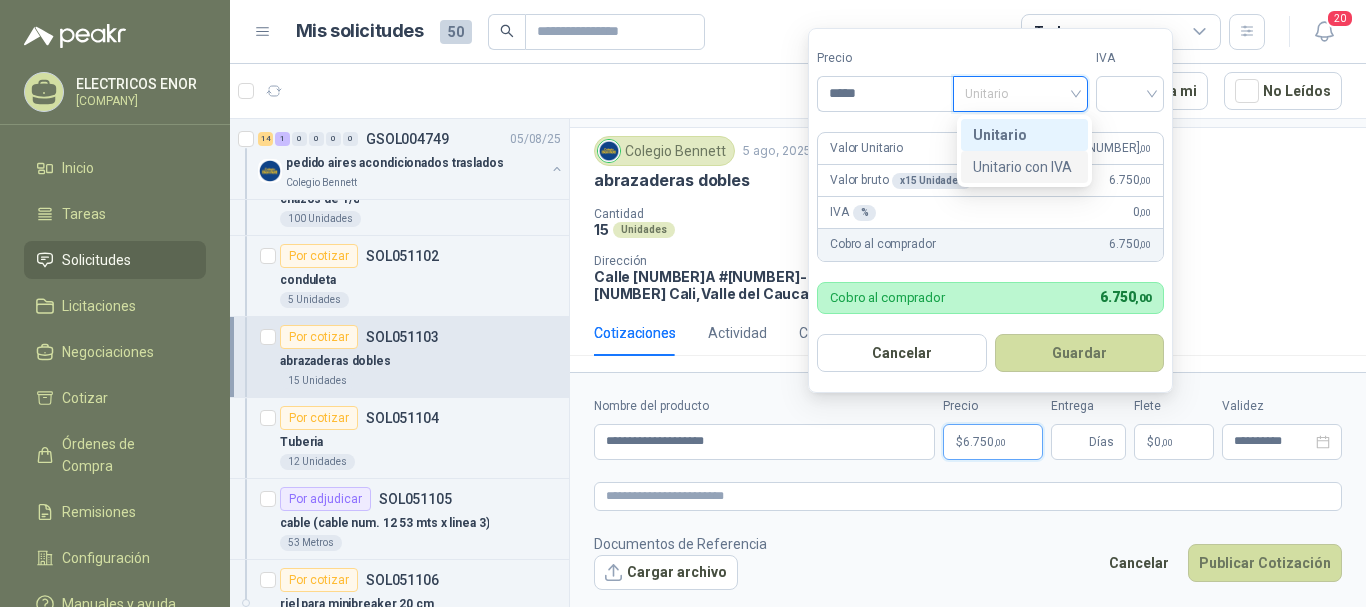 click on "Unitario con IVA" at bounding box center [1024, 167] 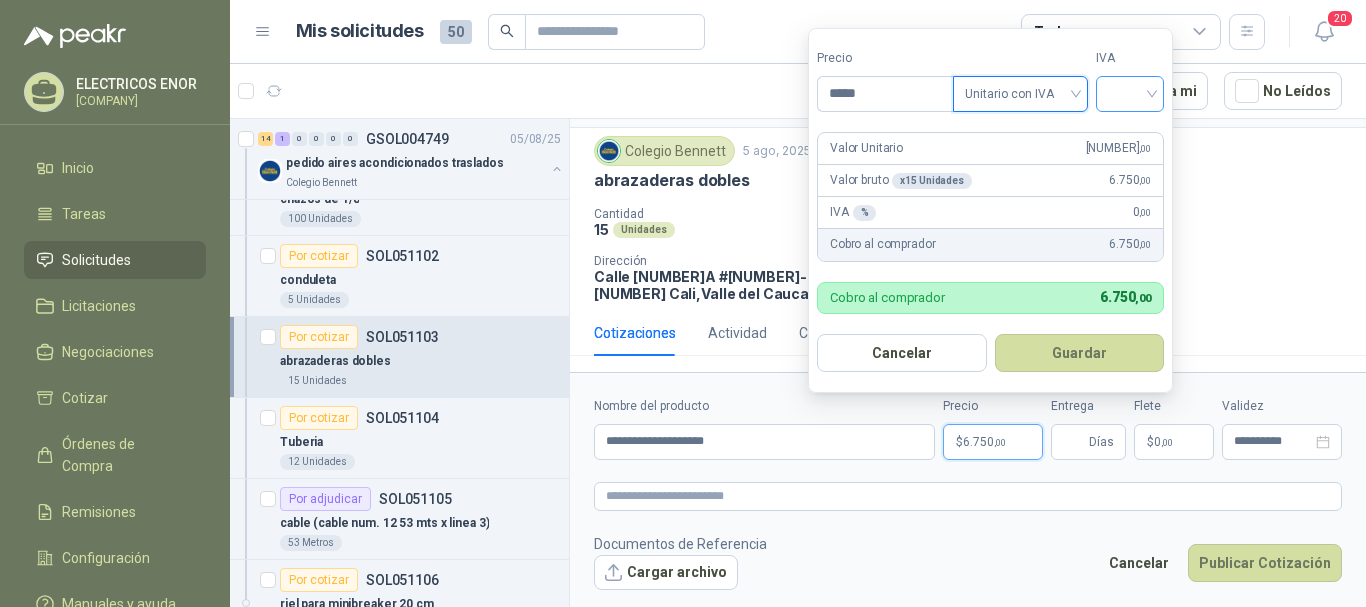 click at bounding box center (1130, 92) 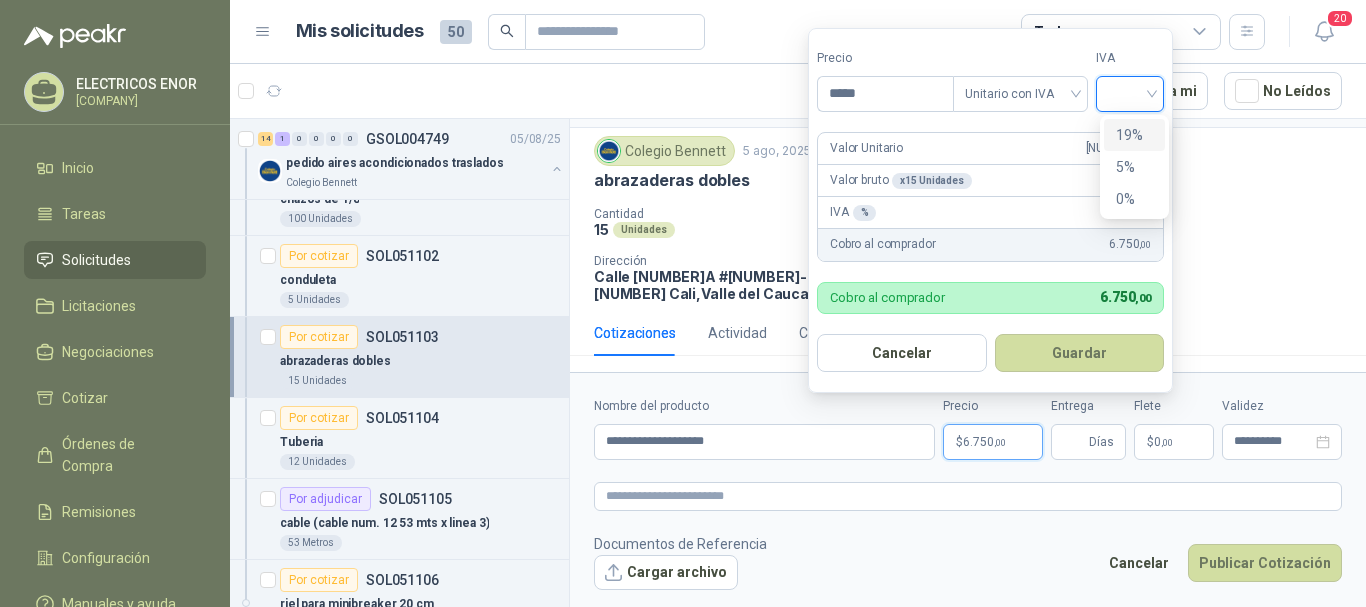 click on "19%" at bounding box center [1134, 135] 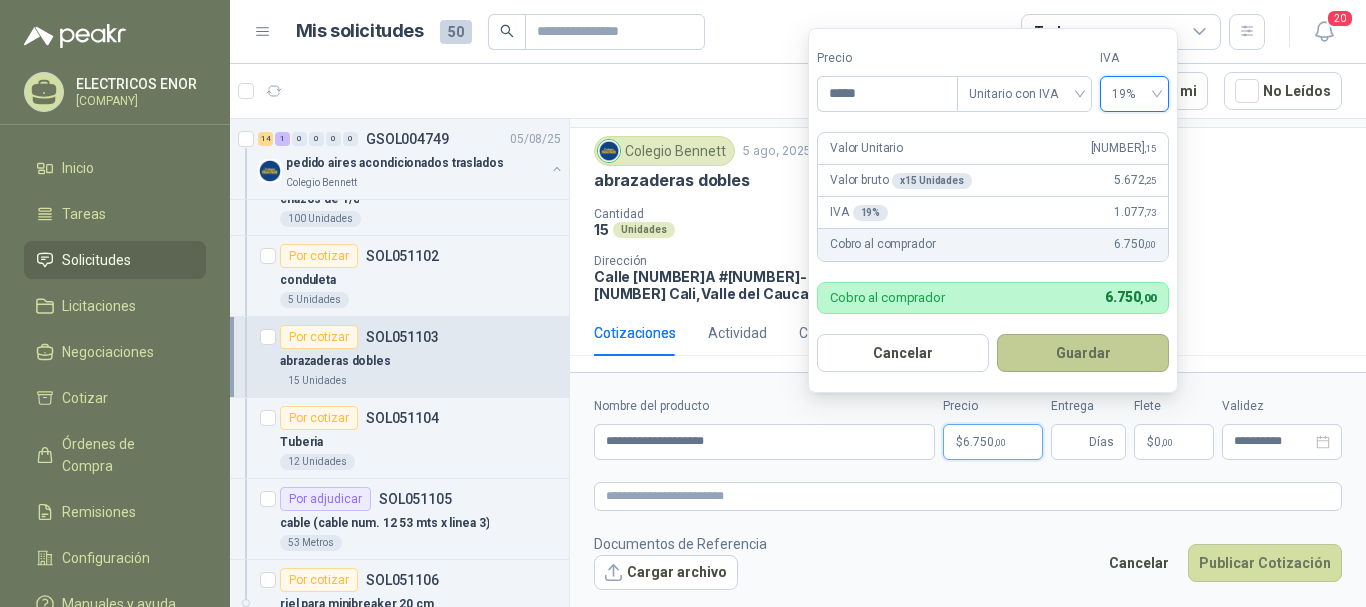 click on "Guardar" at bounding box center [1083, 353] 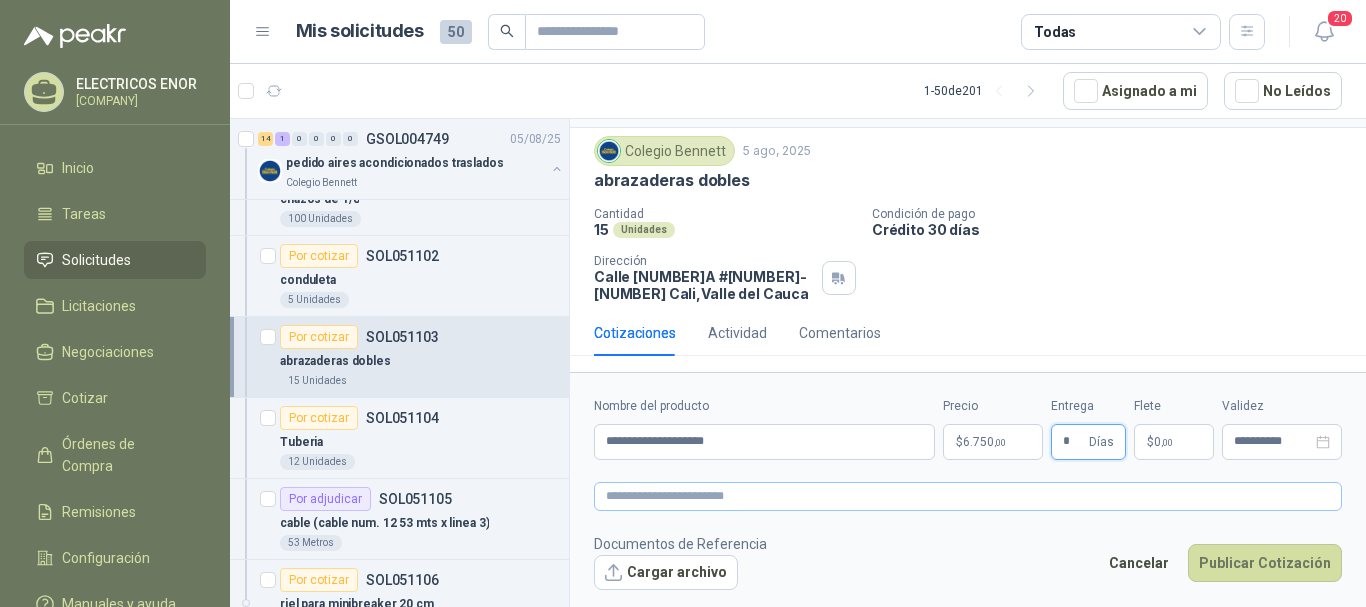 type on "*" 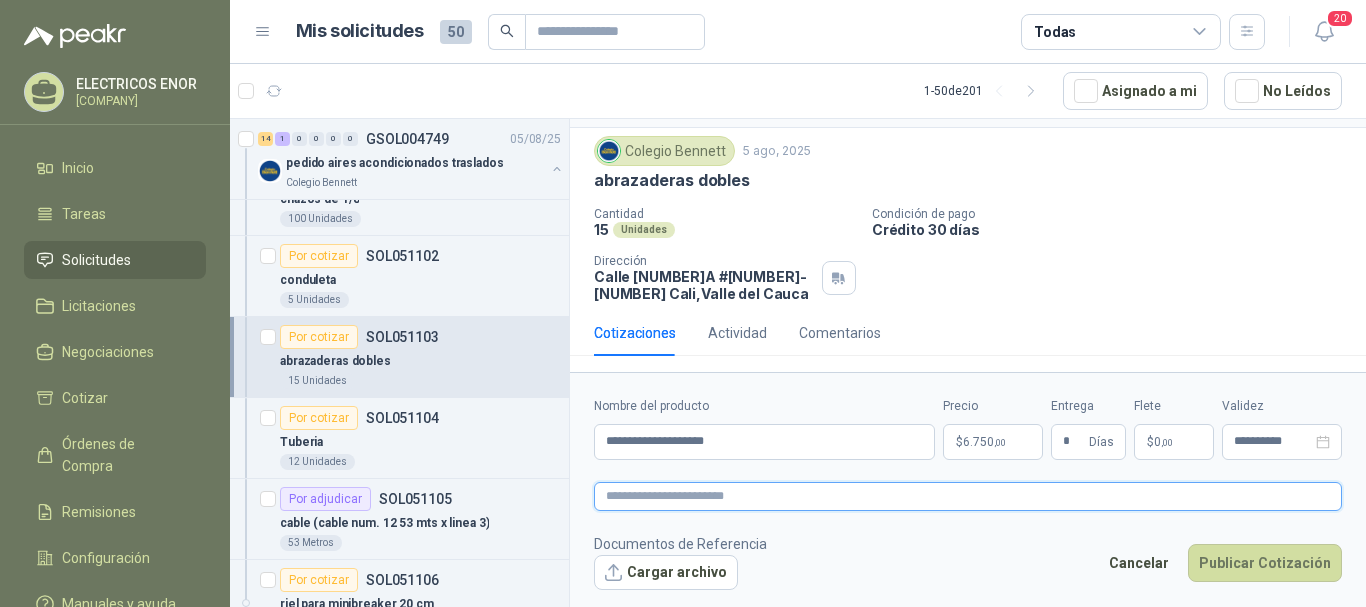 click at bounding box center [968, 496] 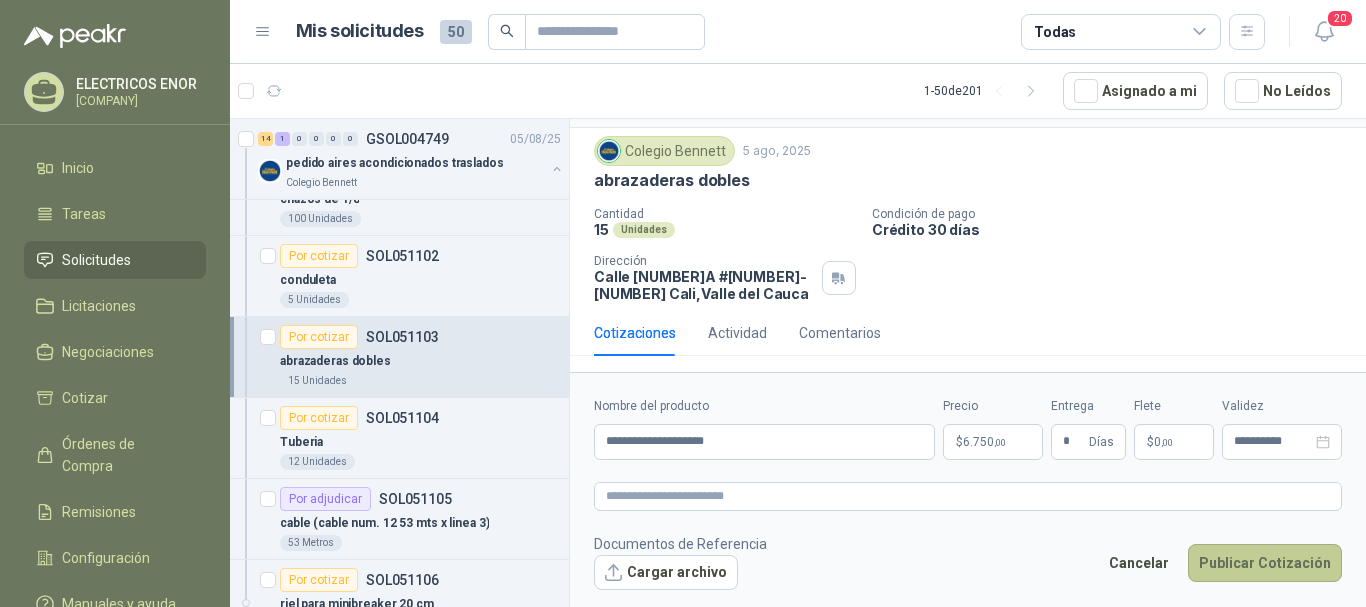 click on "Publicar Cotización" at bounding box center (1265, 563) 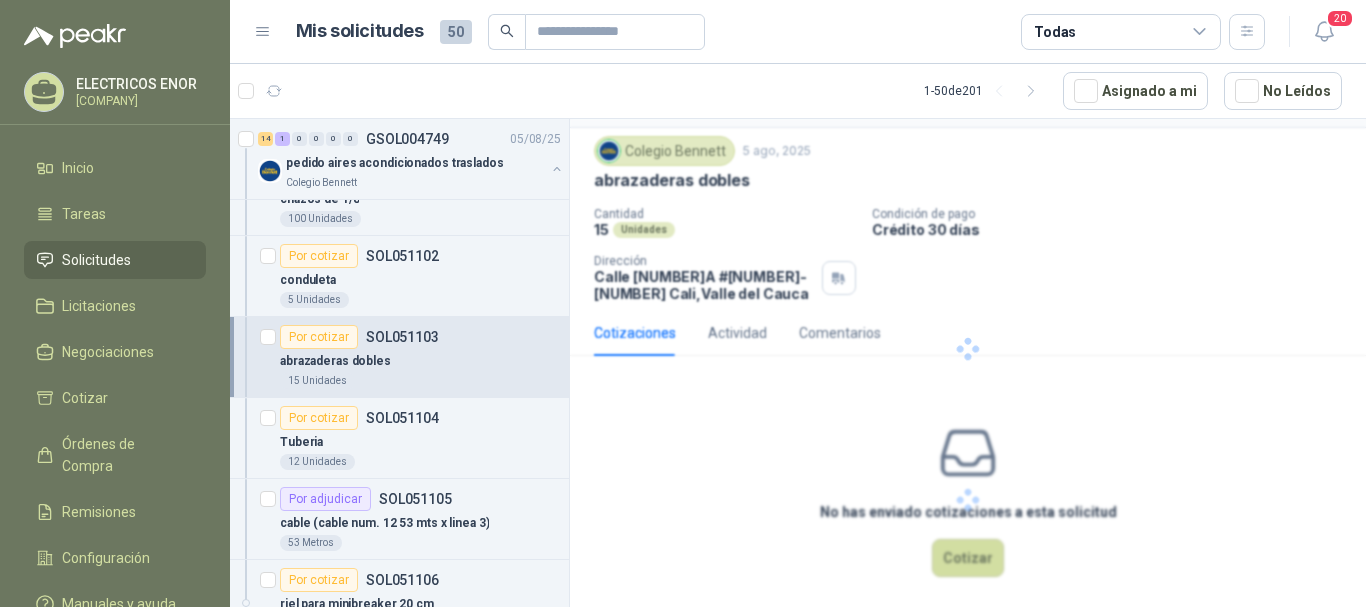scroll, scrollTop: 0, scrollLeft: 0, axis: both 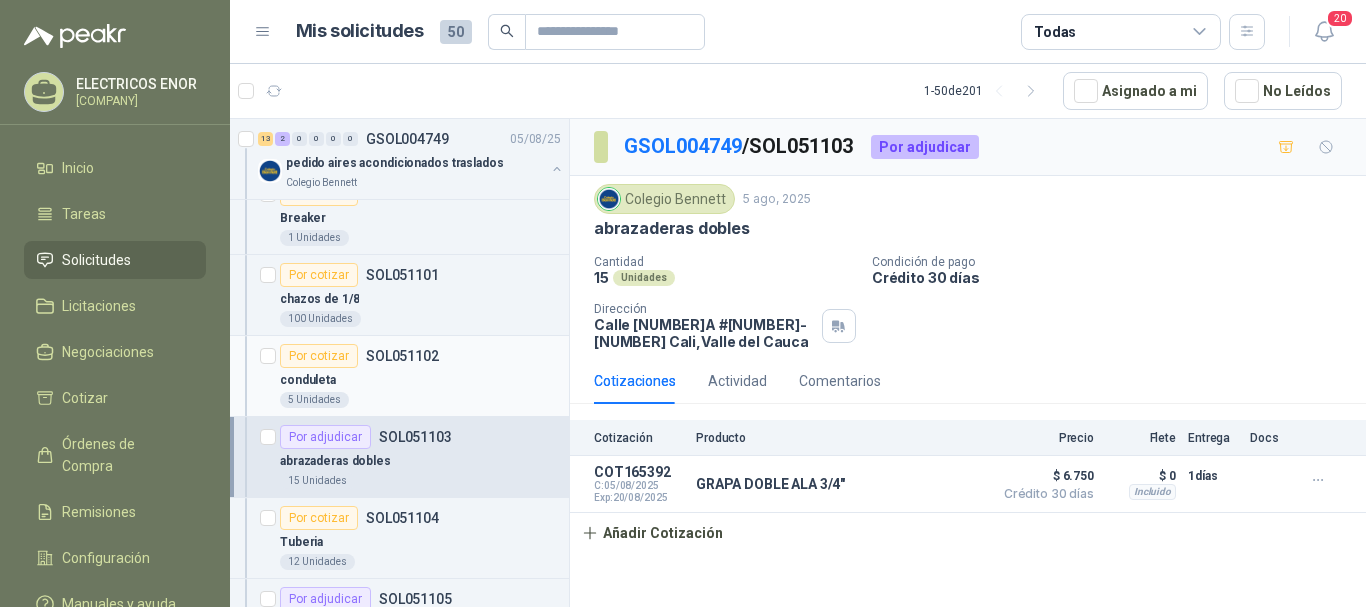 click on "conduleta" at bounding box center [420, 380] 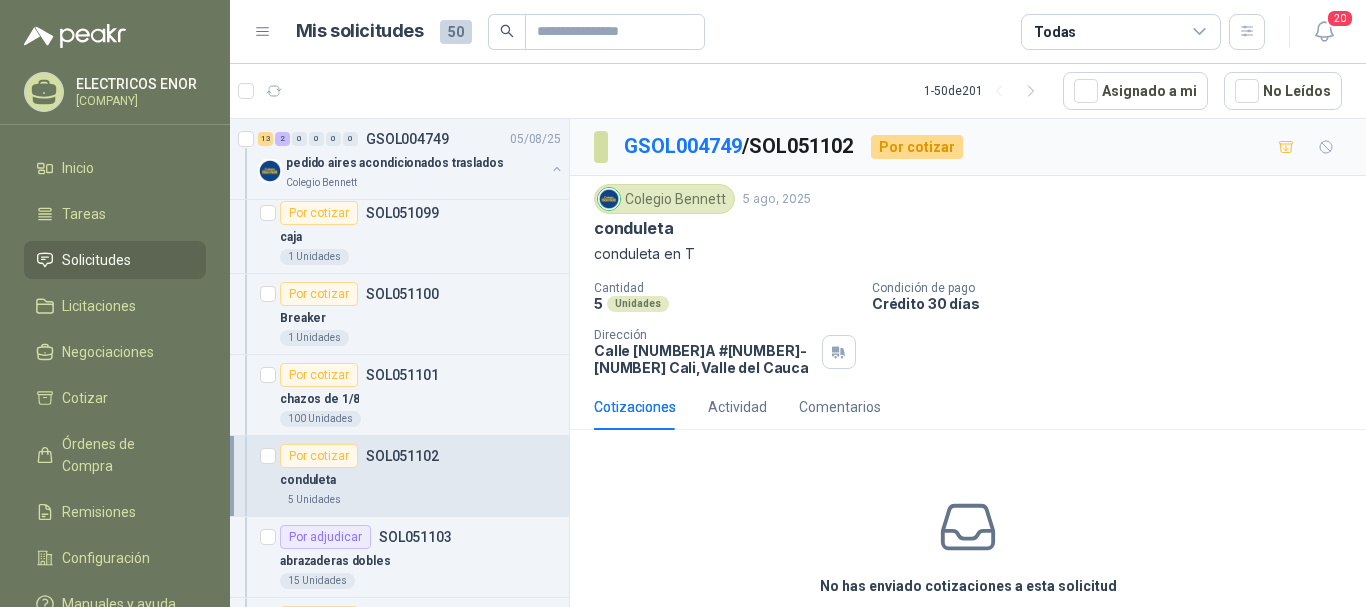 scroll, scrollTop: 1100, scrollLeft: 0, axis: vertical 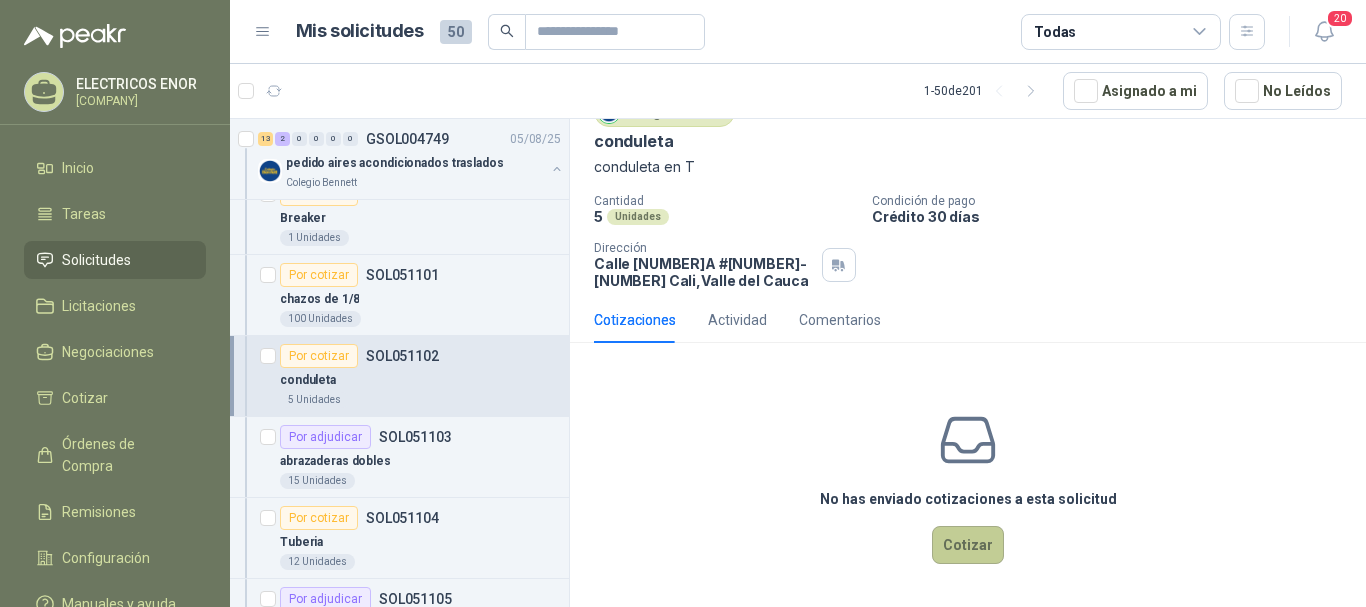 click on "Cotizar" at bounding box center (968, 545) 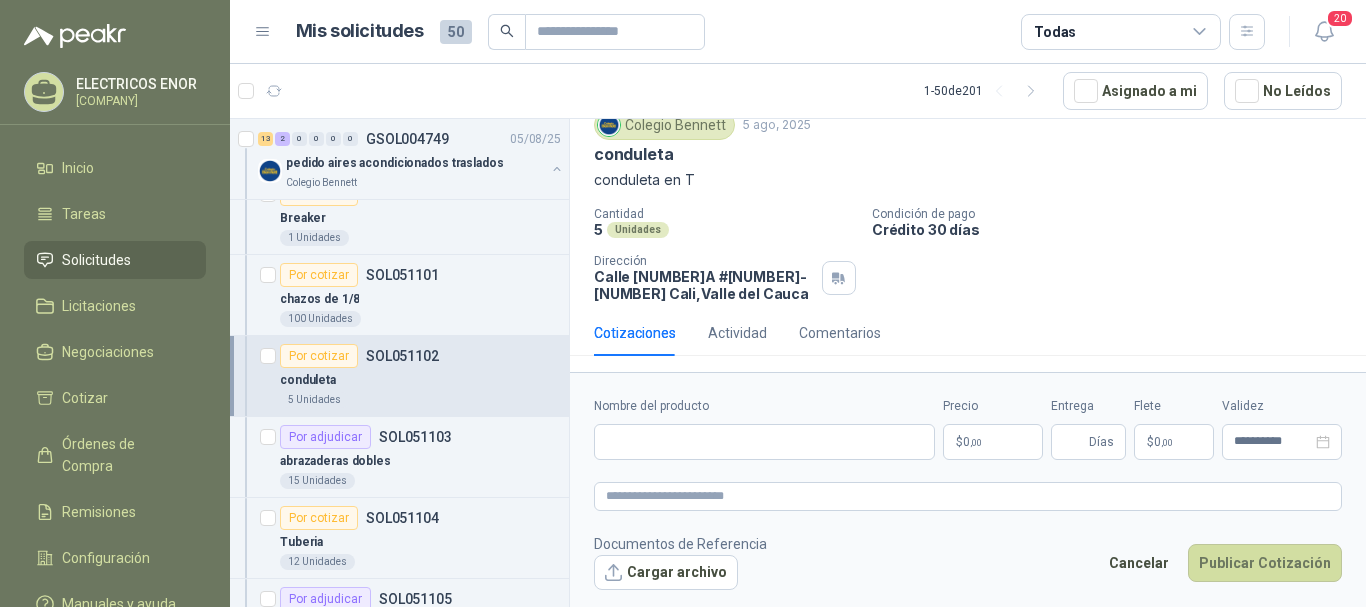 type 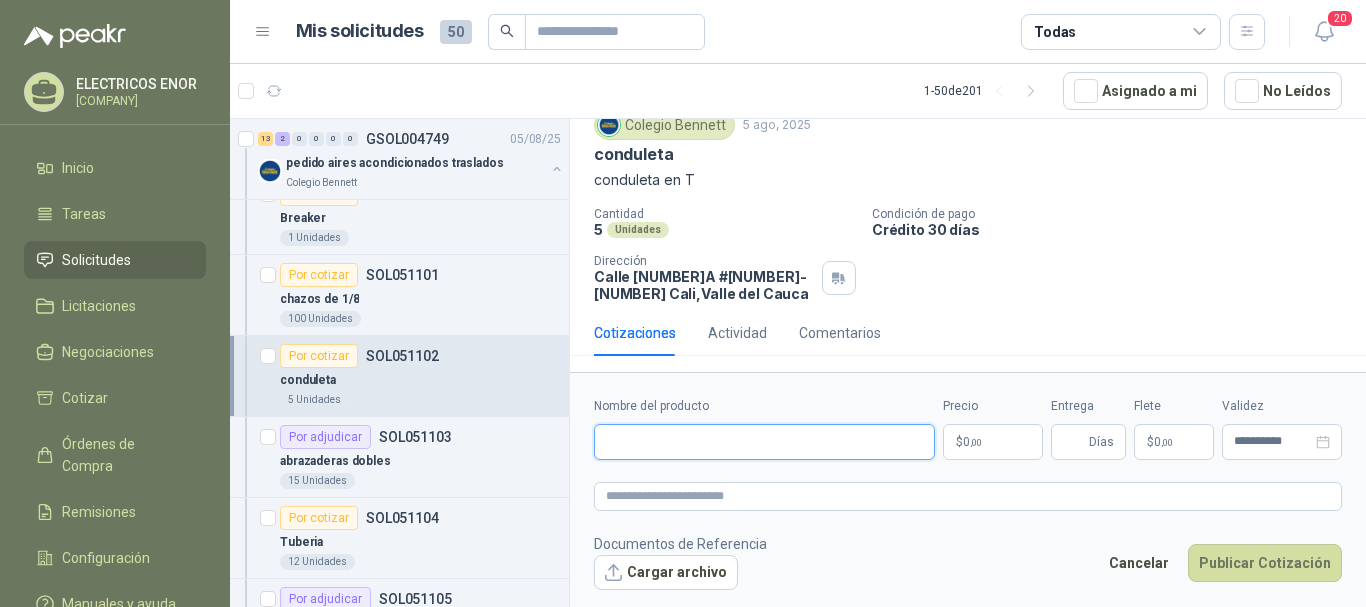 click on "Nombre del producto" at bounding box center [764, 442] 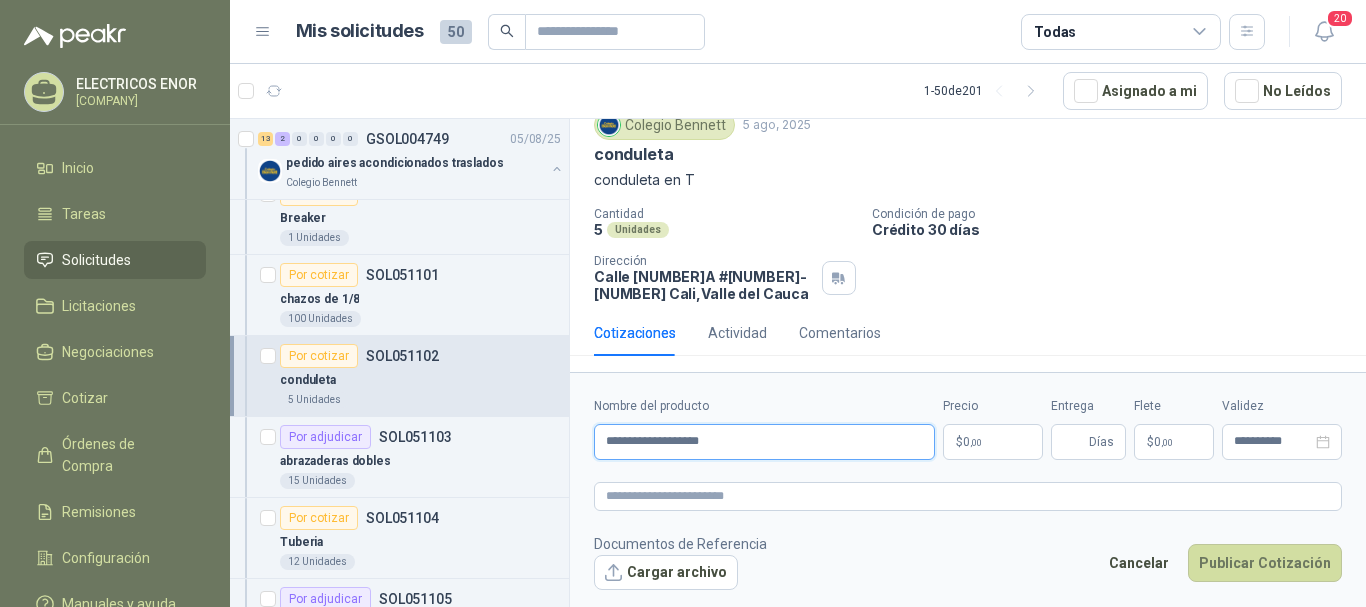 type on "**********" 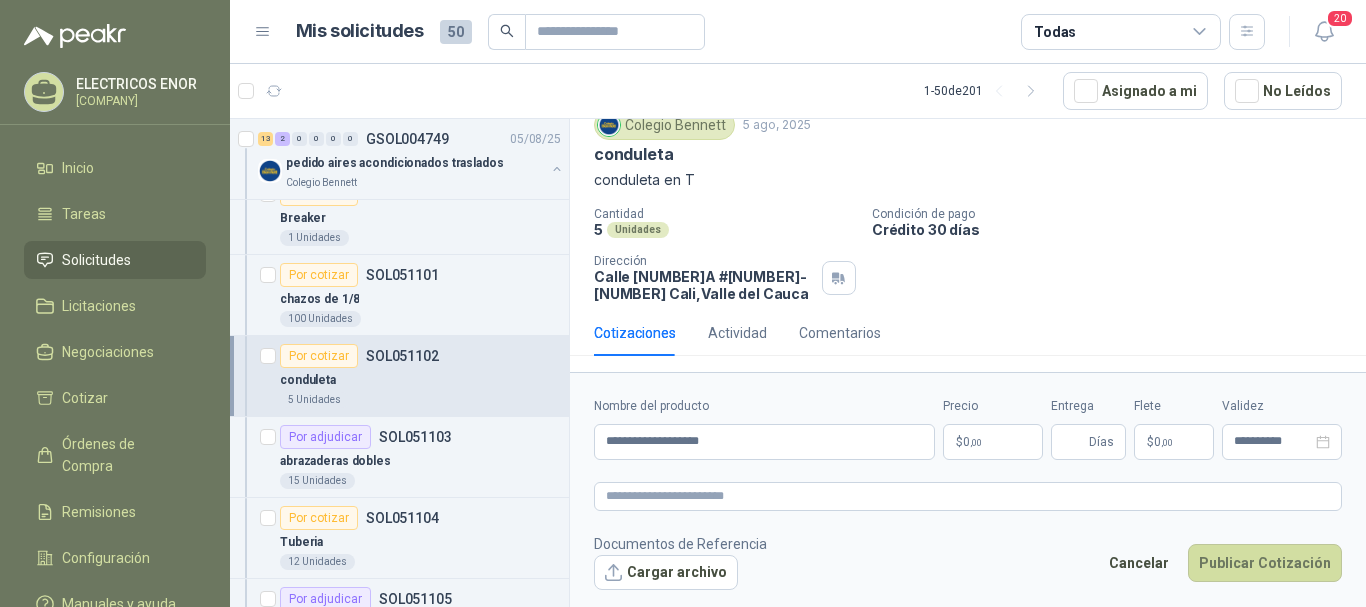 click on "$  0 ,00" at bounding box center [993, 442] 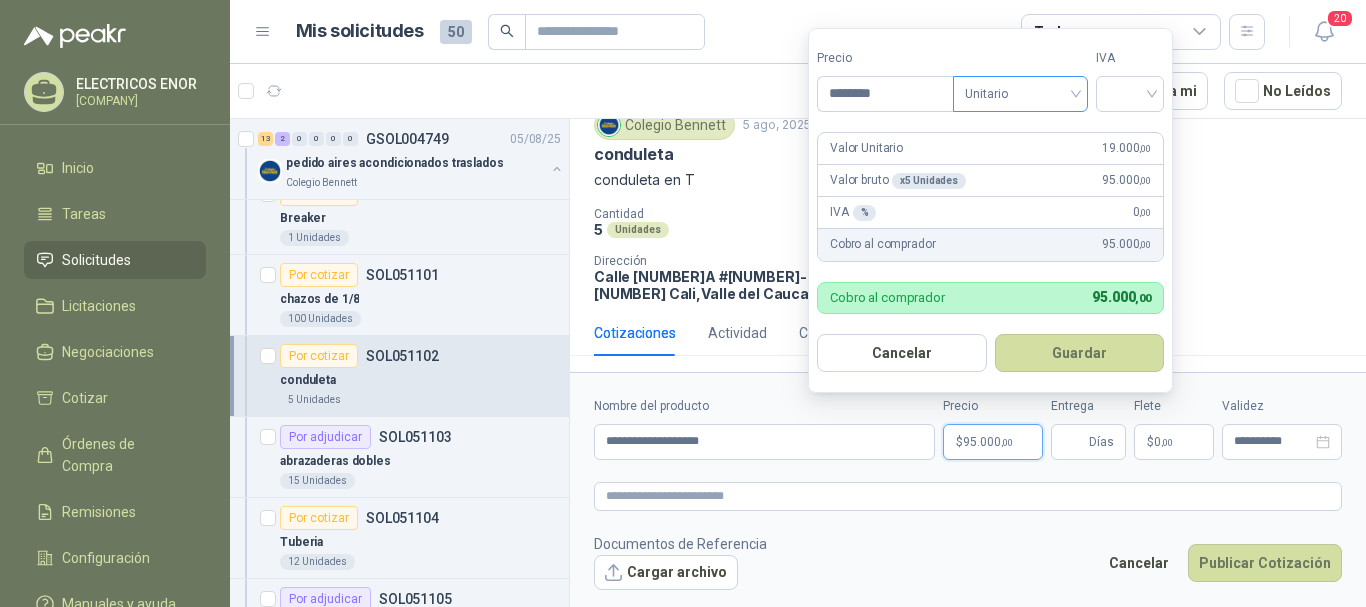 click on "Unitario" at bounding box center [1020, 94] 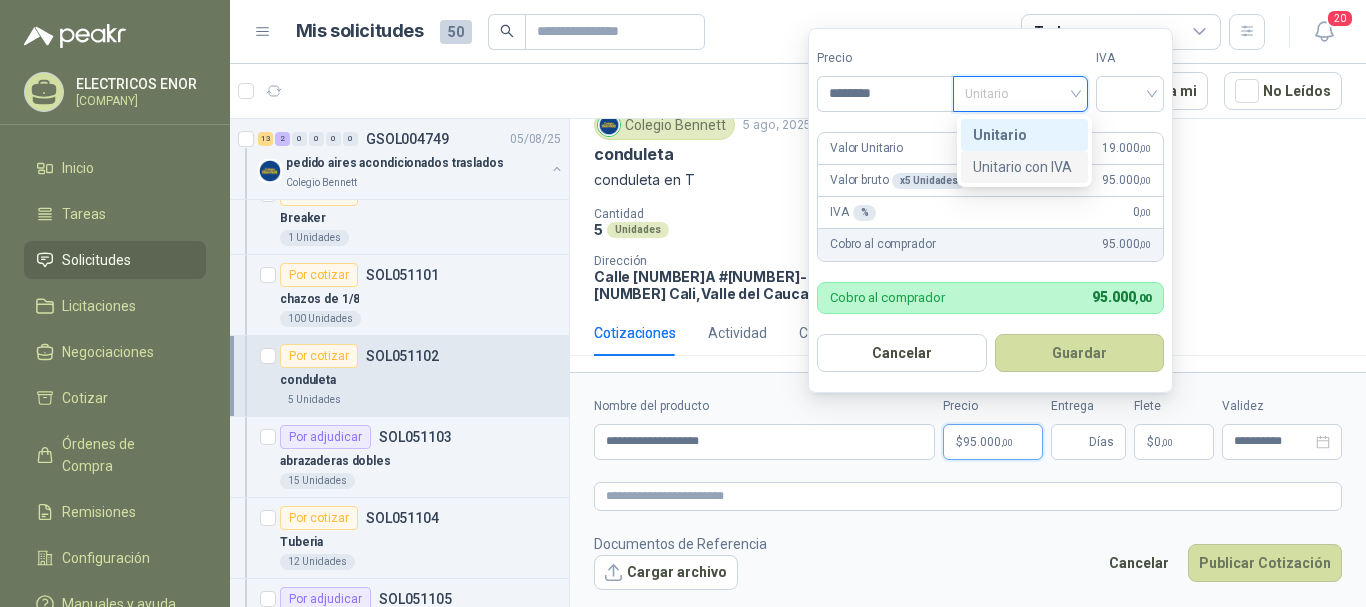 click on "Unitario con IVA" at bounding box center (1024, 167) 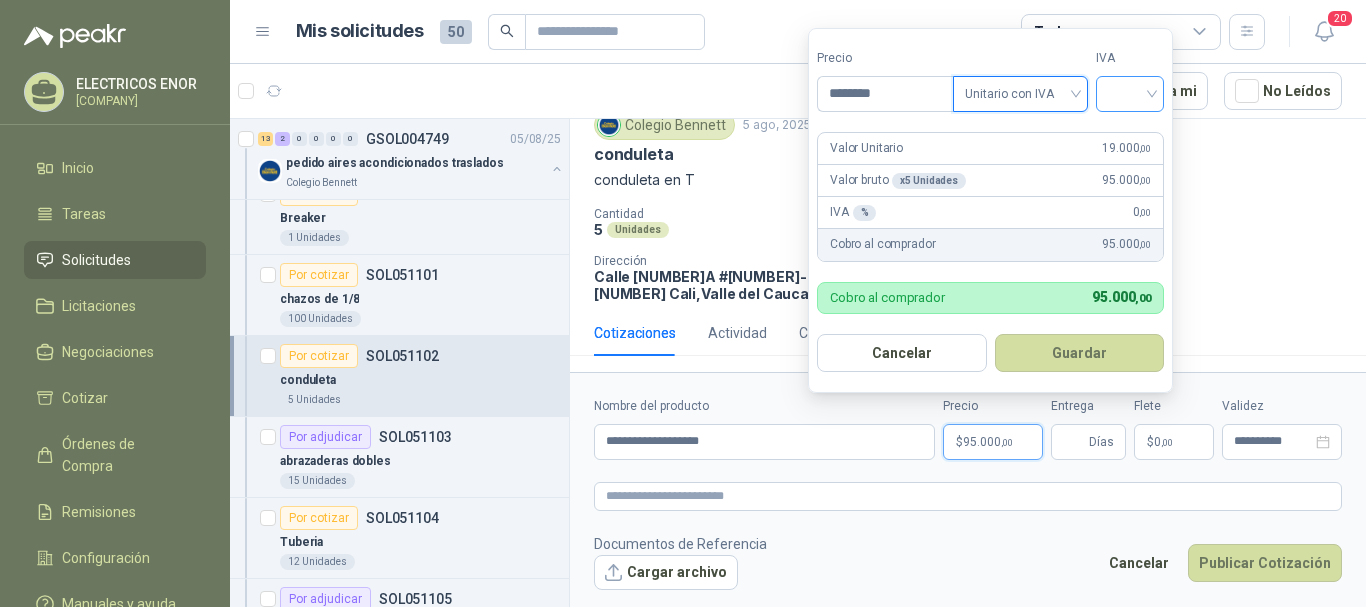 click at bounding box center [1130, 92] 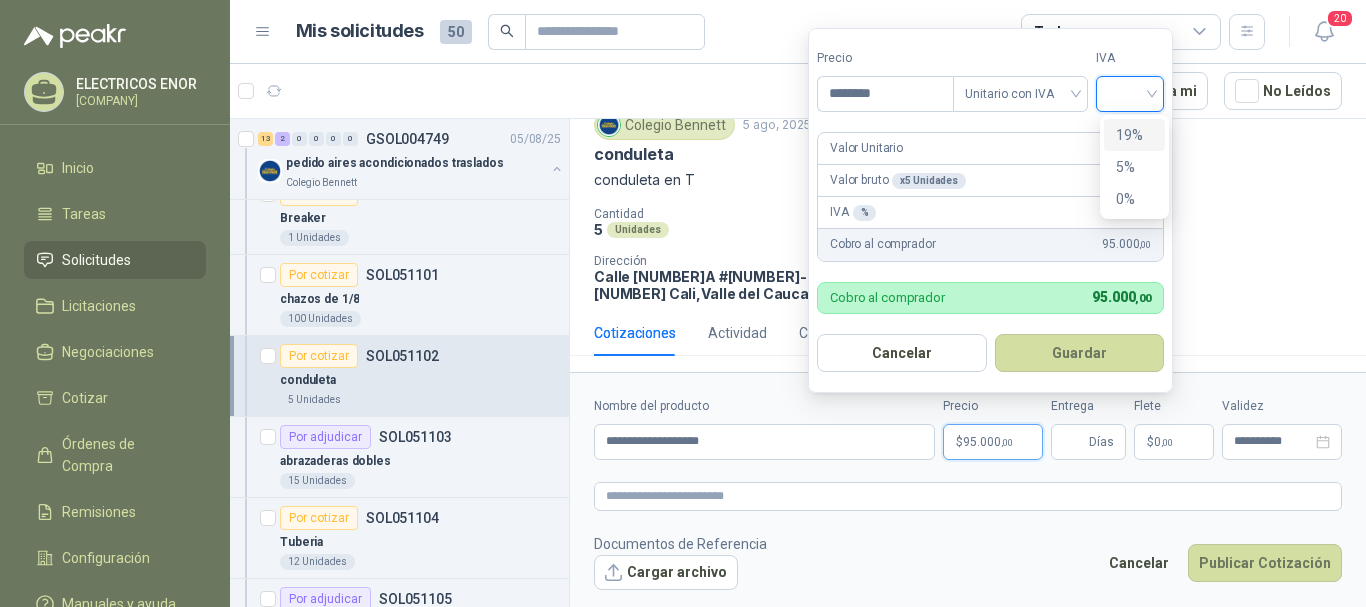 click on "19%" at bounding box center [1134, 135] 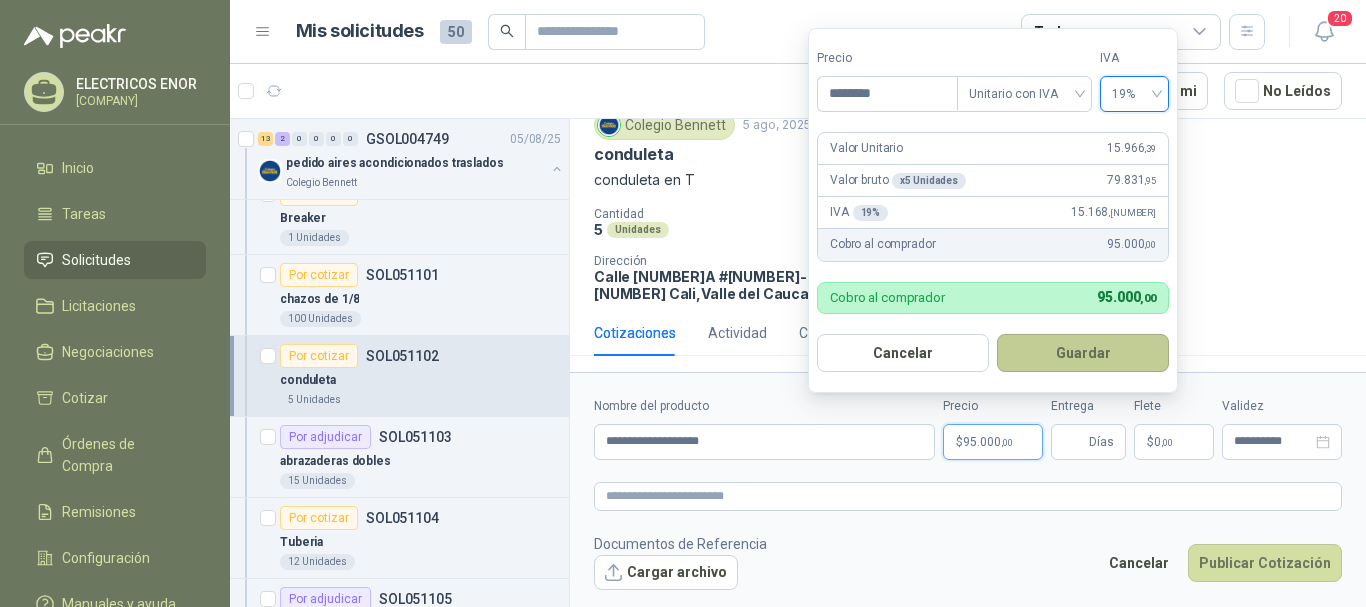 drag, startPoint x: 1074, startPoint y: 346, endPoint x: 1076, endPoint y: 357, distance: 11.18034 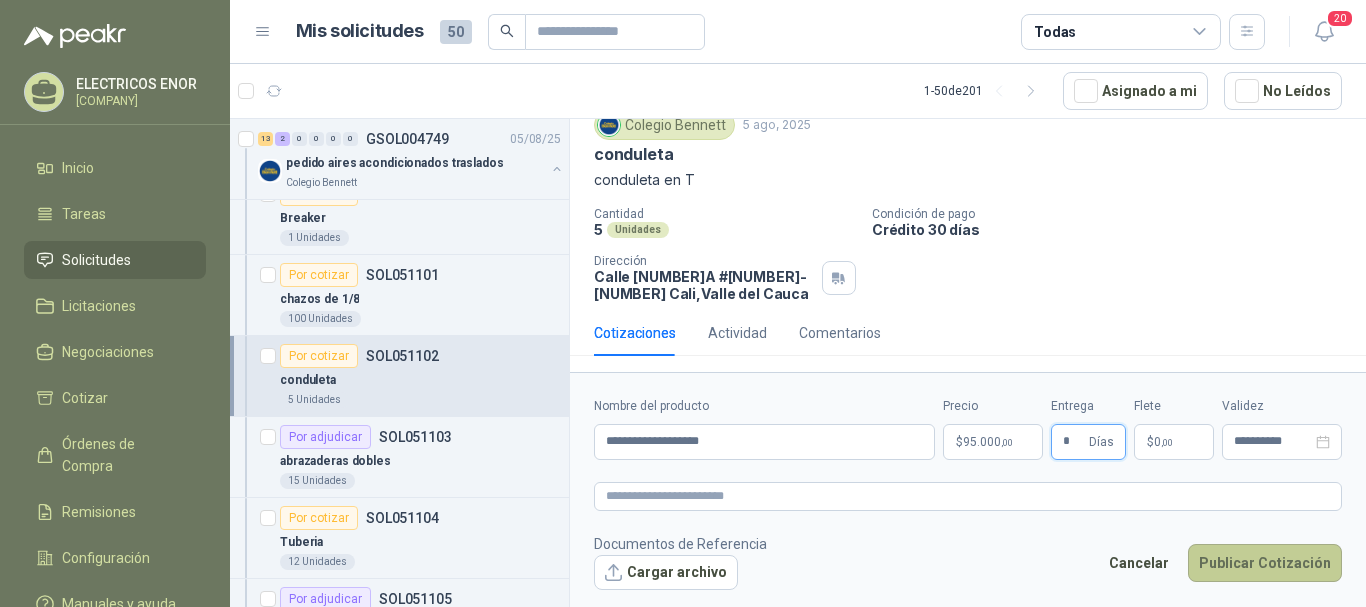type on "*" 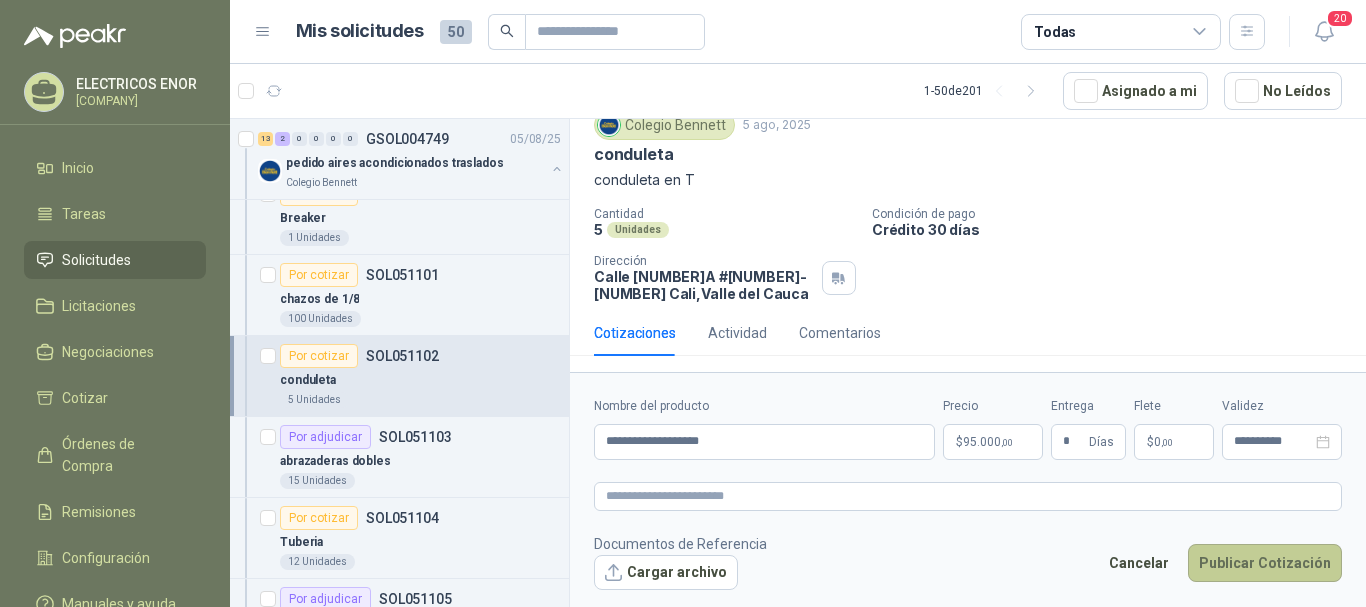 click on "Publicar Cotización" at bounding box center (1265, 563) 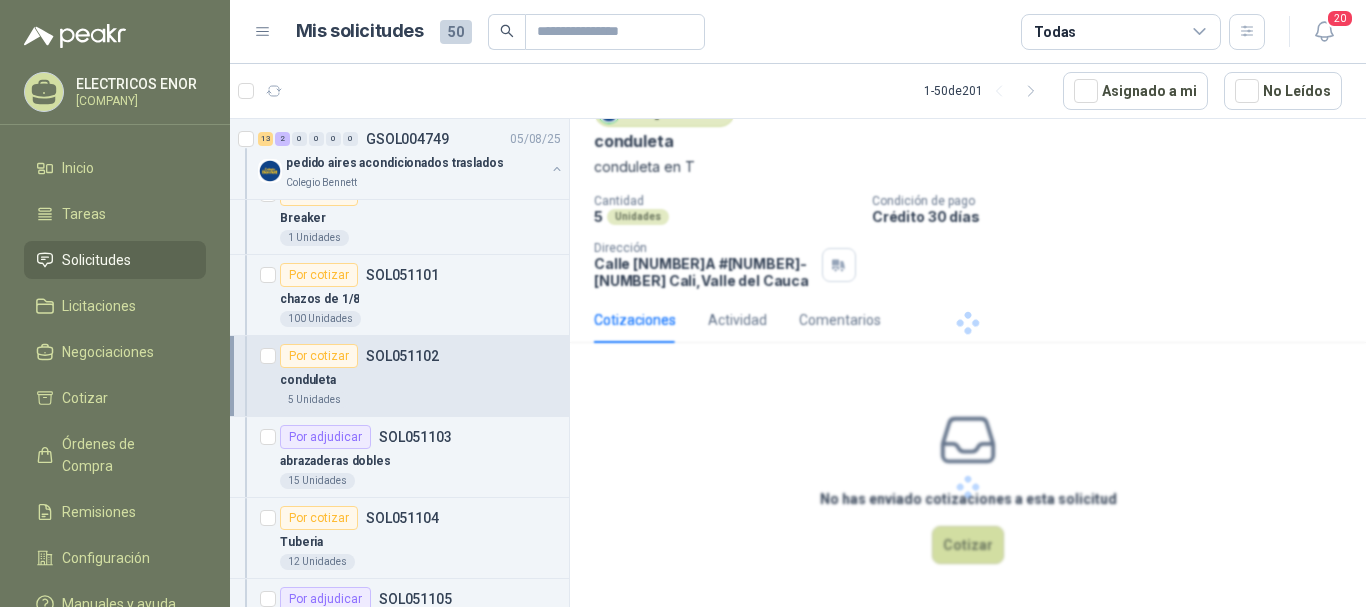scroll, scrollTop: 0, scrollLeft: 0, axis: both 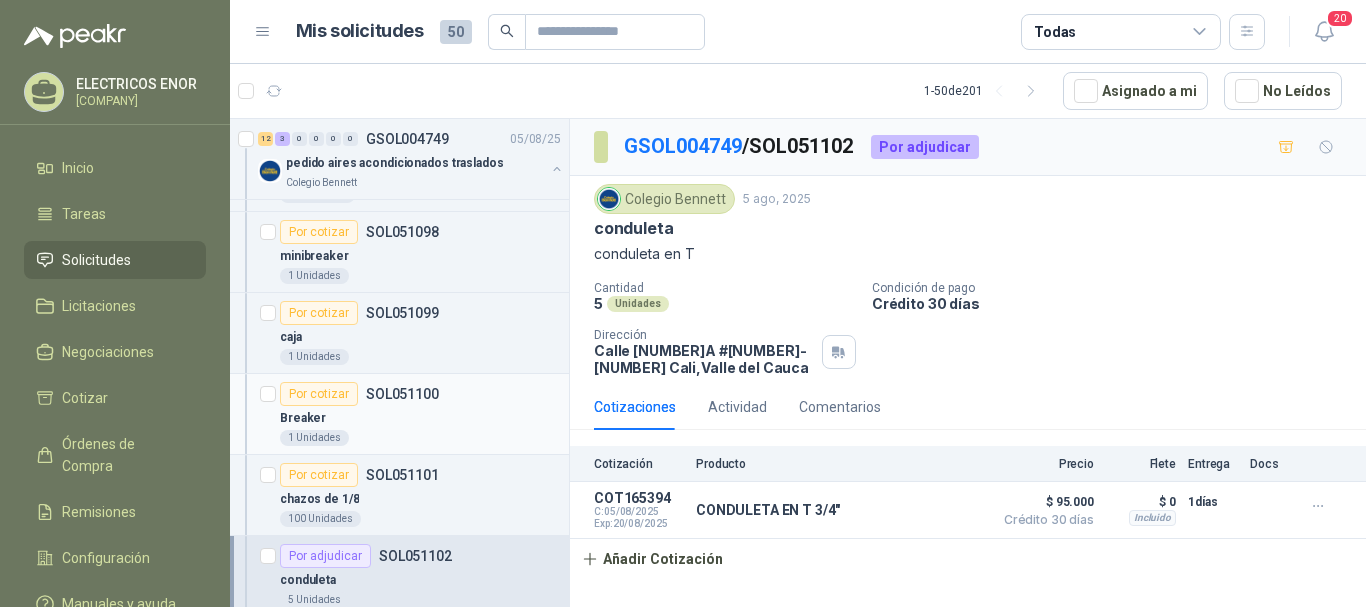 click on "Breaker" at bounding box center [420, 418] 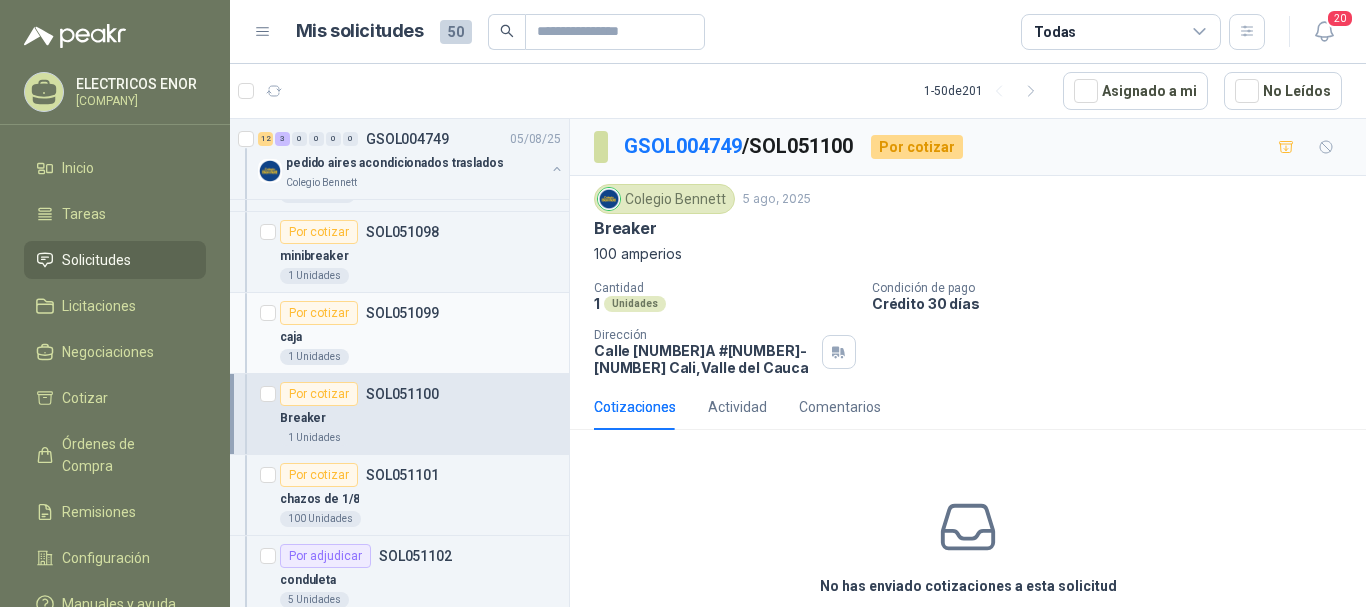 click on "Por cotizar SOL051099" at bounding box center (359, 313) 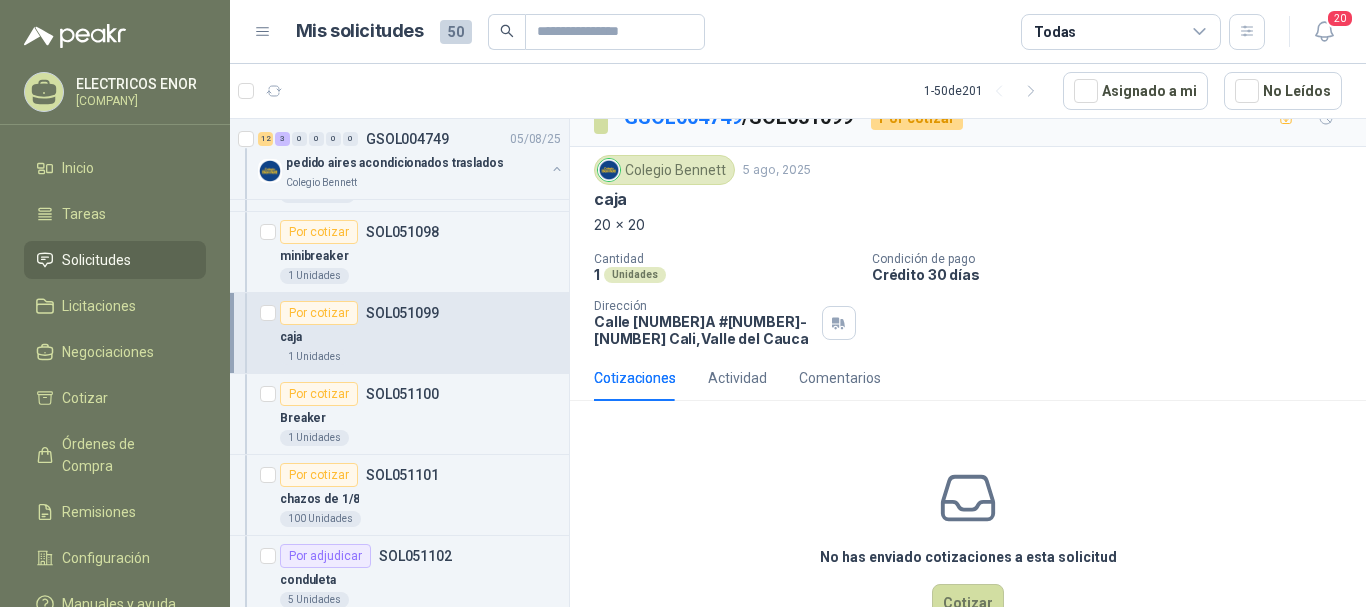 scroll, scrollTop: 0, scrollLeft: 0, axis: both 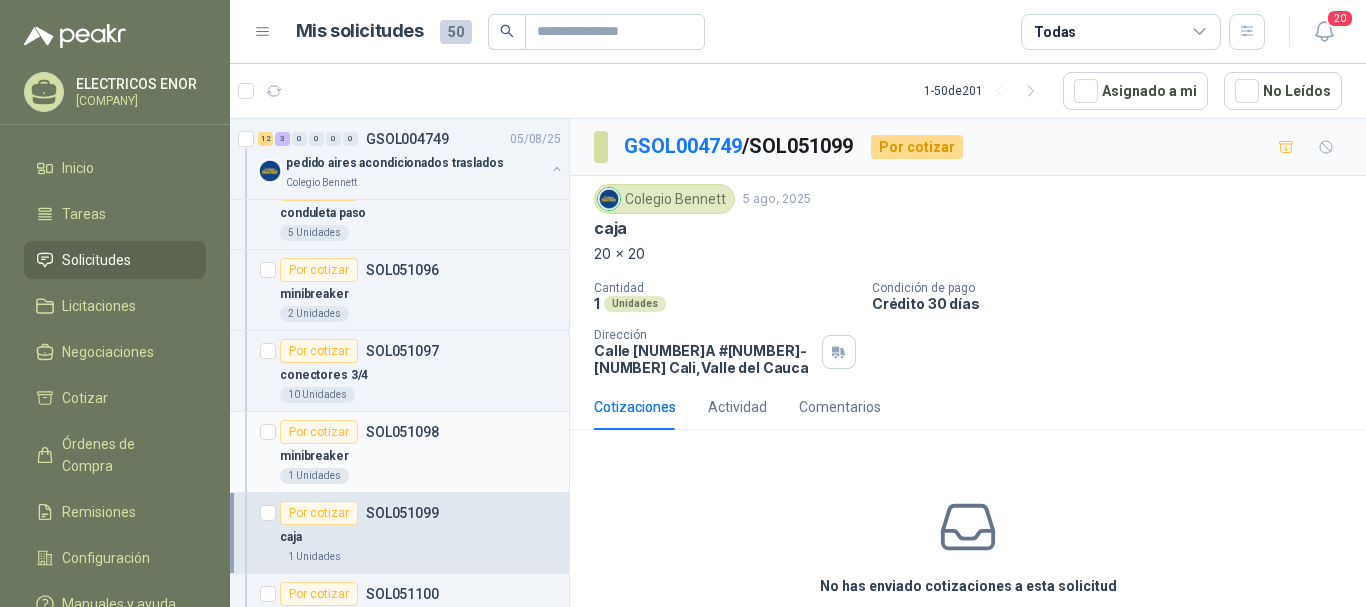 click on "minibreaker" at bounding box center [420, 456] 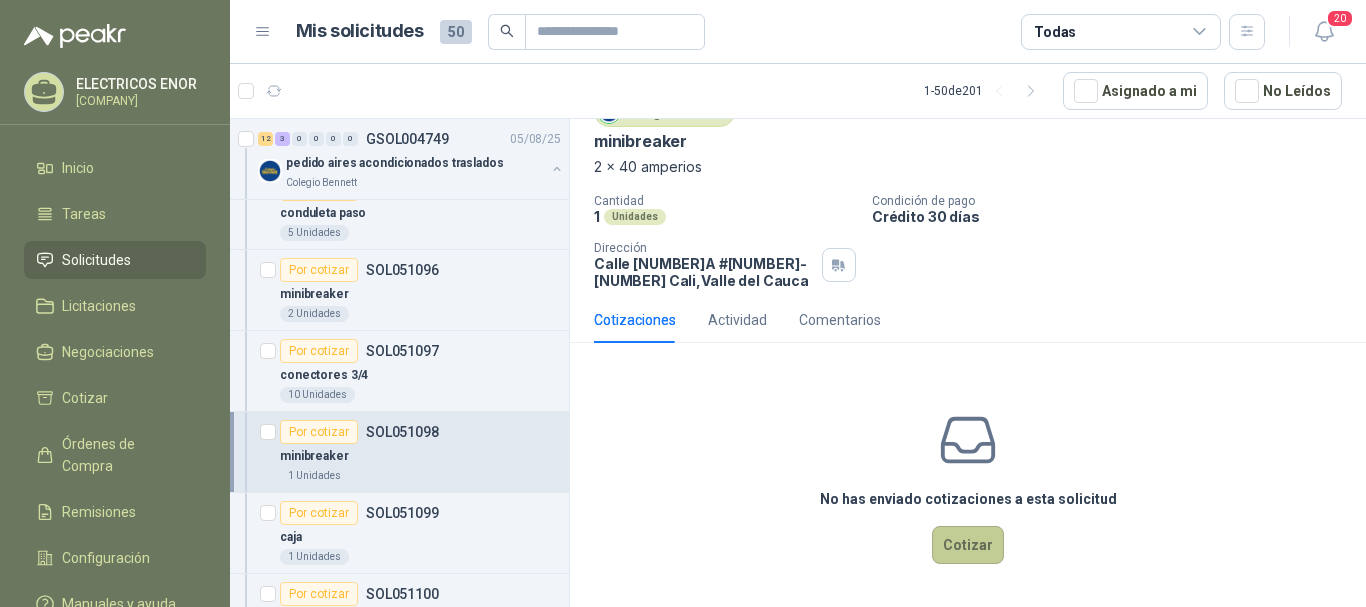 click on "Cotizar" at bounding box center [968, 545] 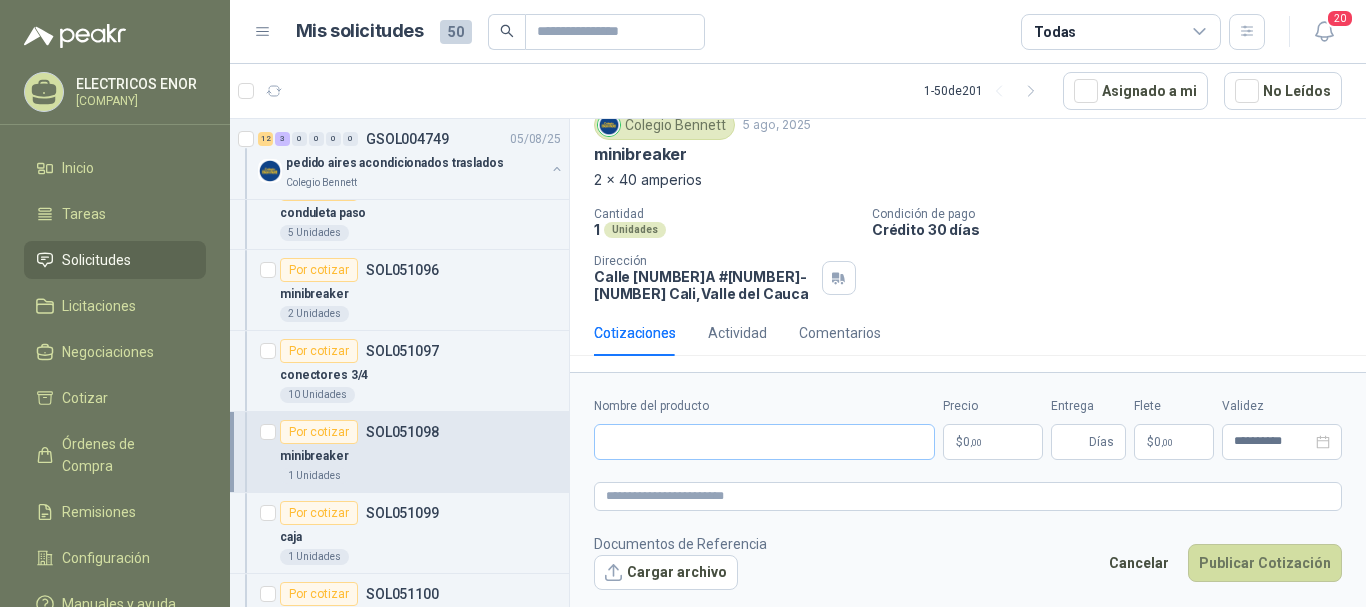 type 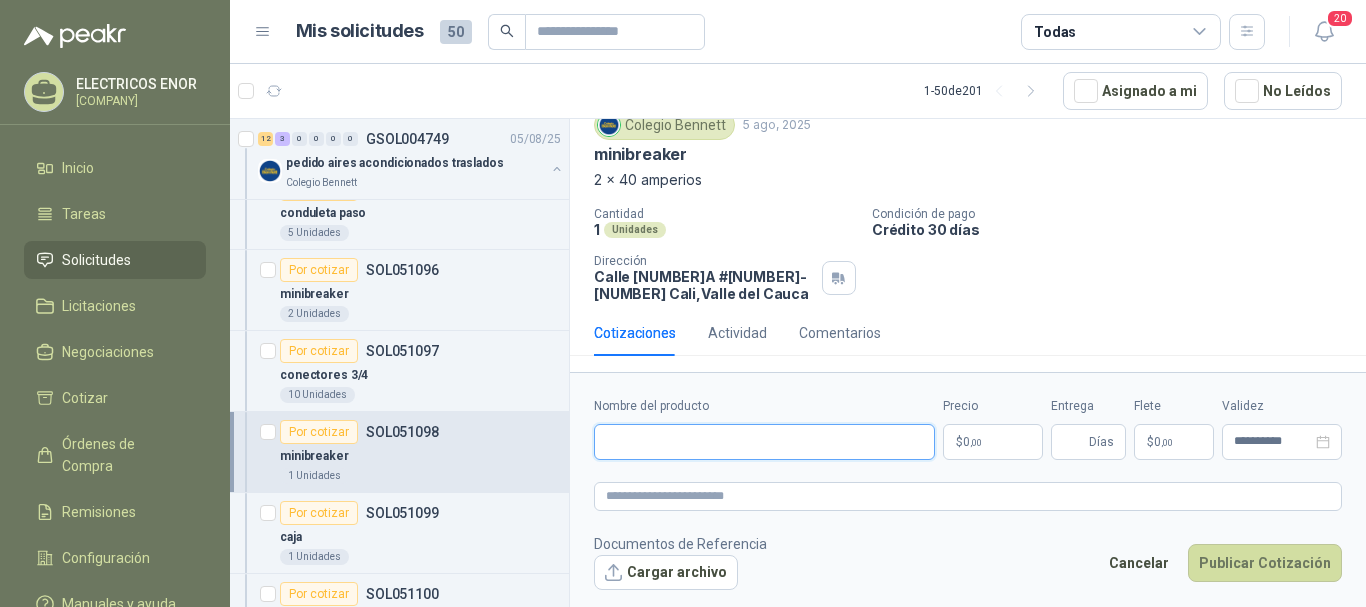click on "Nombre del producto" at bounding box center (764, 442) 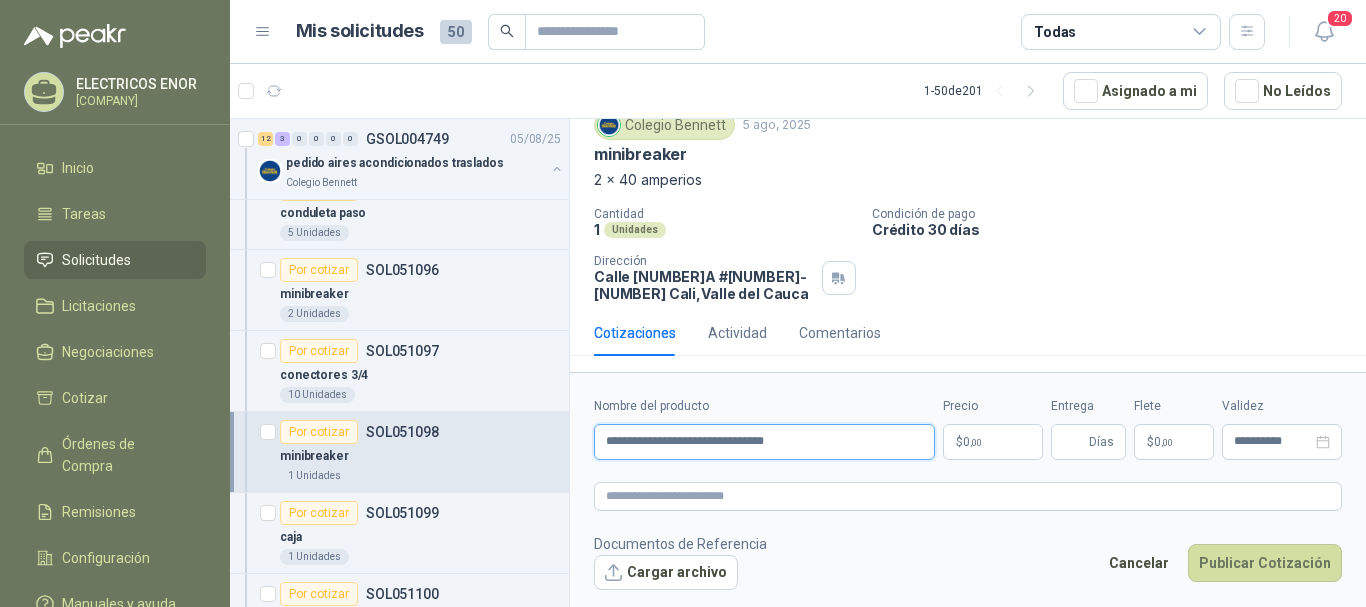 type on "**********" 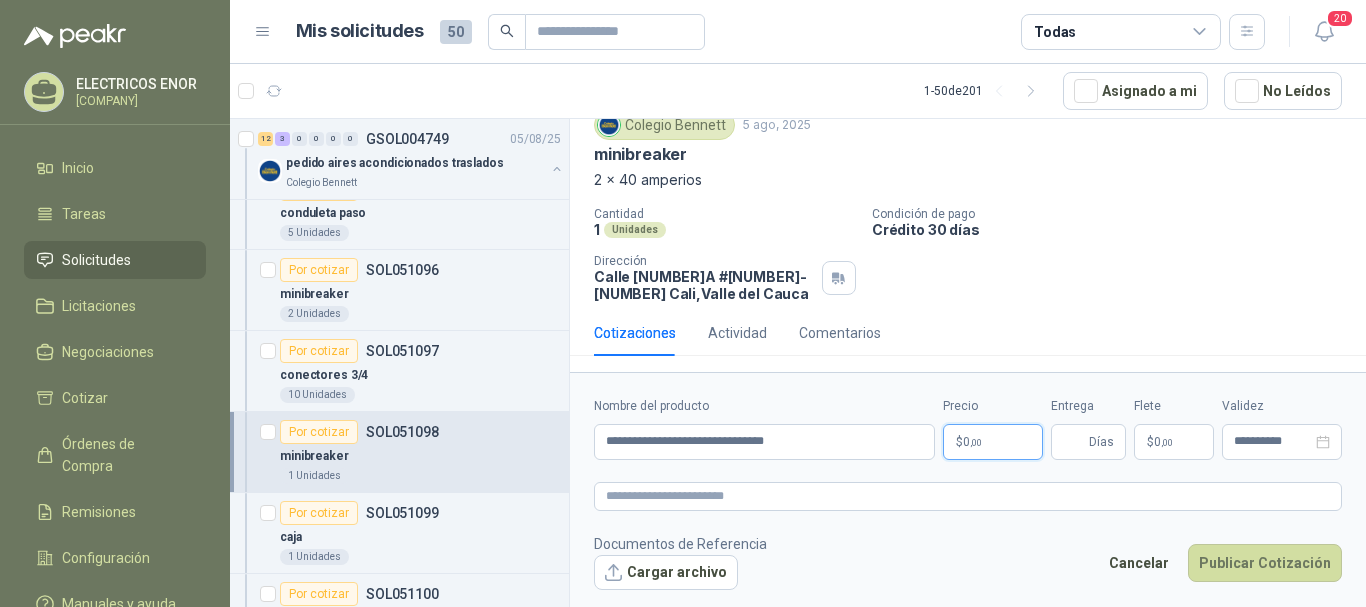 click on "$  0 ,00" at bounding box center (993, 442) 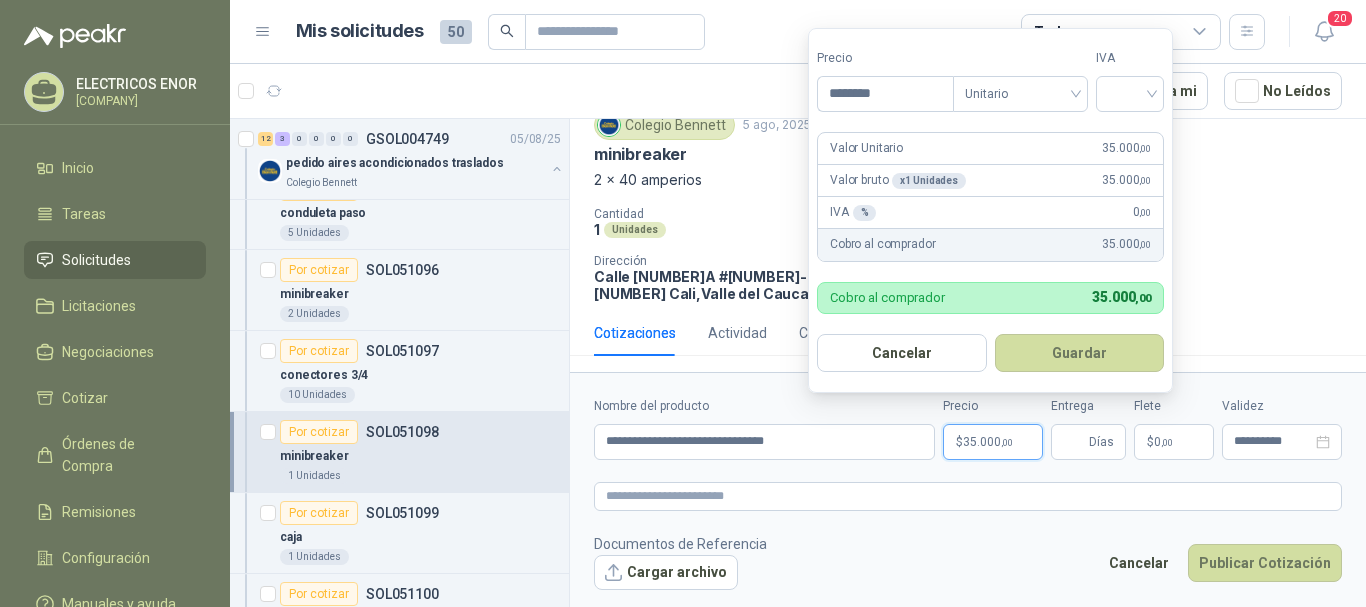 type on "********" 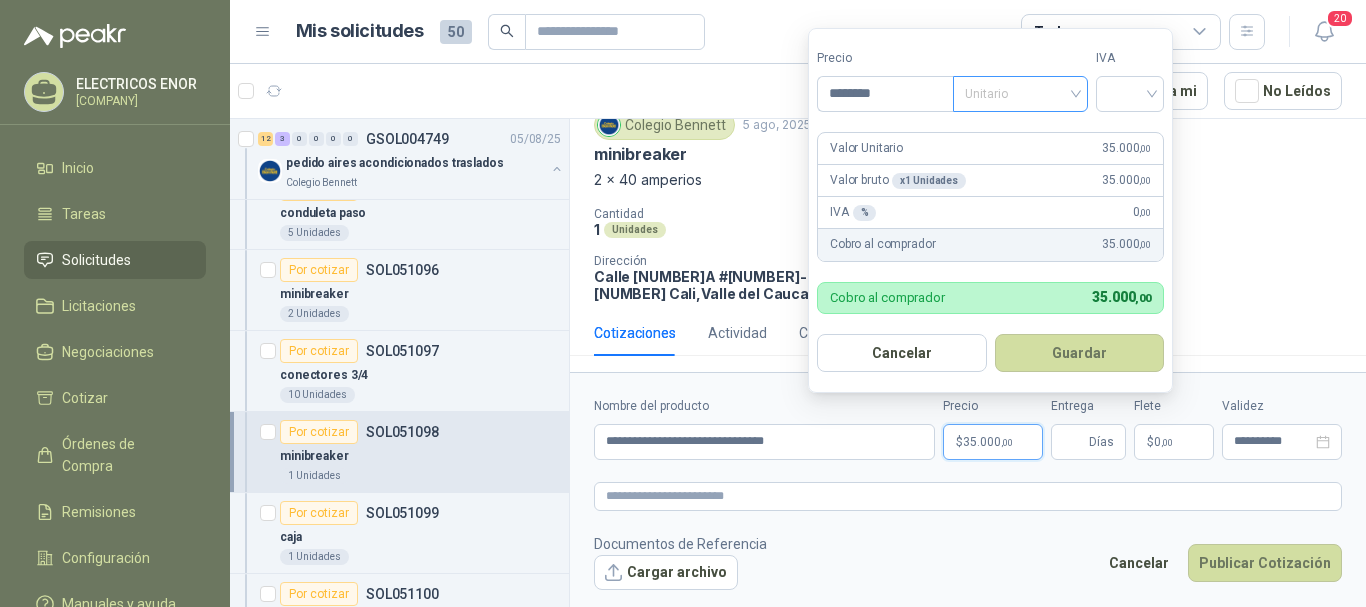 click on "Unitario" at bounding box center [1020, 94] 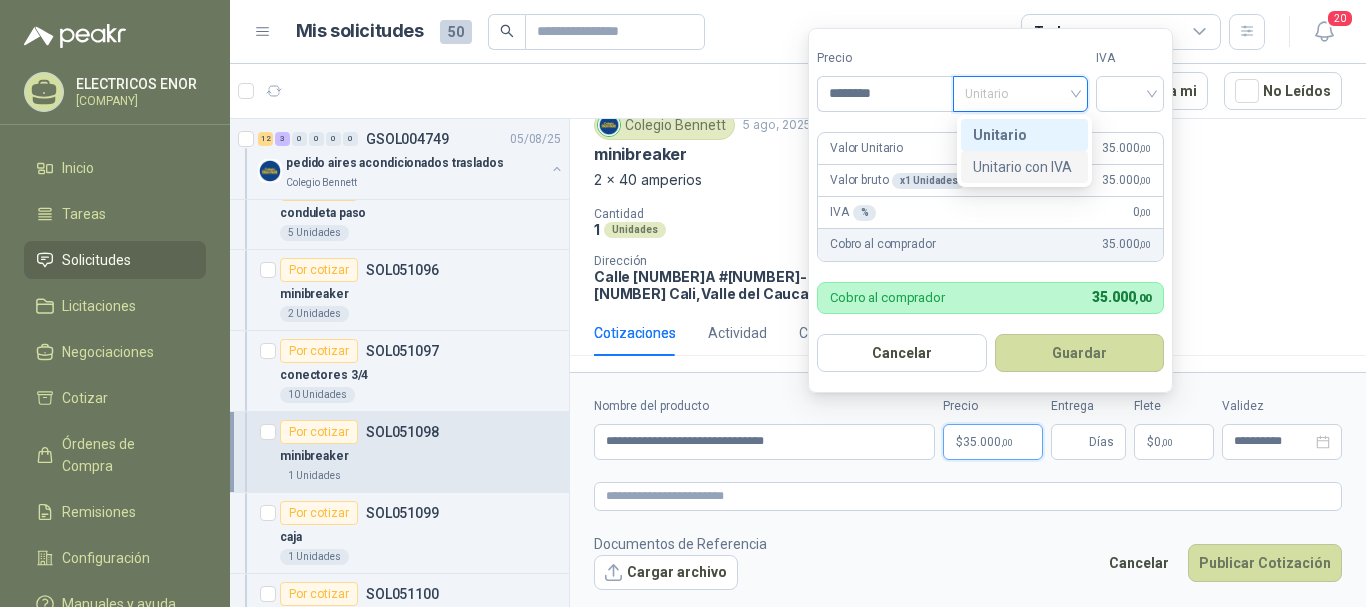 click on "Unitario con IVA" at bounding box center [1024, 167] 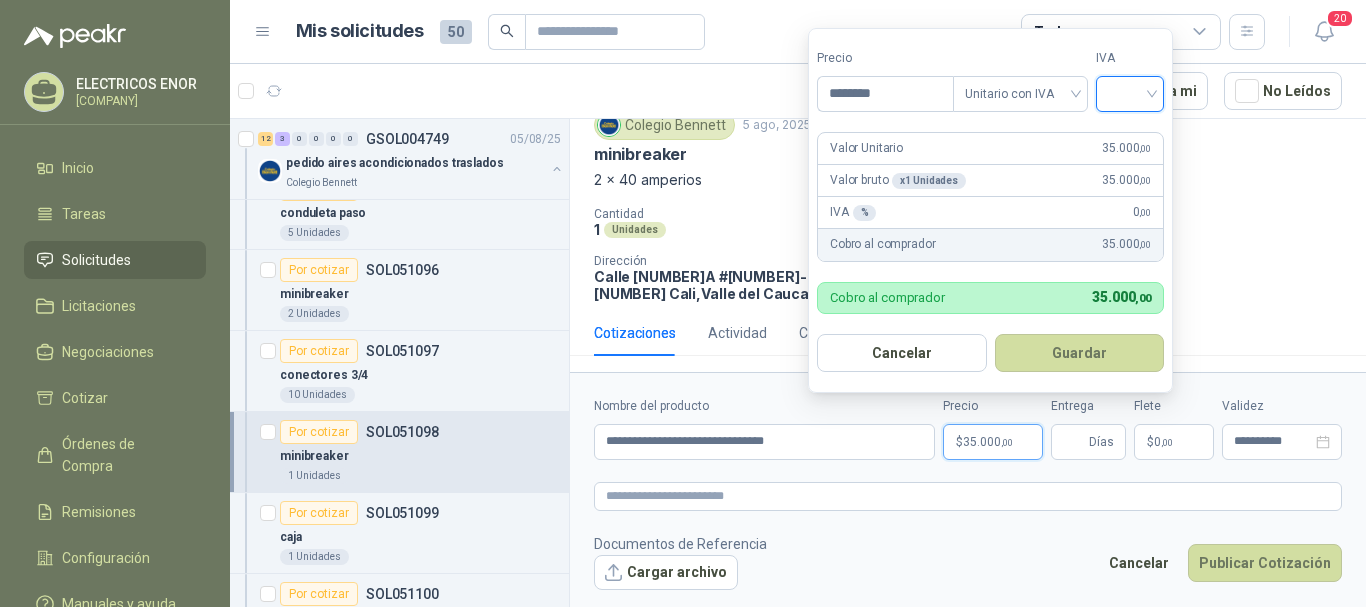 click at bounding box center [1130, 92] 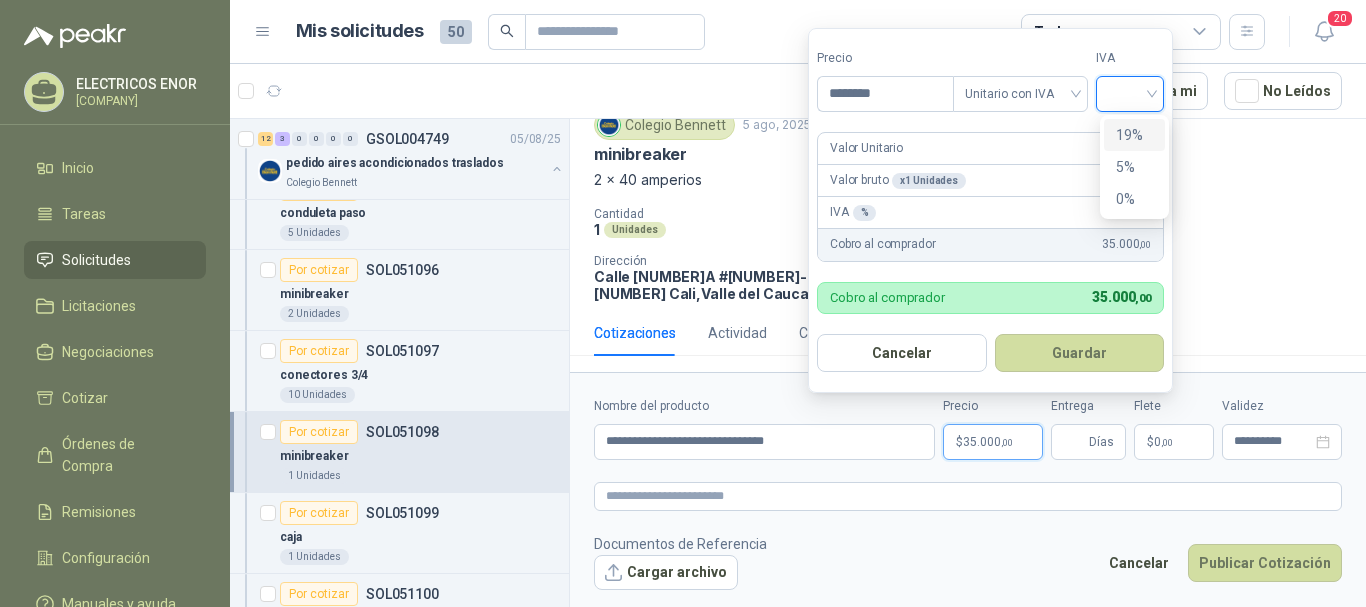 click on "19%" at bounding box center [1134, 135] 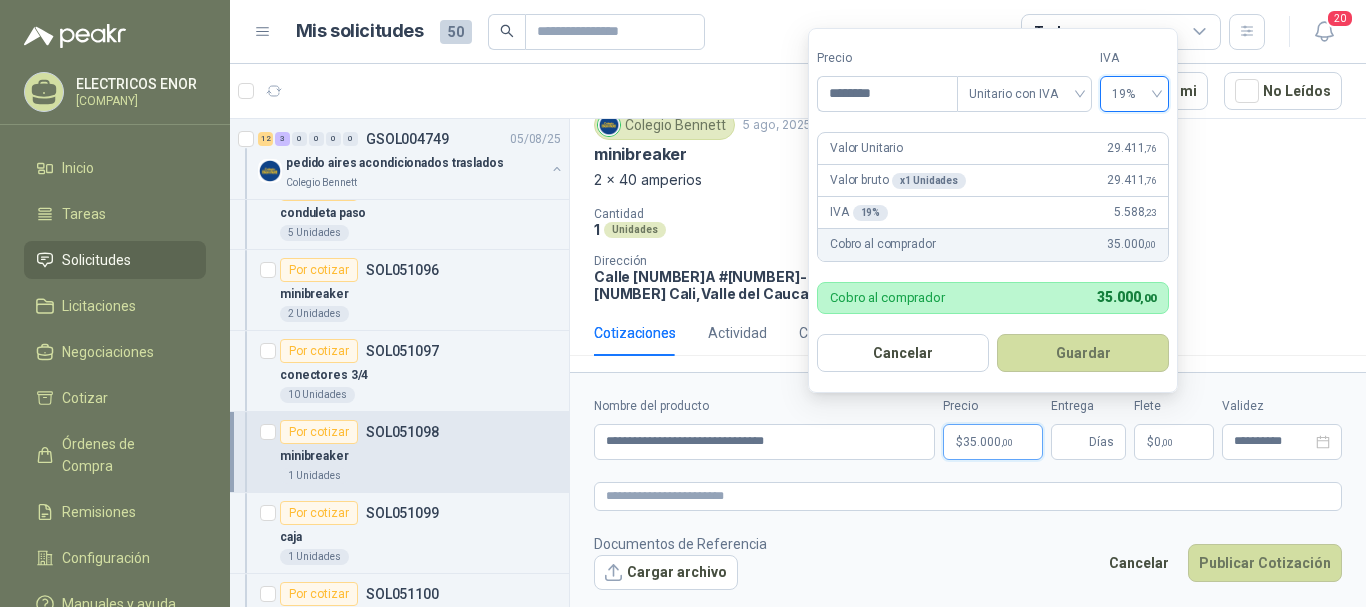 drag, startPoint x: 1070, startPoint y: 358, endPoint x: 1073, endPoint y: 420, distance: 62.072536 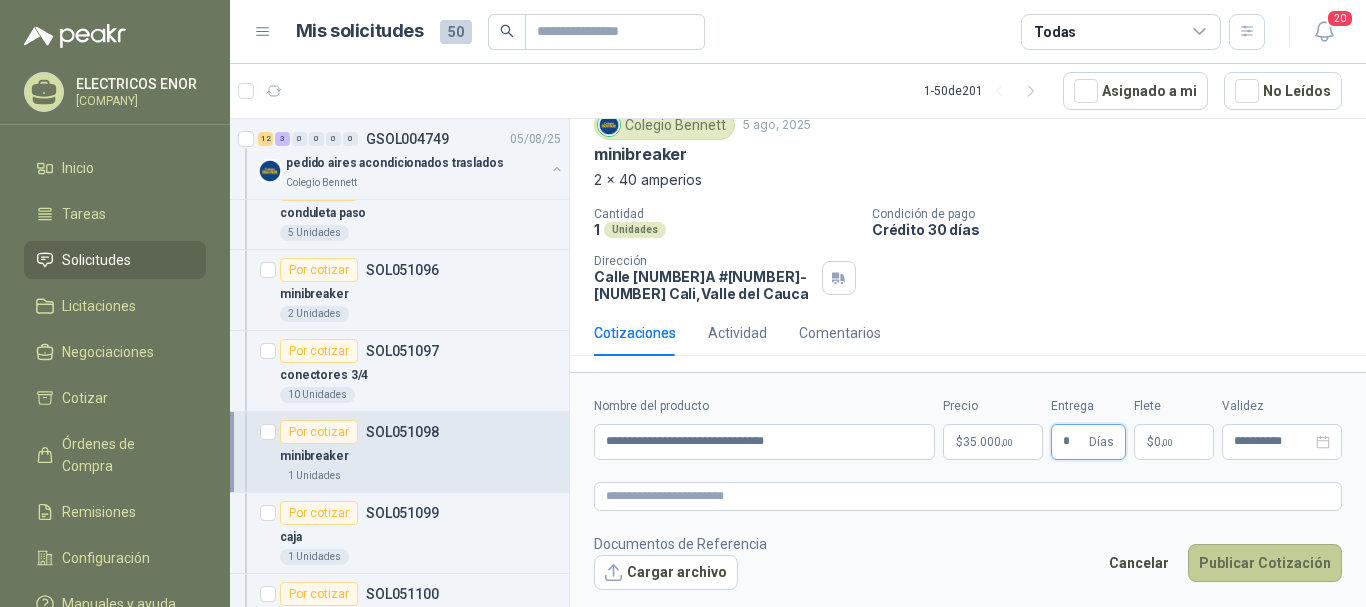 type on "*" 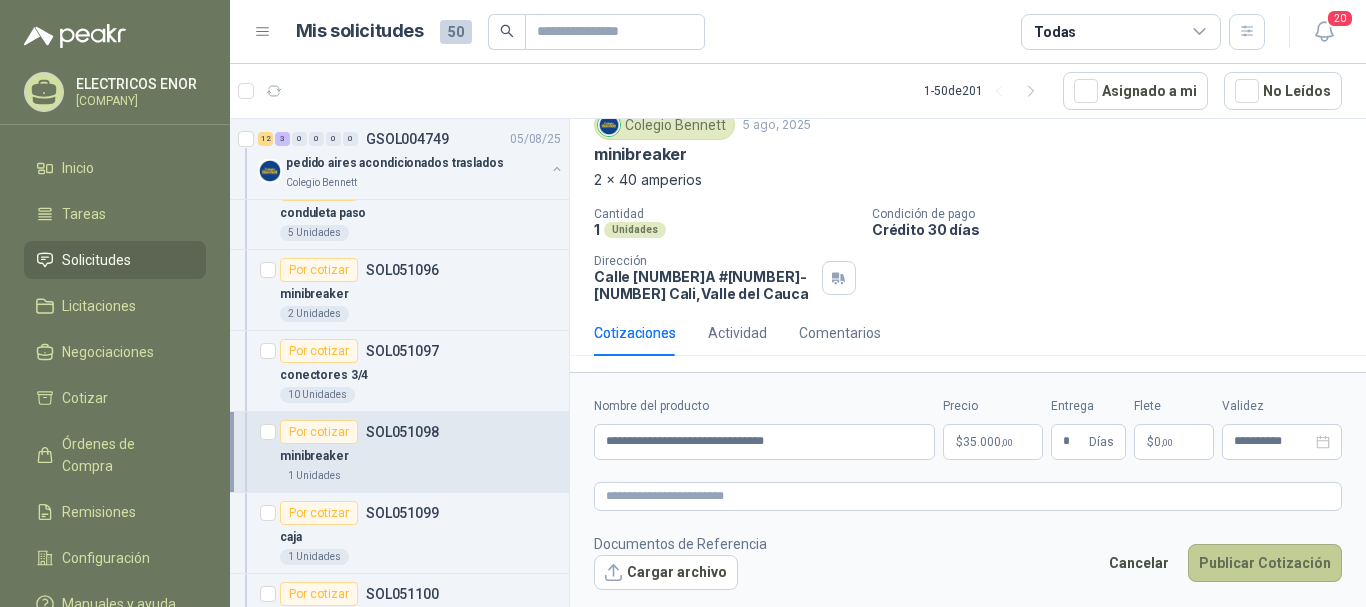 click on "Publicar Cotización" at bounding box center [1265, 563] 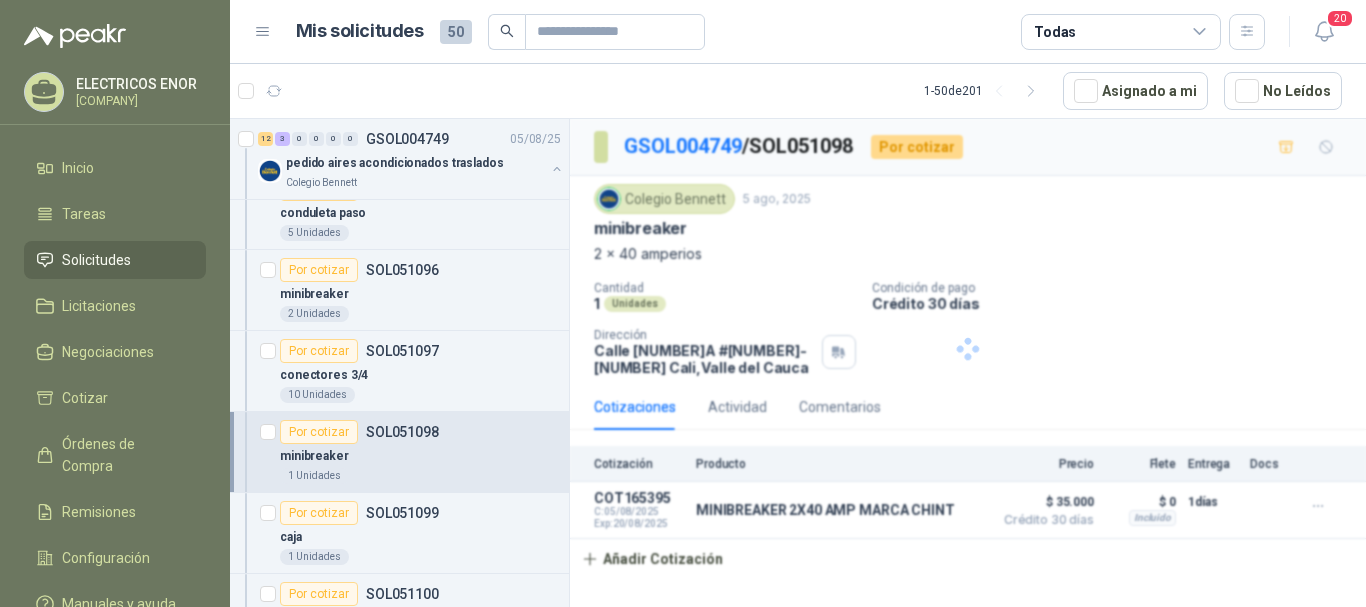 scroll, scrollTop: 0, scrollLeft: 0, axis: both 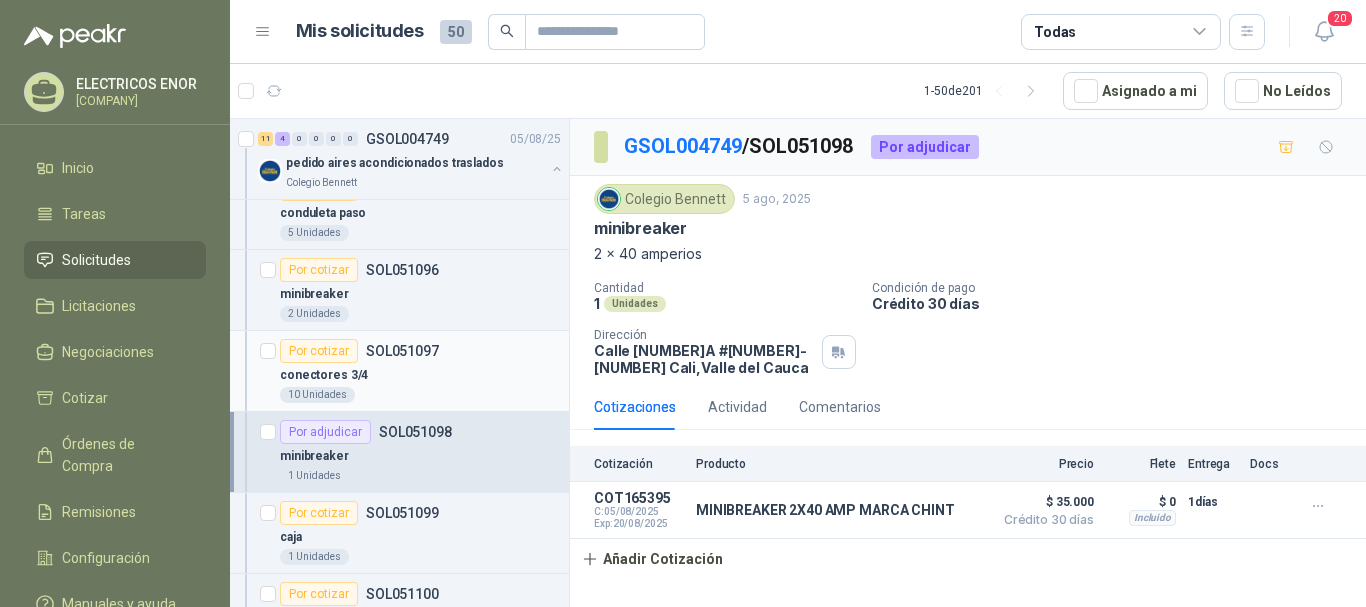 click on "[NUMBER]   Unidades" at bounding box center [420, 395] 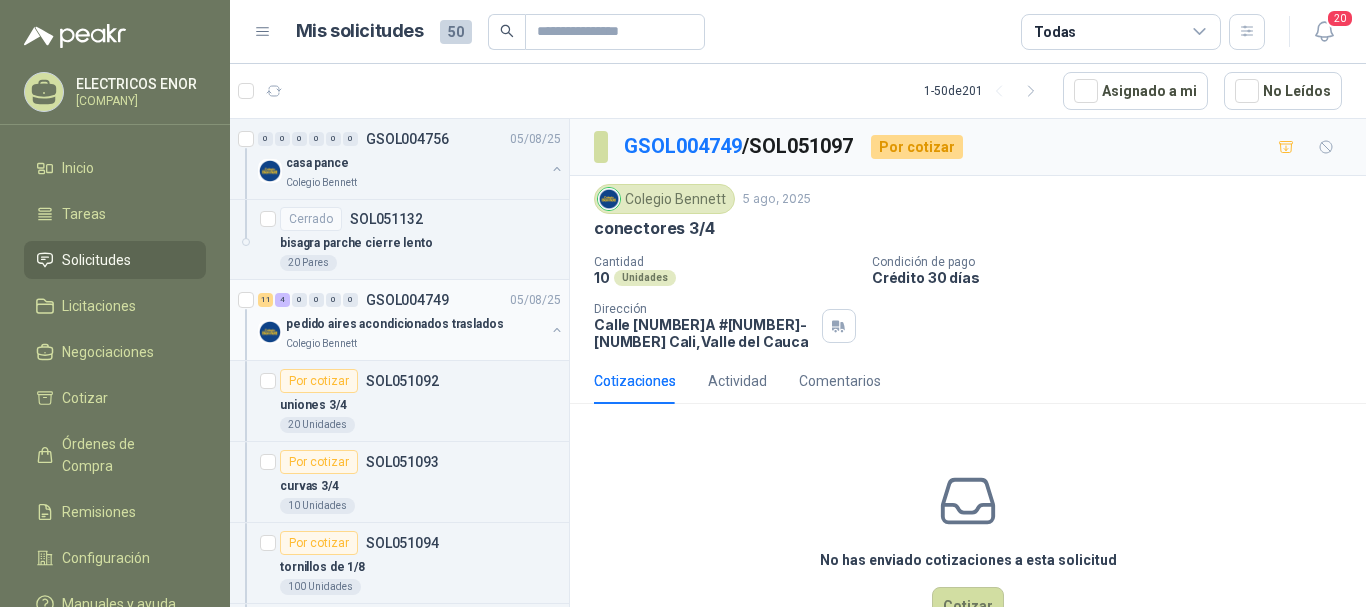 scroll, scrollTop: 300, scrollLeft: 0, axis: vertical 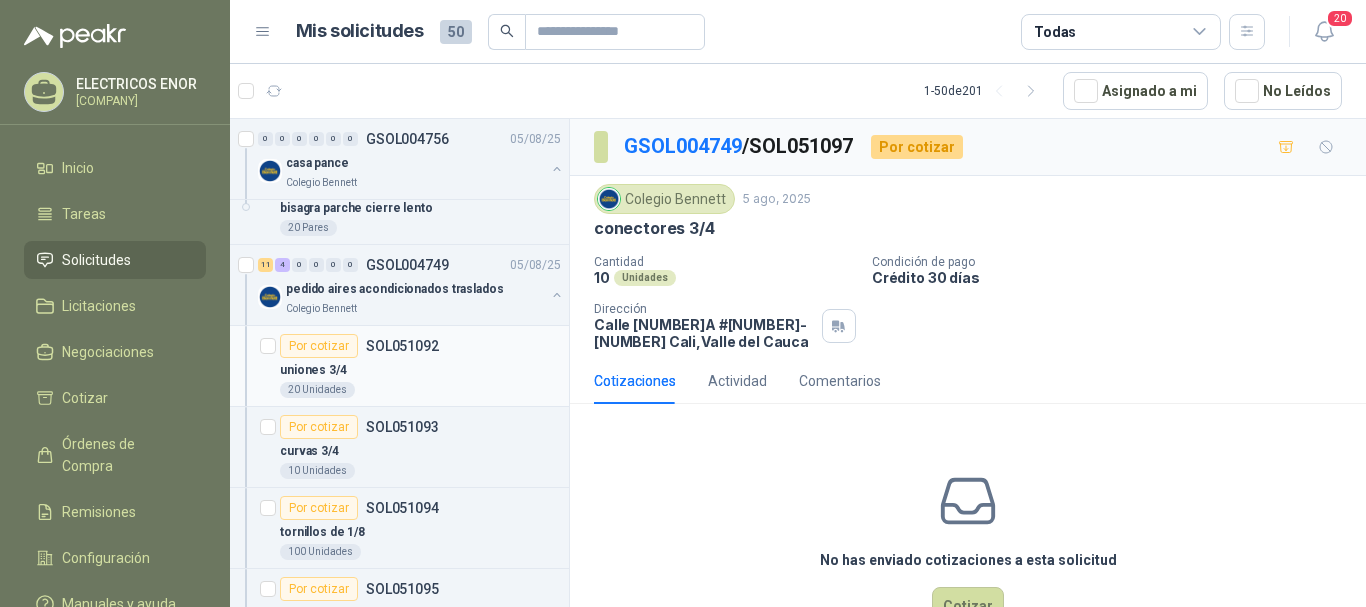 click on "uniones 3/4" at bounding box center (420, 370) 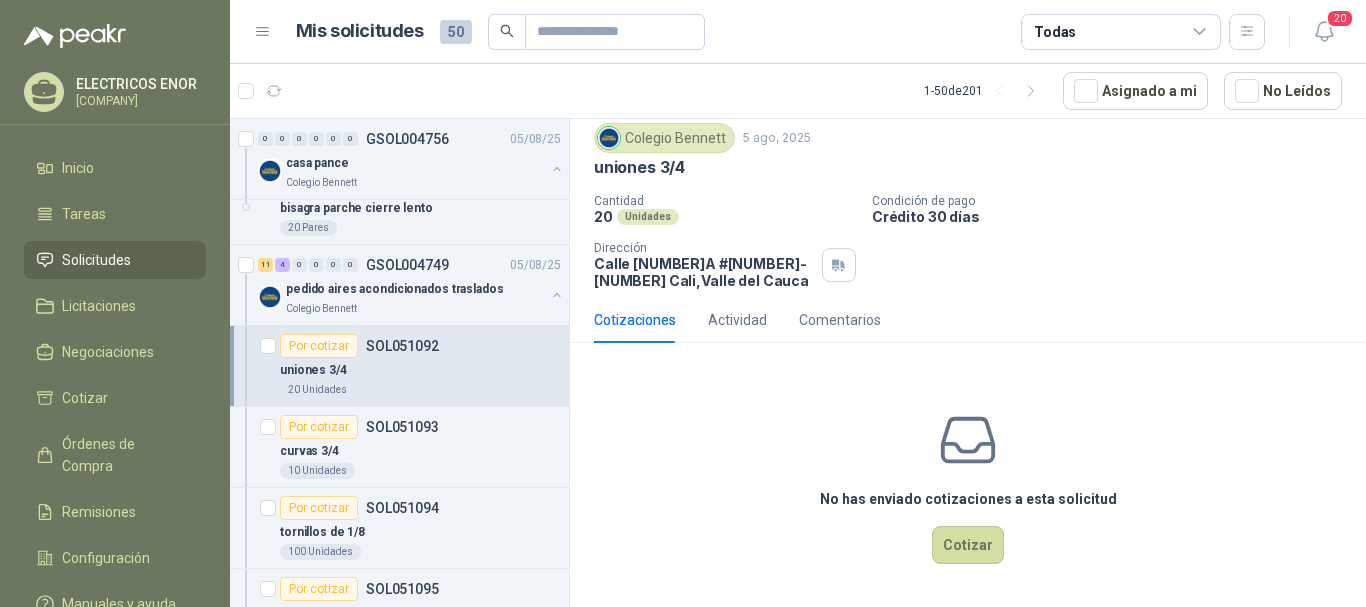 scroll, scrollTop: 62, scrollLeft: 0, axis: vertical 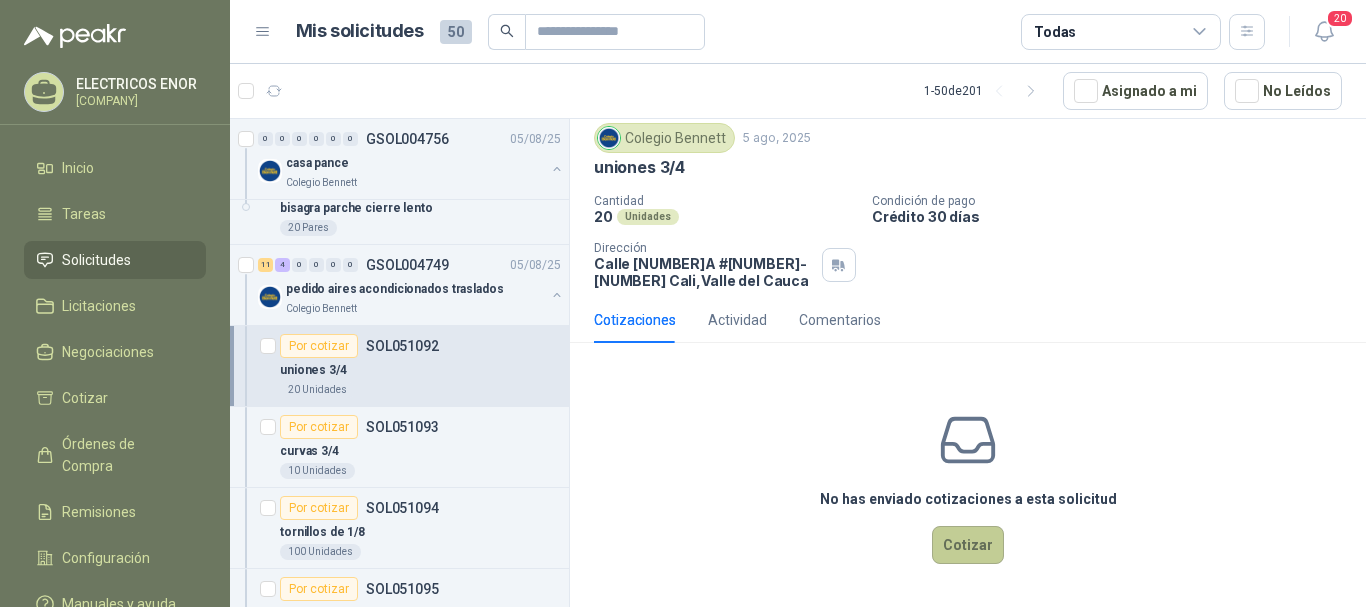 click on "Cotizar" at bounding box center (968, 545) 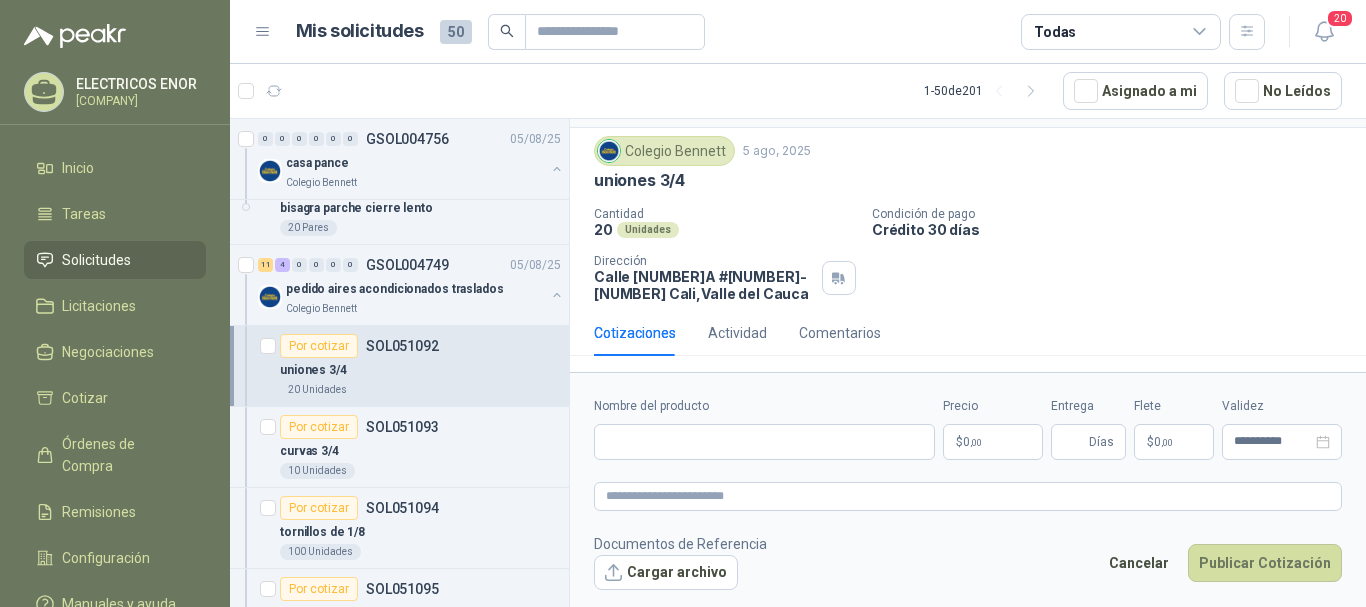 type 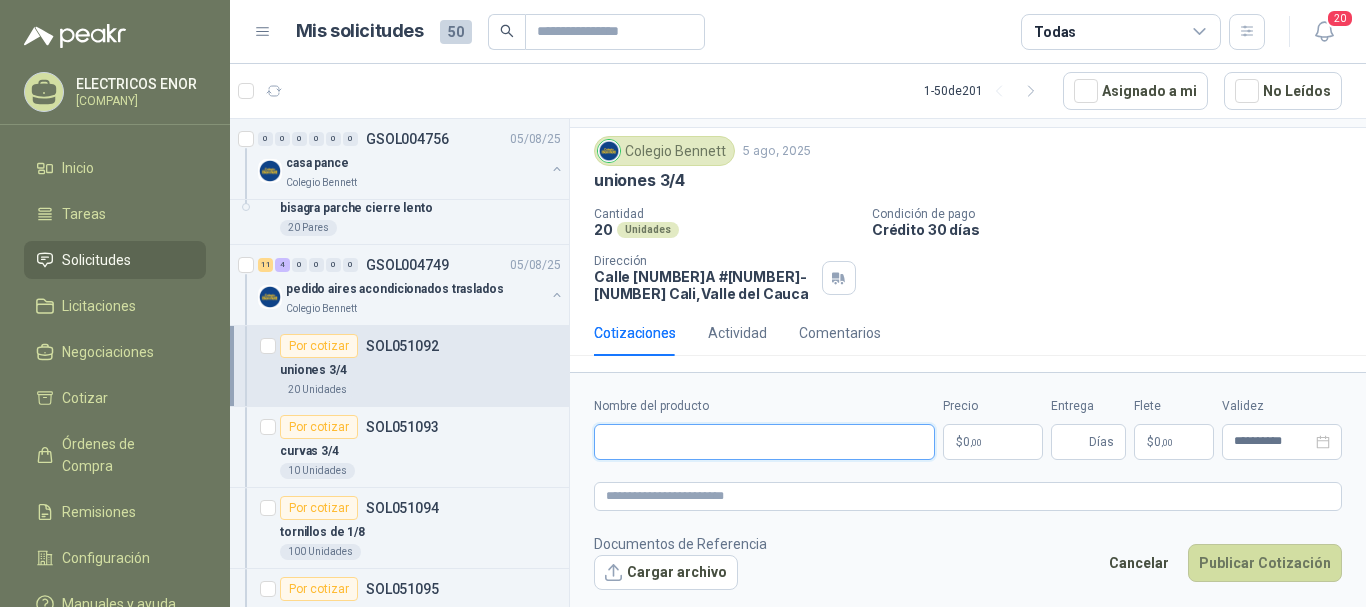 click on "Nombre del producto" at bounding box center [764, 442] 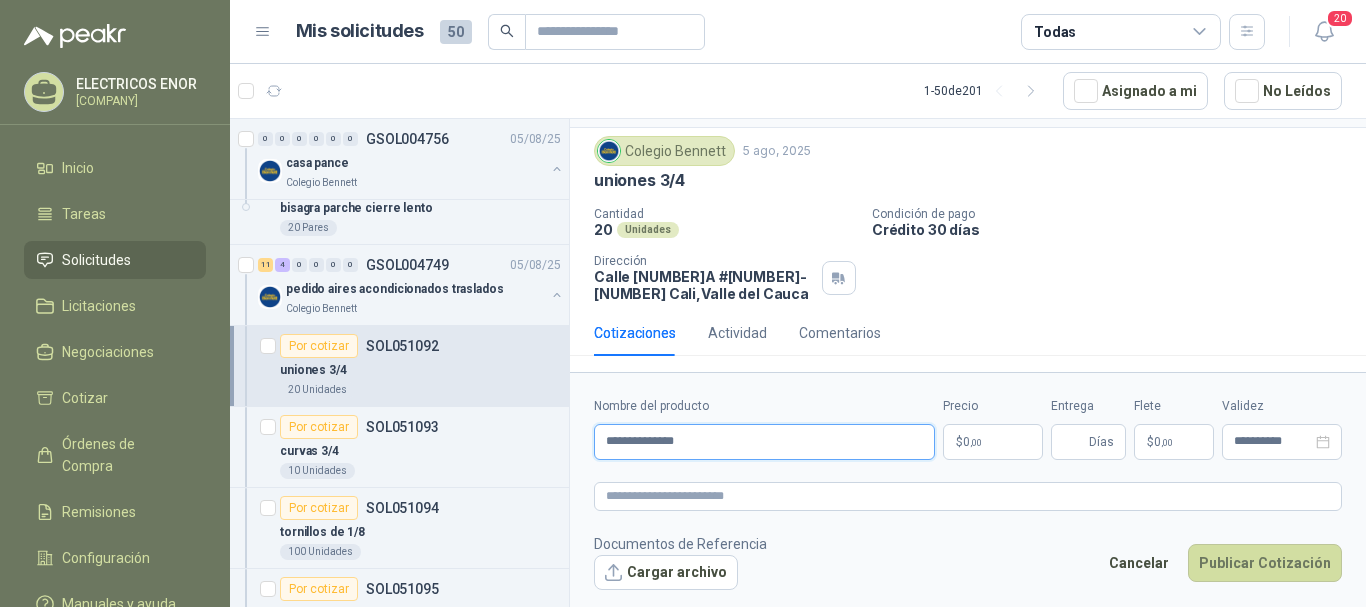type on "**********" 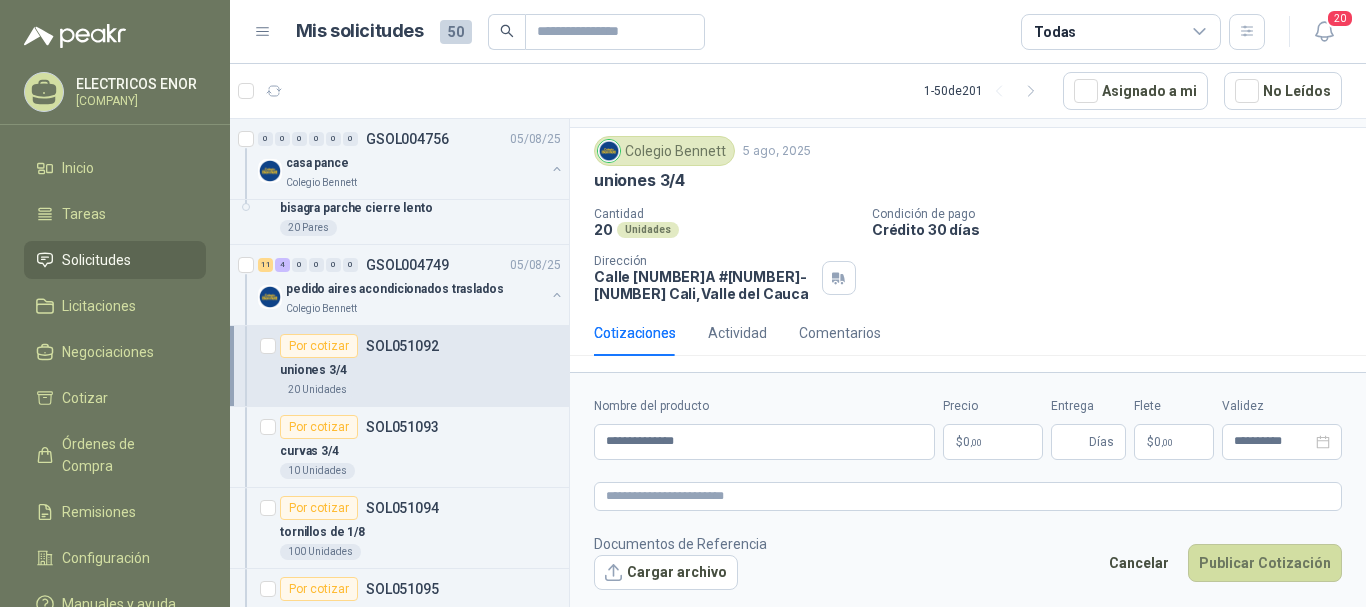 click on "$  0 ,00" at bounding box center (993, 442) 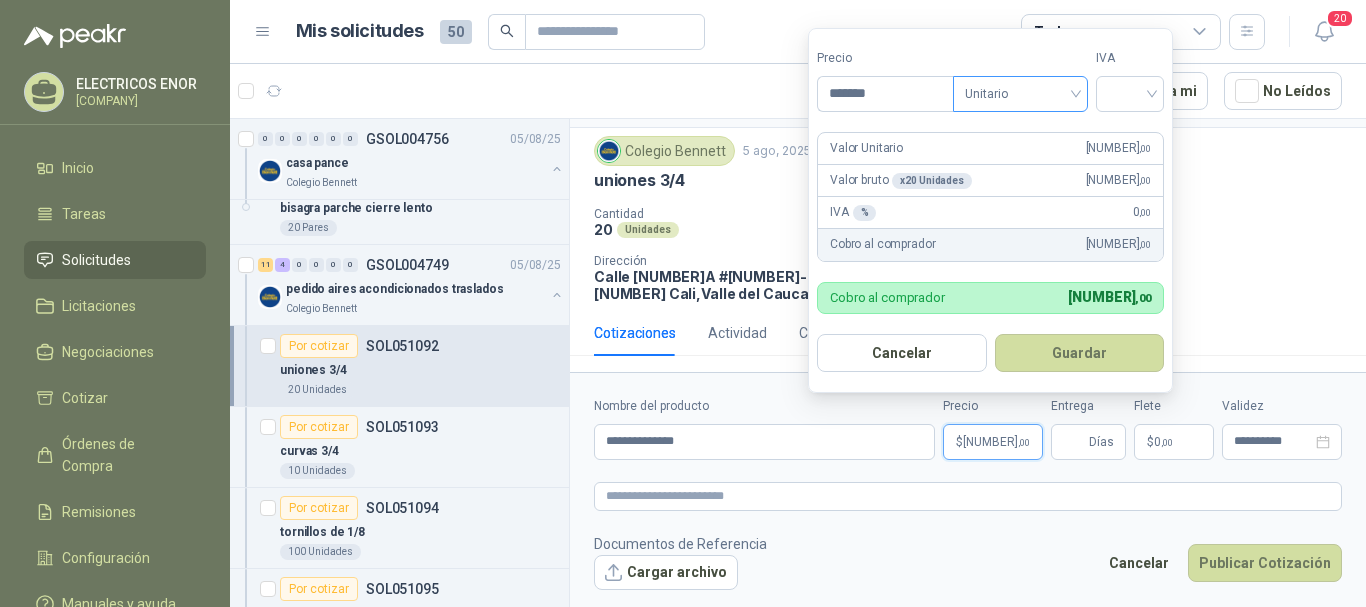 click on "Unitario" at bounding box center [1020, 94] 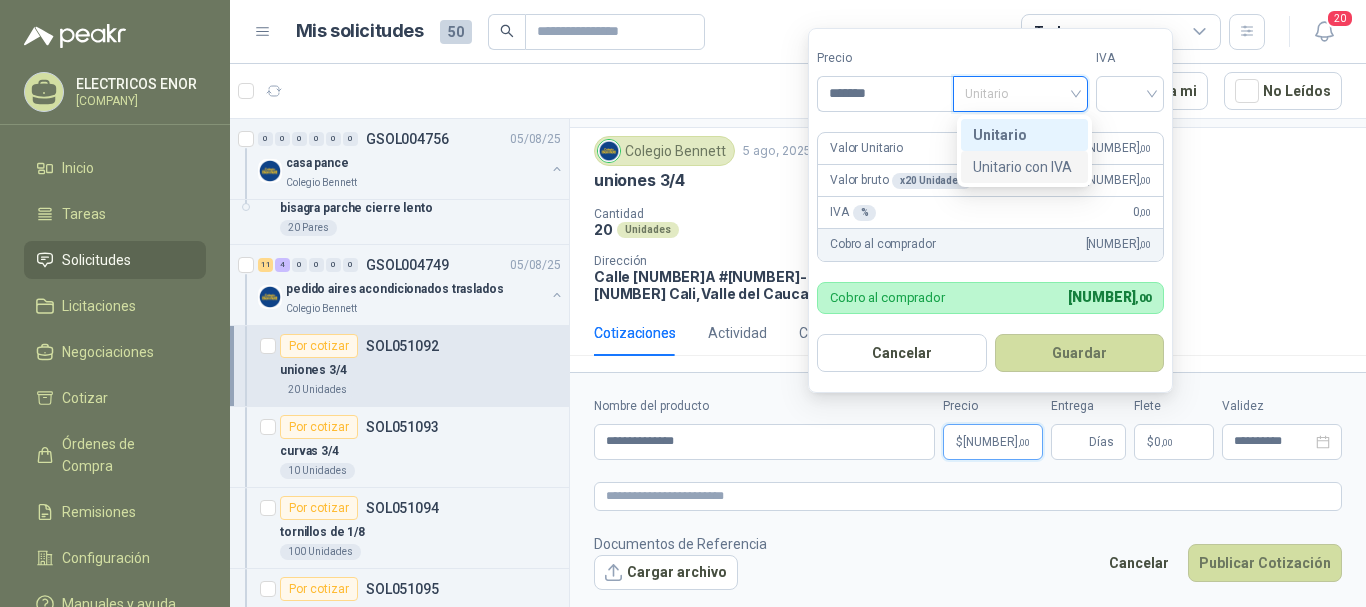 click on "Unitario con IVA" at bounding box center [1024, 167] 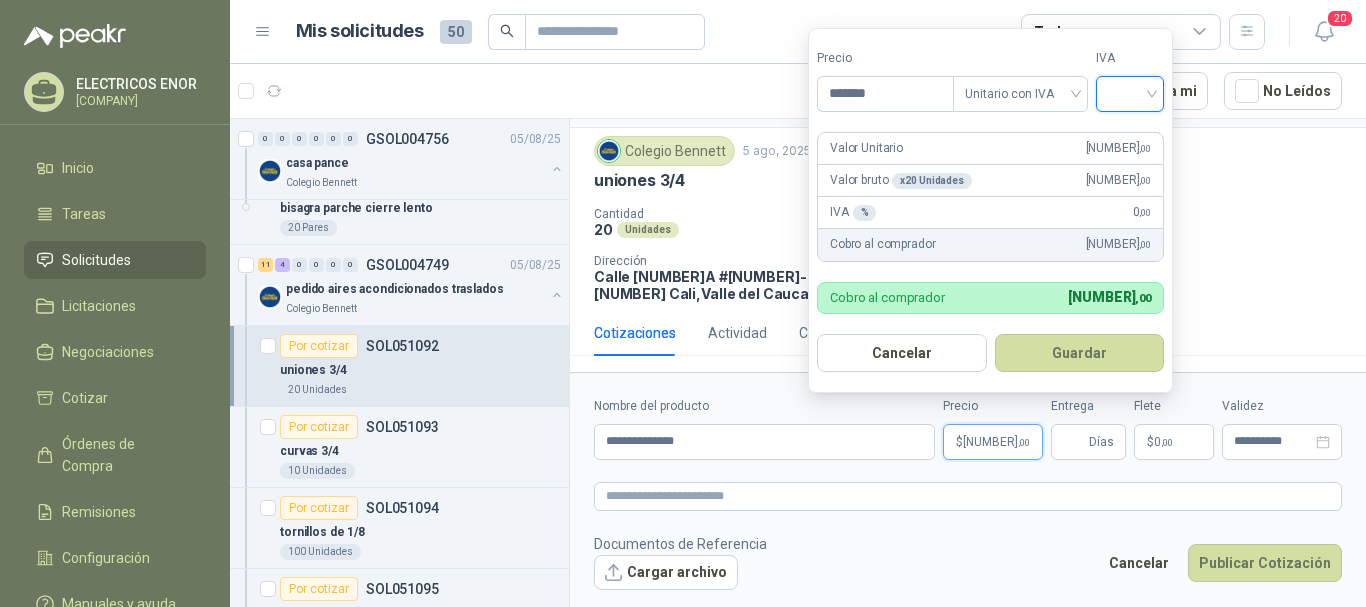 click at bounding box center (1130, 92) 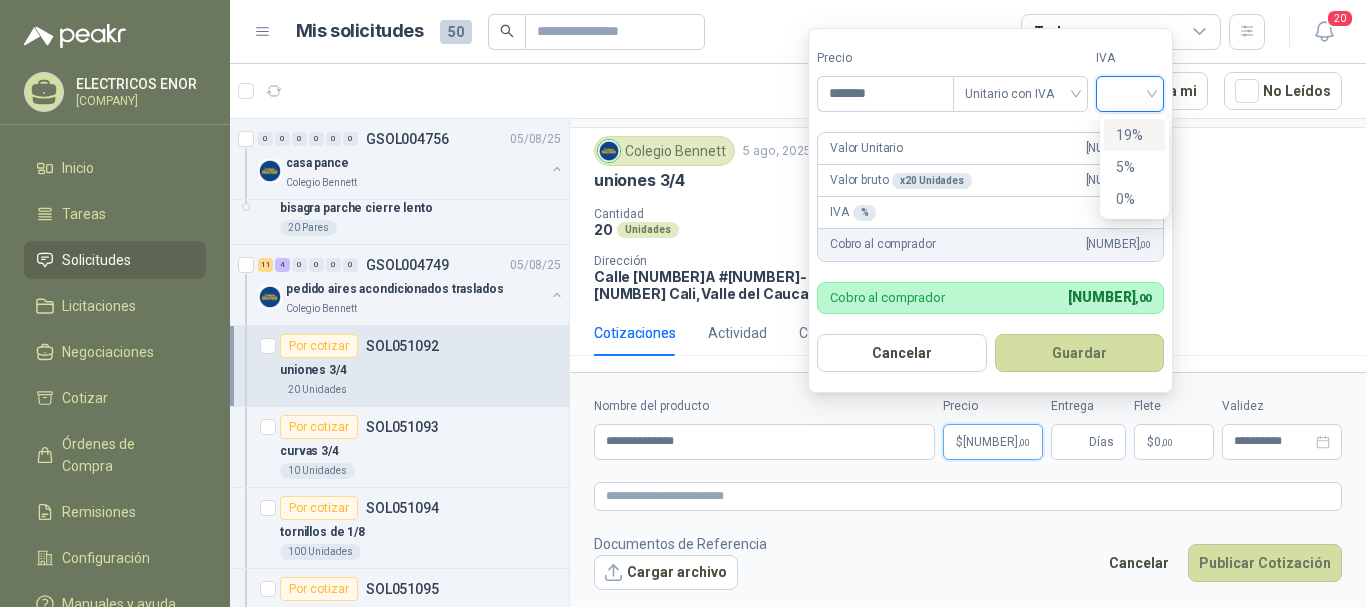 click on "19%" at bounding box center [1134, 135] 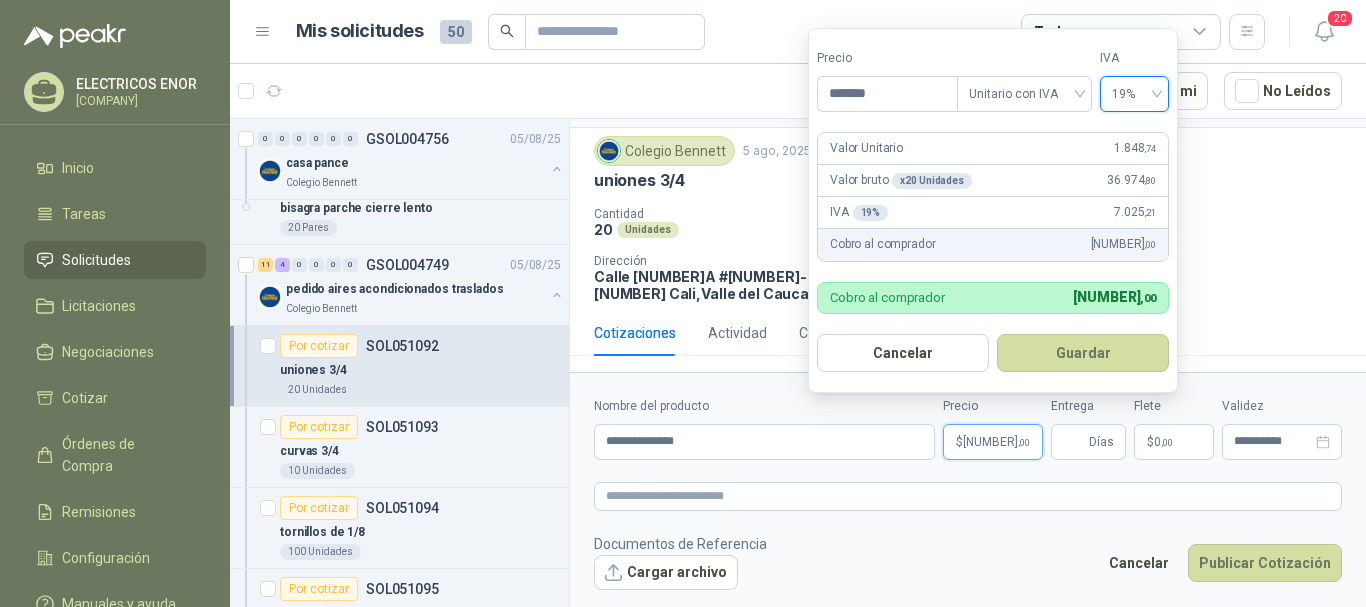 click on "Guardar" at bounding box center (1083, 353) 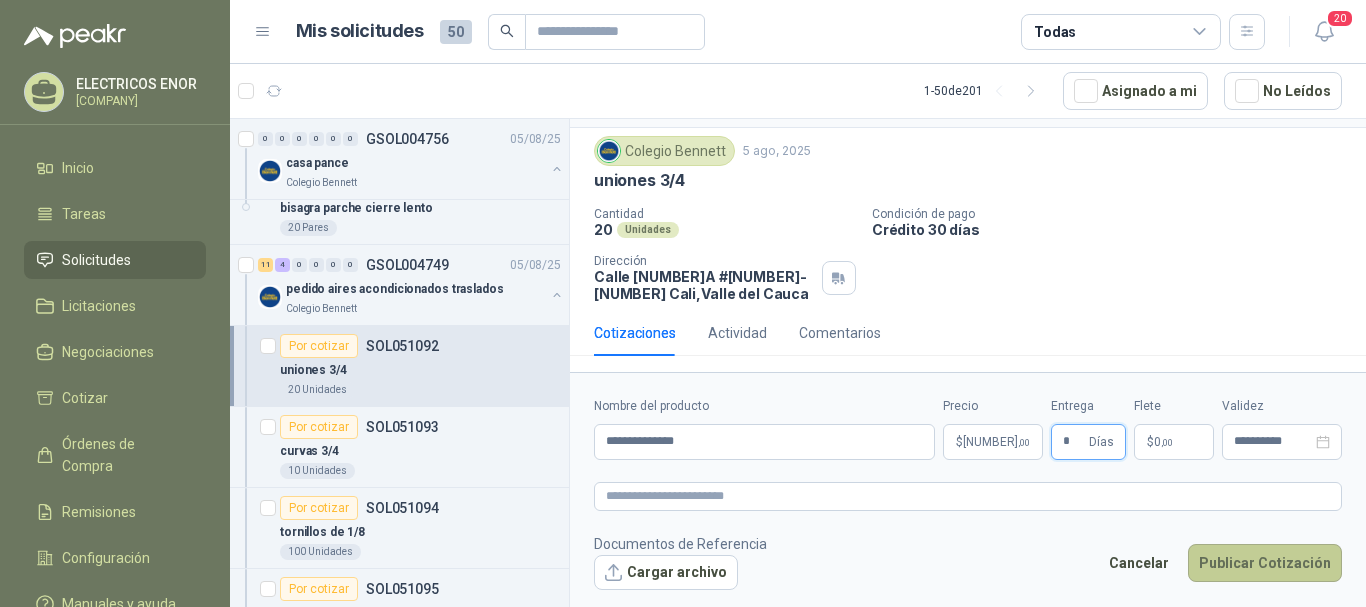 type on "*" 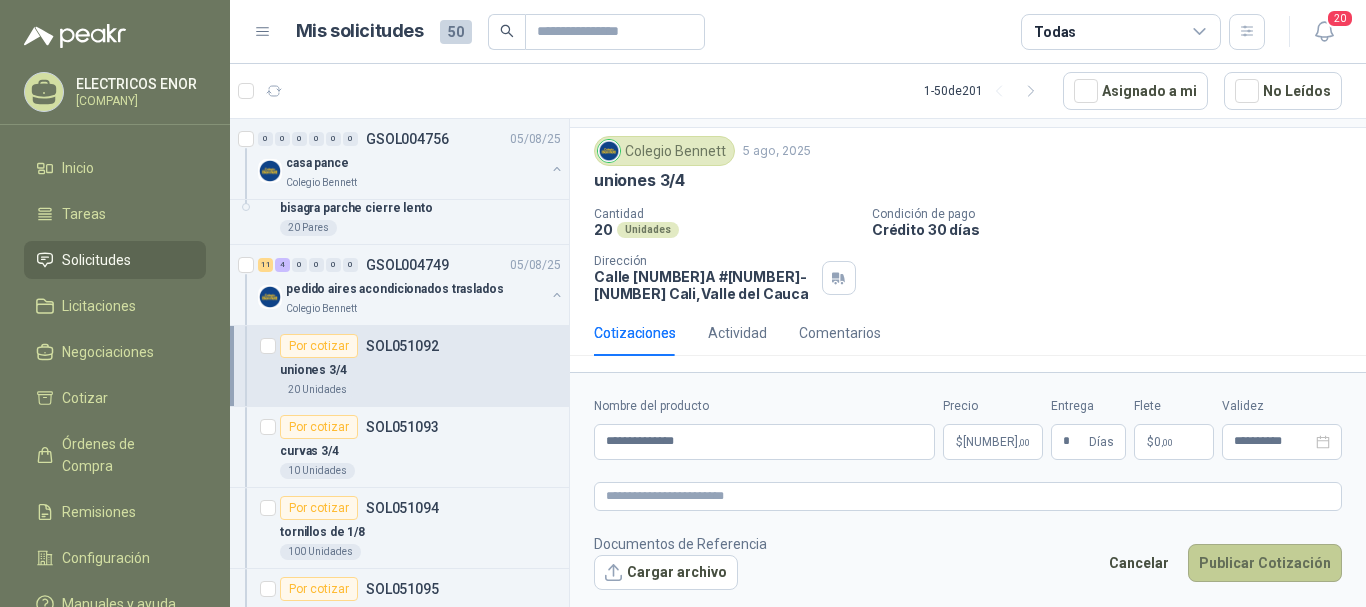 click on "Publicar Cotización" at bounding box center (1265, 563) 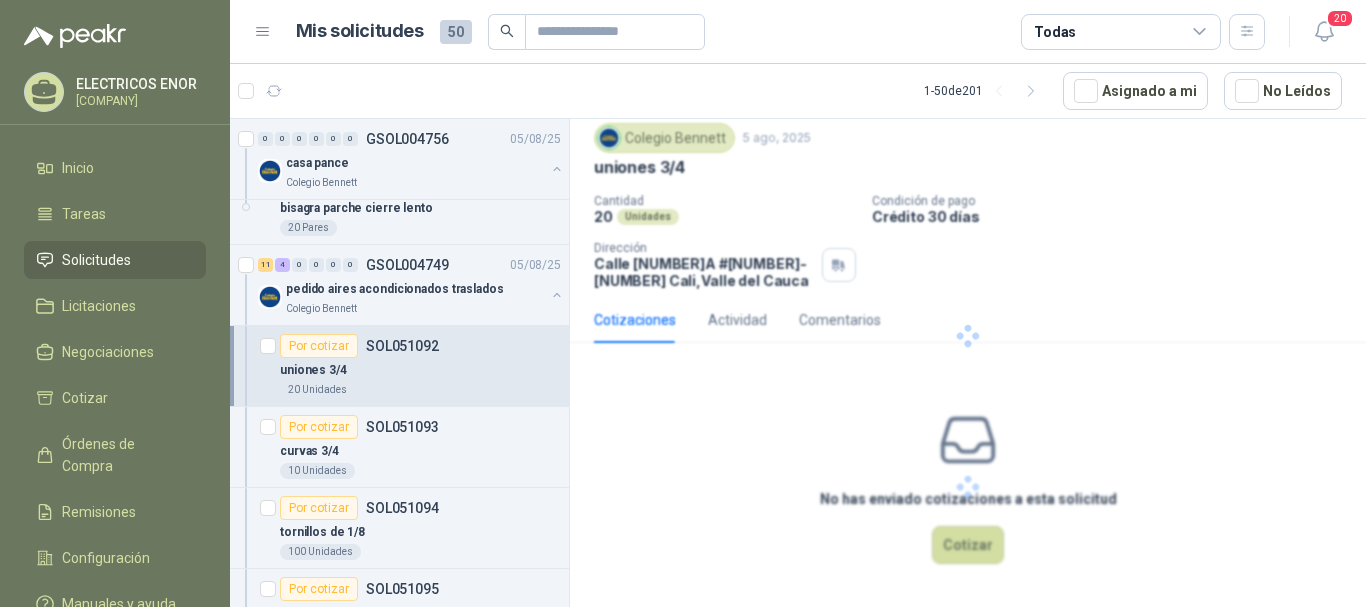 scroll, scrollTop: 0, scrollLeft: 0, axis: both 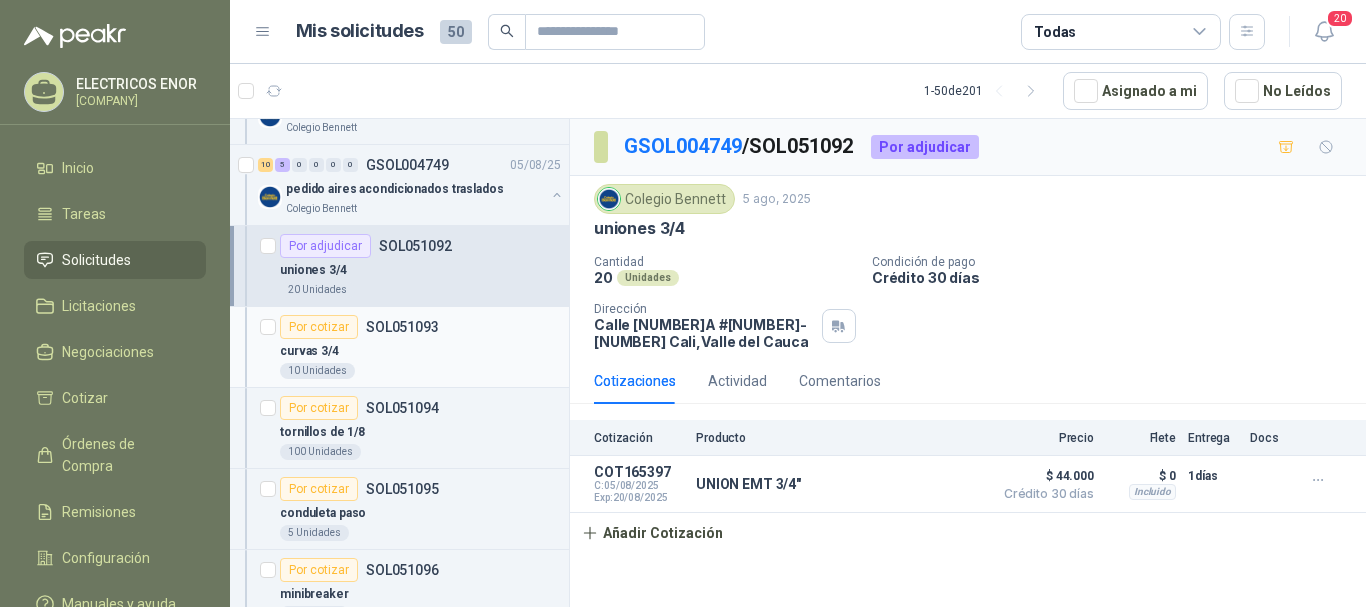 click on "[NUMBER]   Unidades" at bounding box center [420, 371] 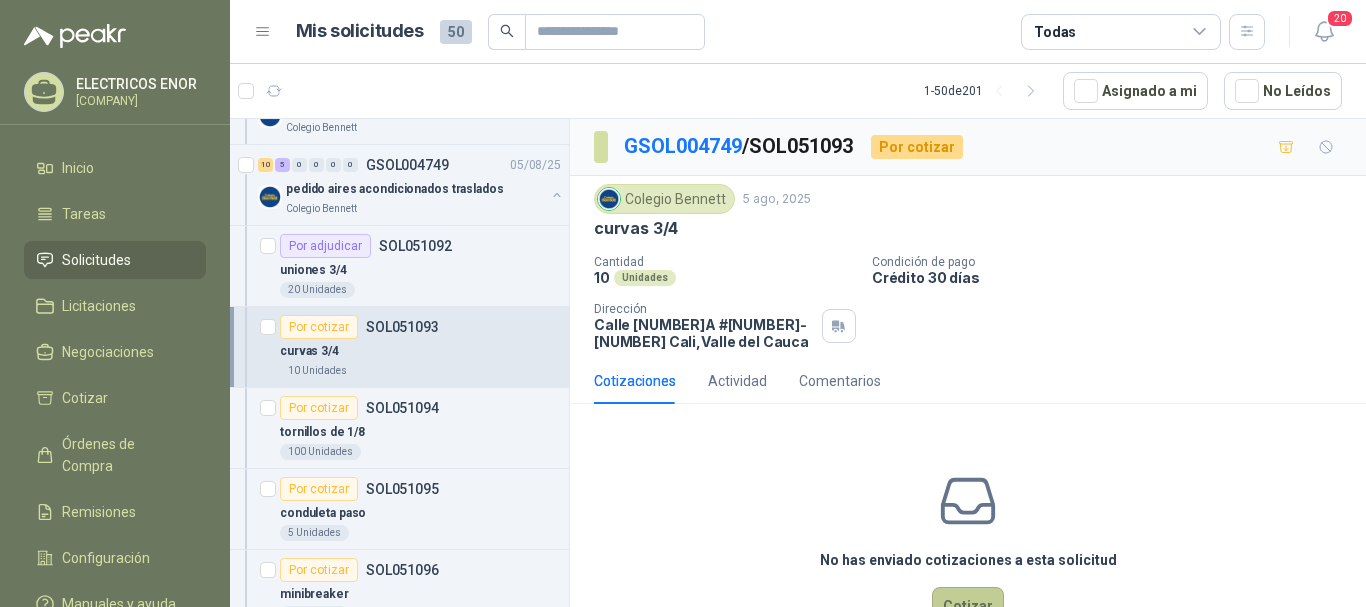 click on "Cotizar" at bounding box center [968, 606] 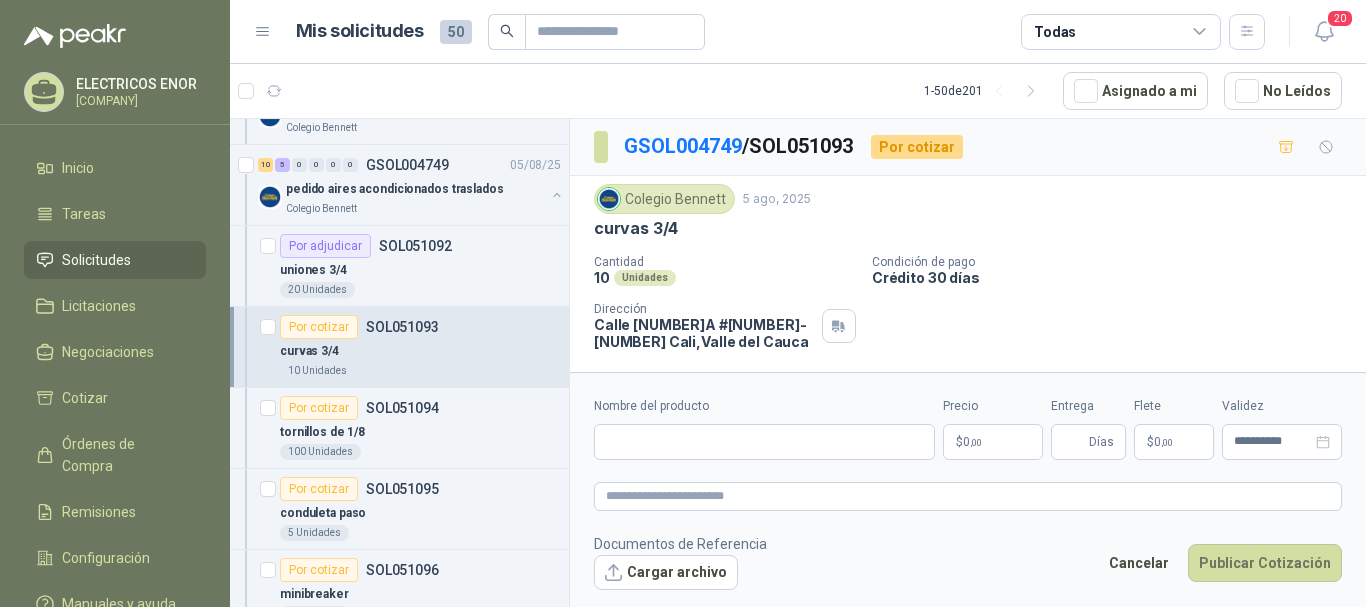 type 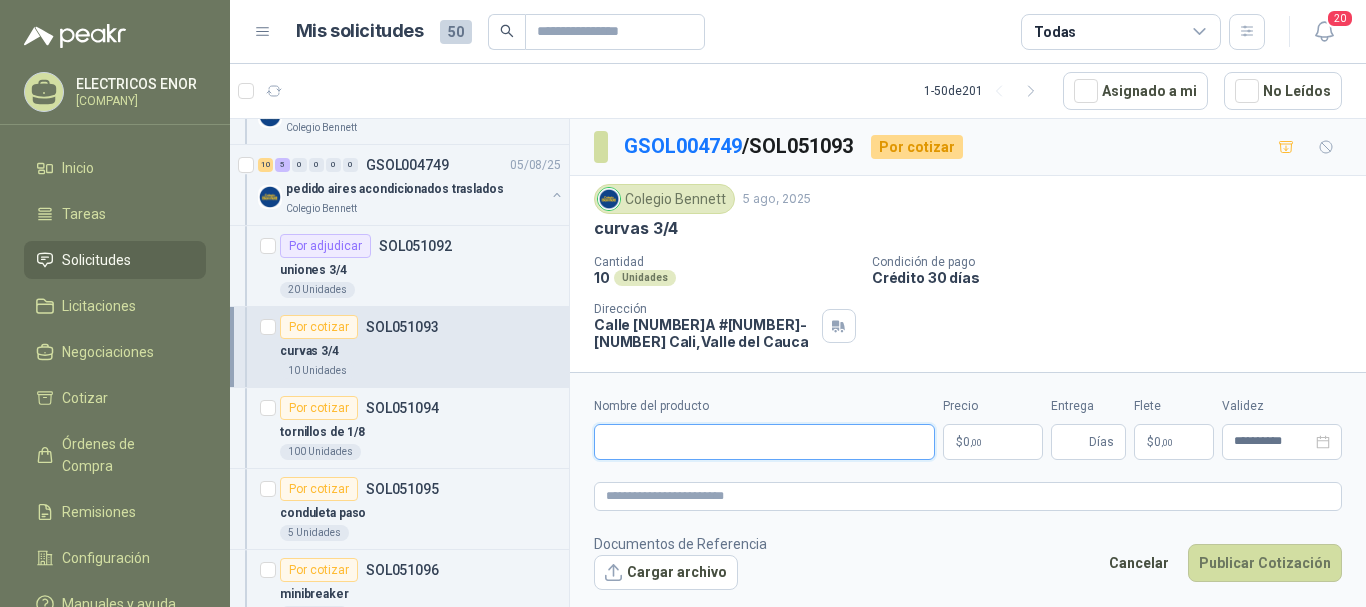 click on "Nombre del producto" at bounding box center (764, 442) 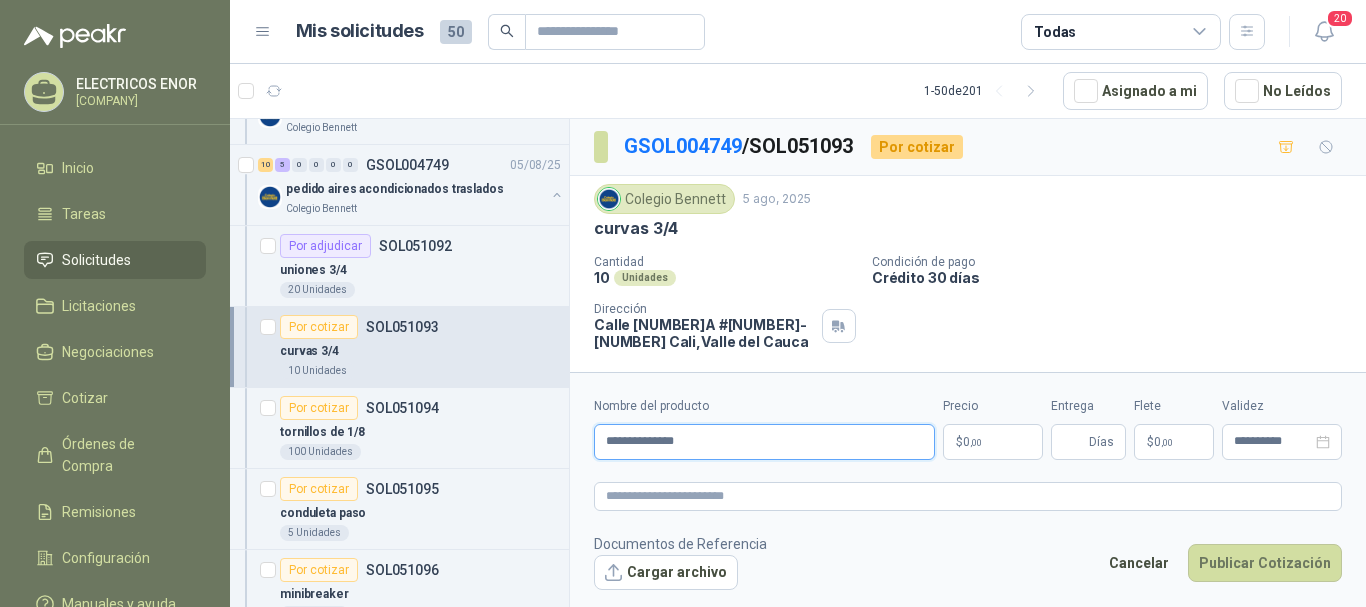 type on "**********" 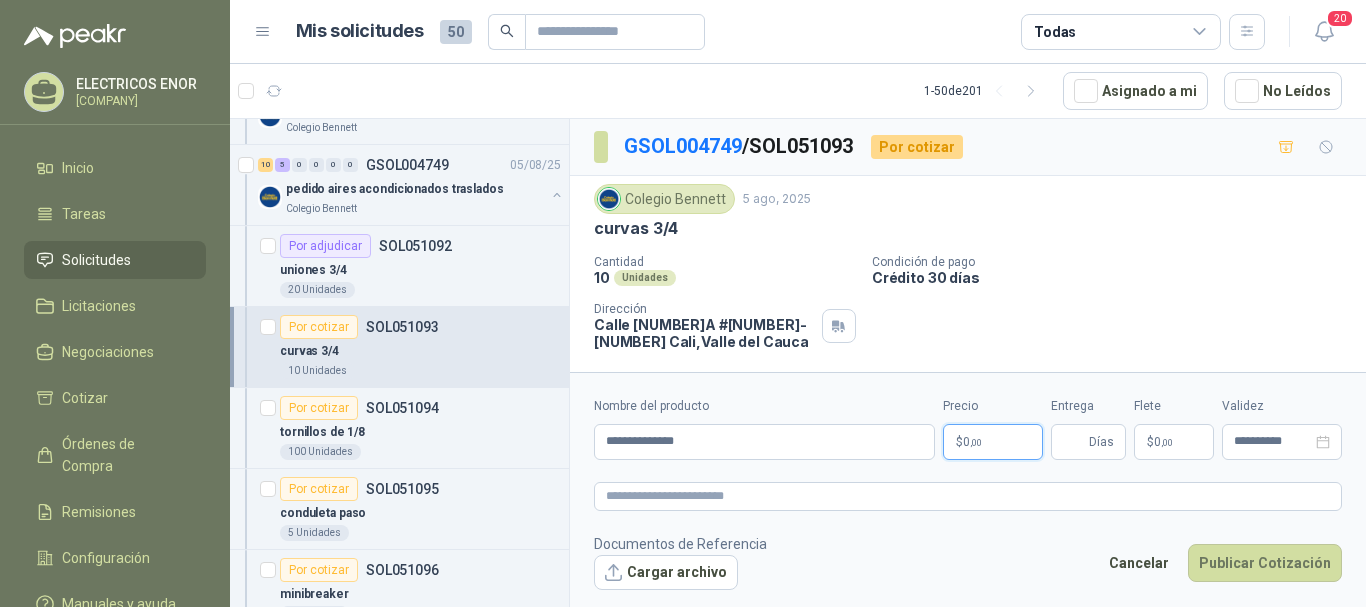 click on "$  0 ,00" at bounding box center [993, 442] 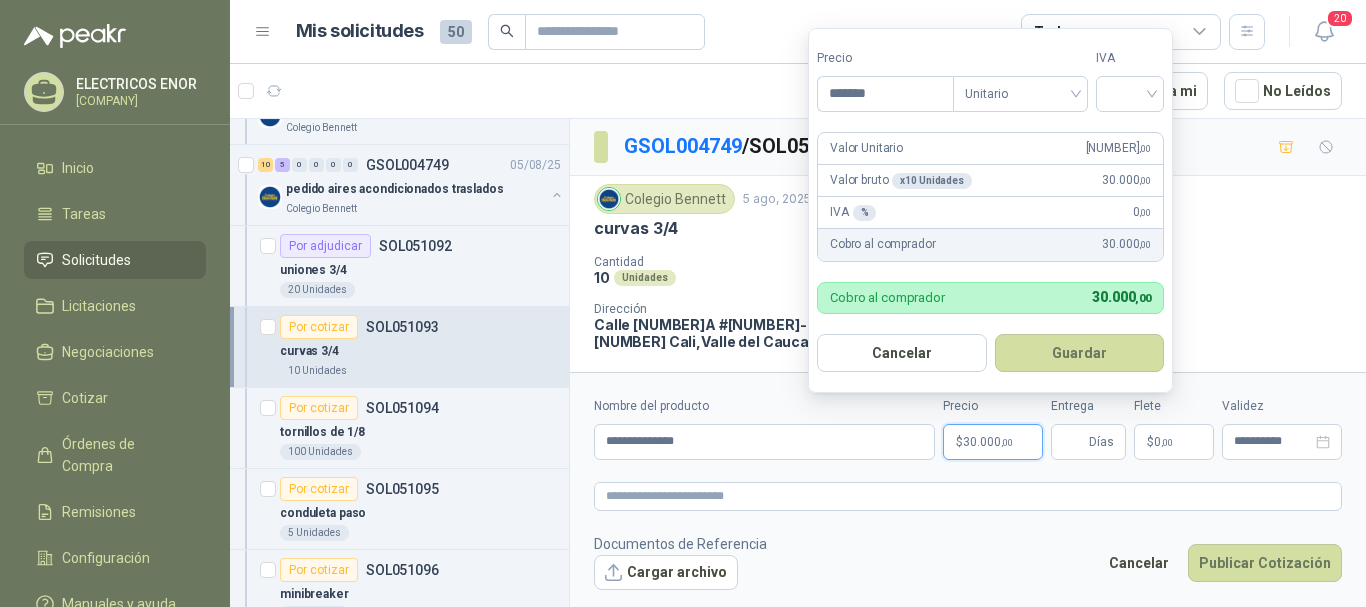 type on "*******" 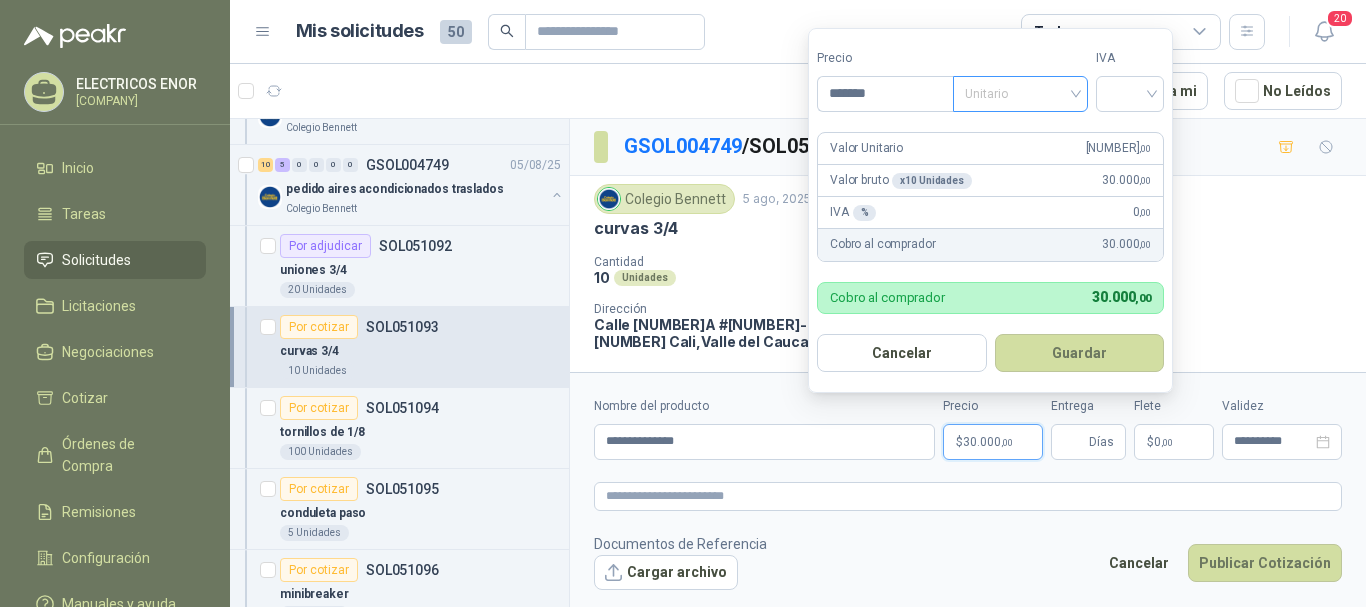 click on "Unitario" at bounding box center [1020, 94] 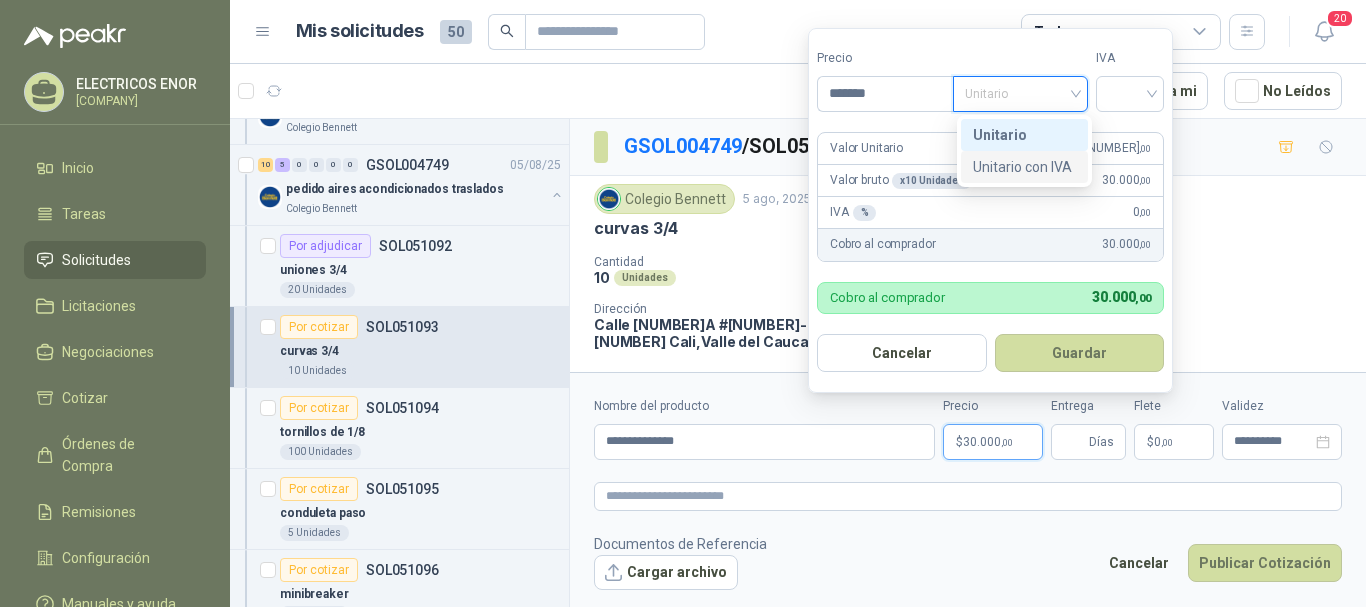 click on "Unitario con IVA" at bounding box center [1024, 167] 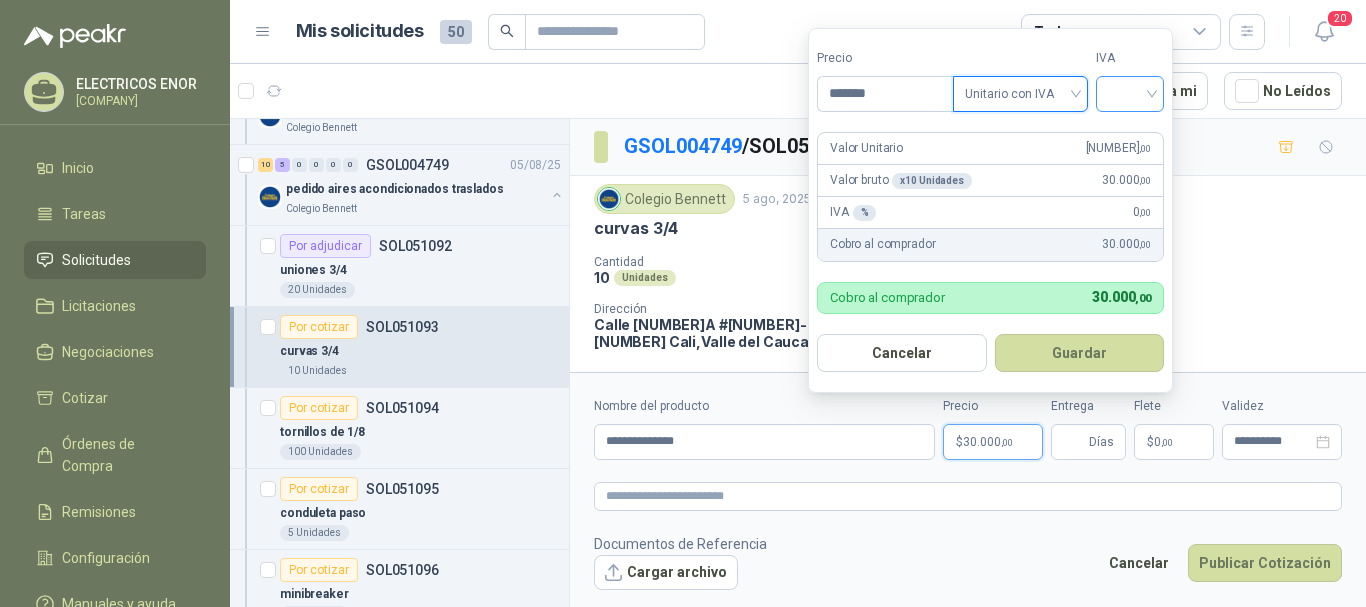click at bounding box center [1130, 92] 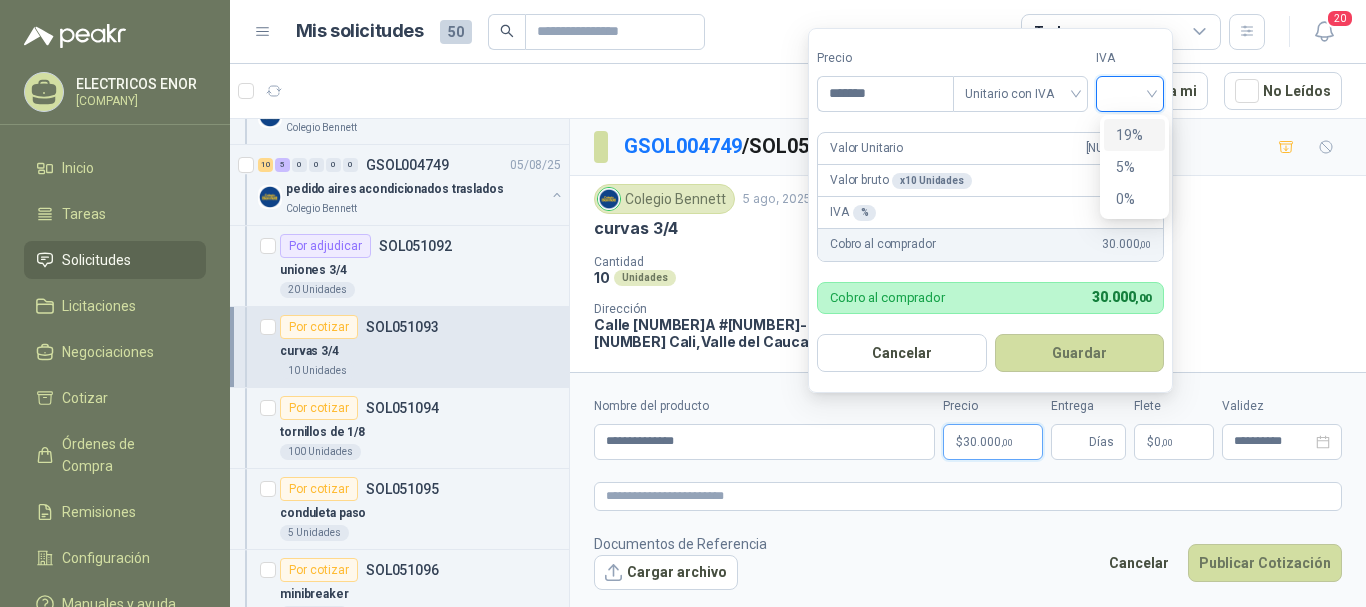 click on "19%" at bounding box center (1134, 135) 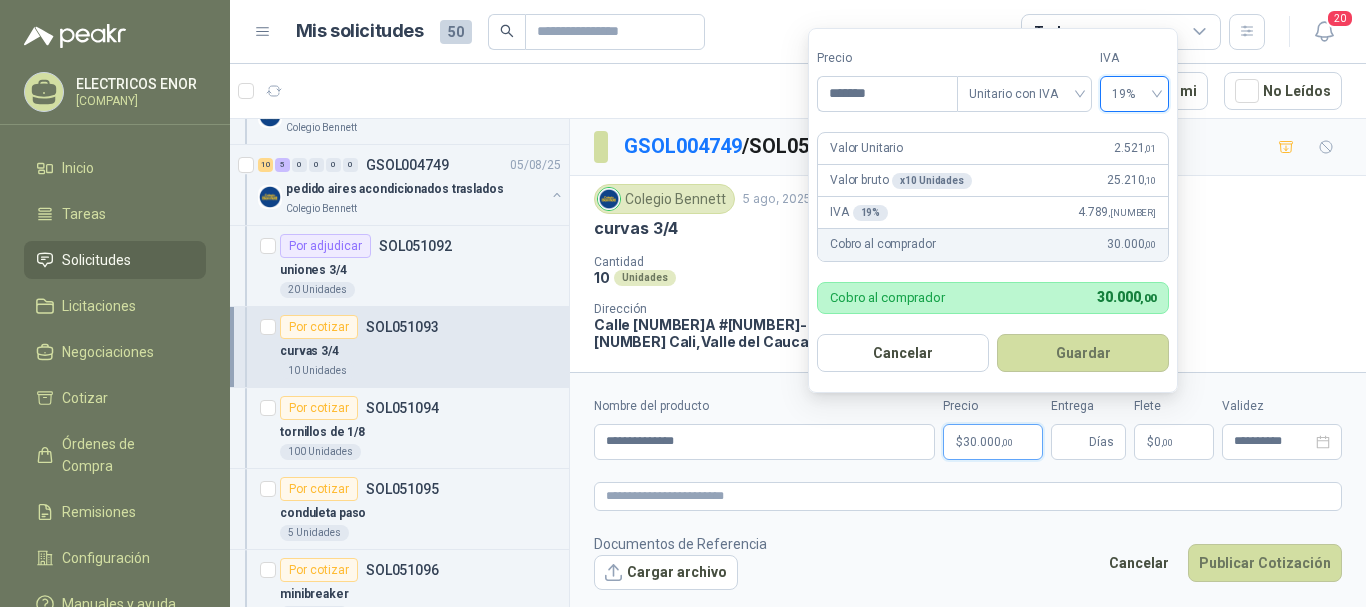 click on "Guardar" at bounding box center (1083, 353) 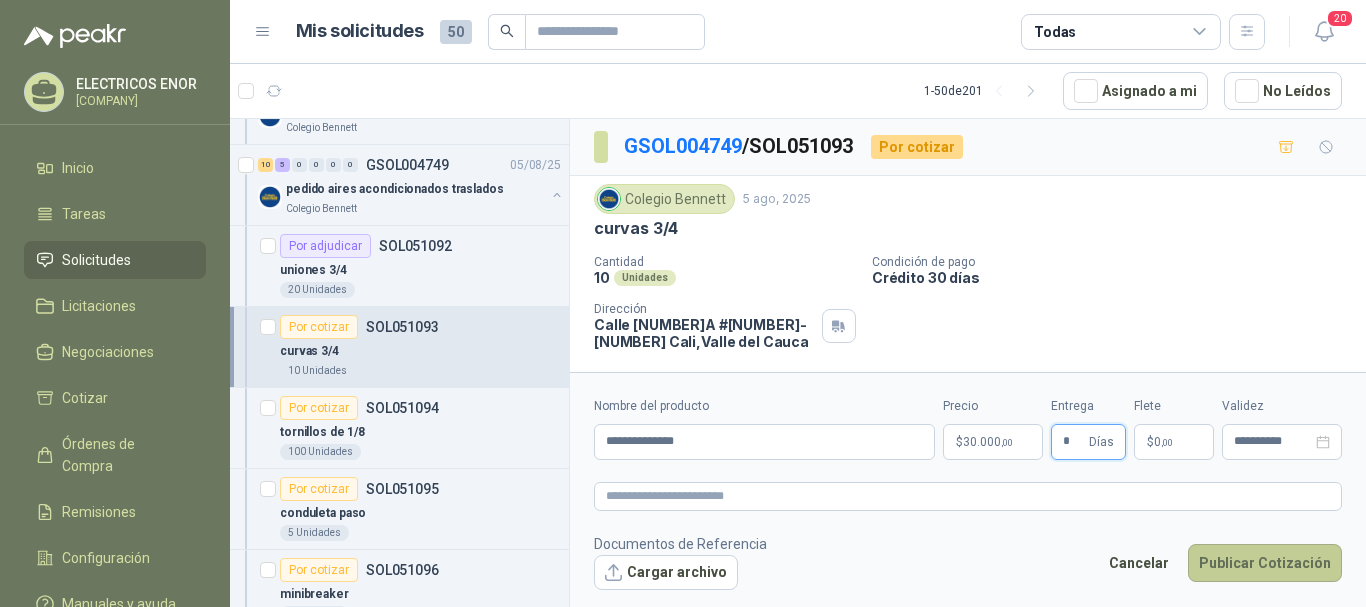 type on "*" 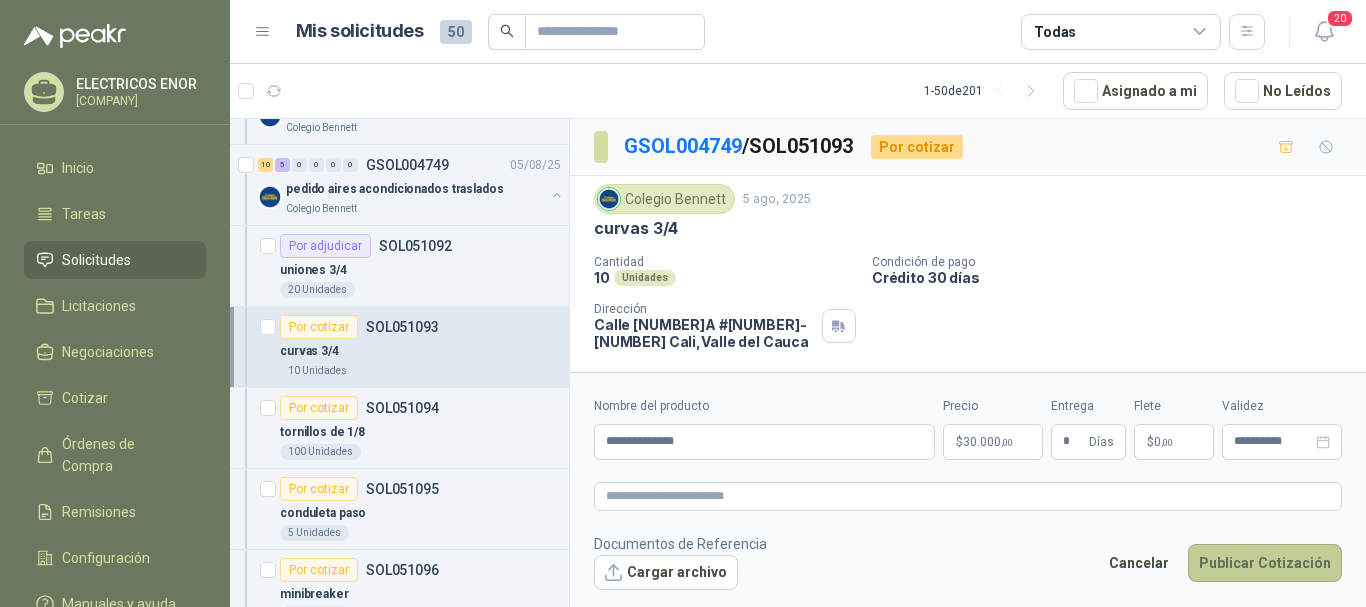 click on "Publicar Cotización" at bounding box center [1265, 563] 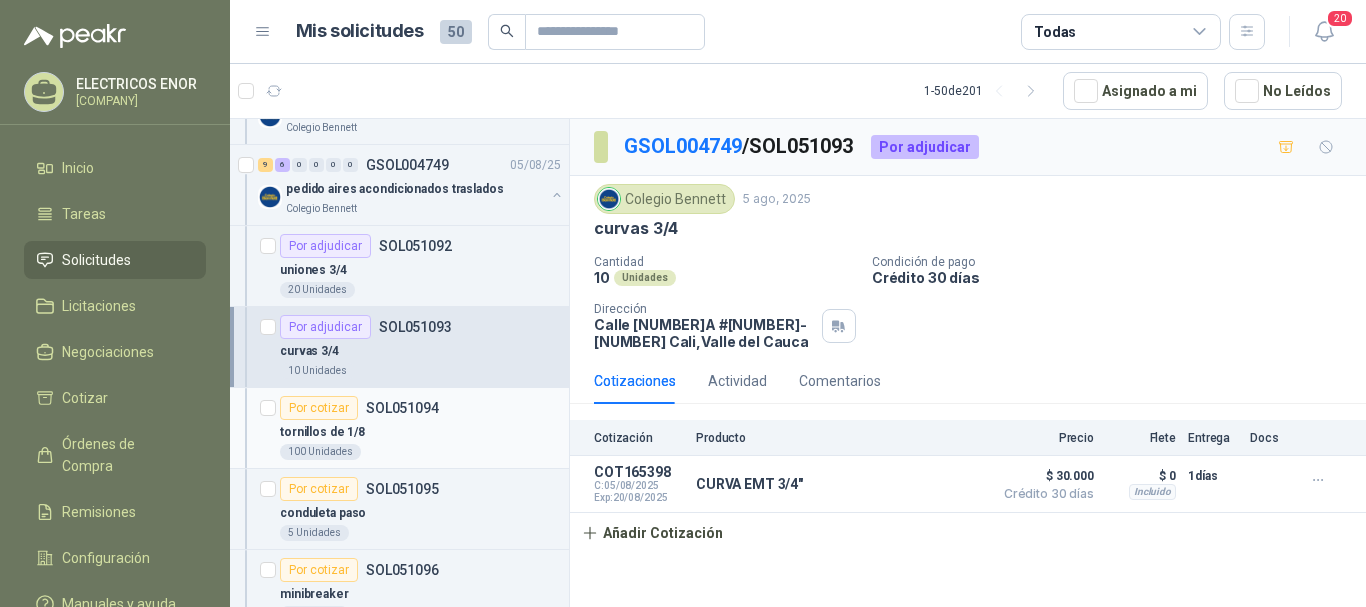 click on "tornillos de 1/8" at bounding box center [420, 432] 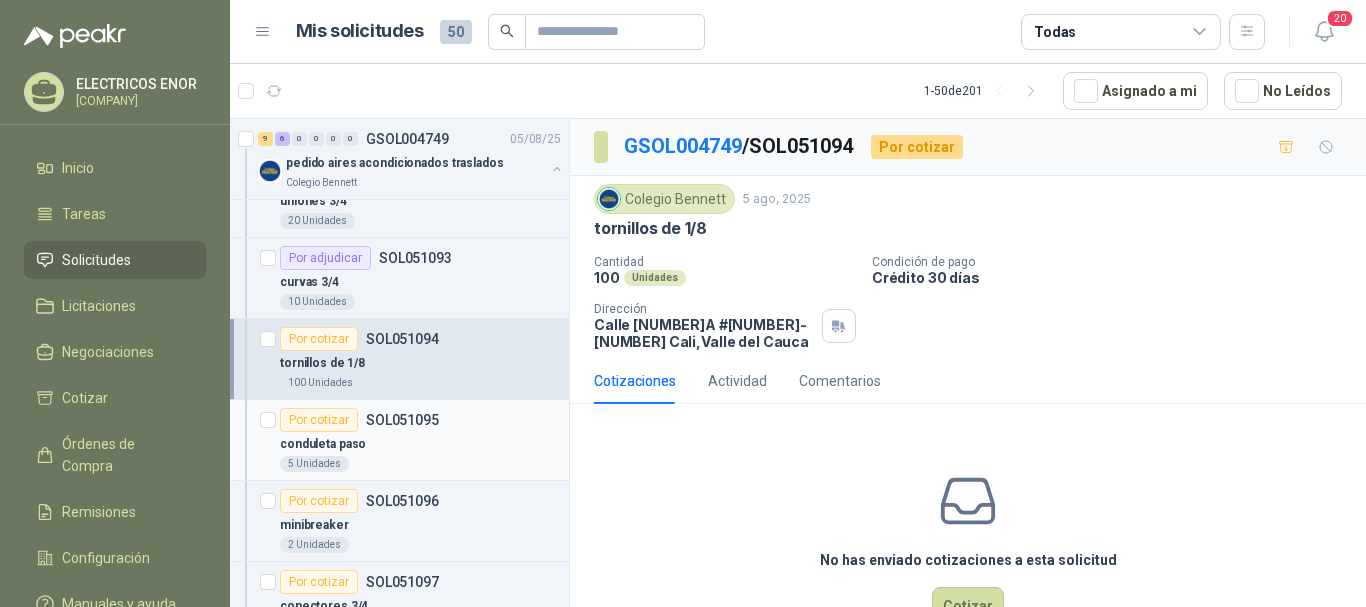 scroll, scrollTop: 500, scrollLeft: 0, axis: vertical 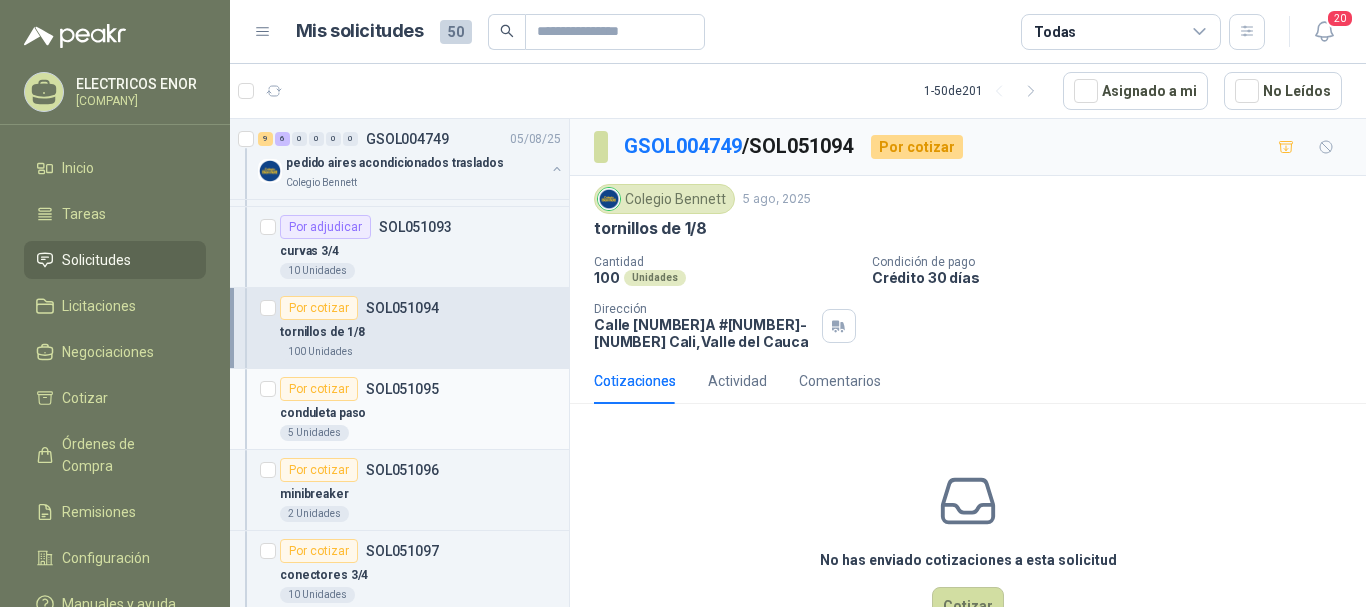 click on "conduleta paso" at bounding box center (420, 413) 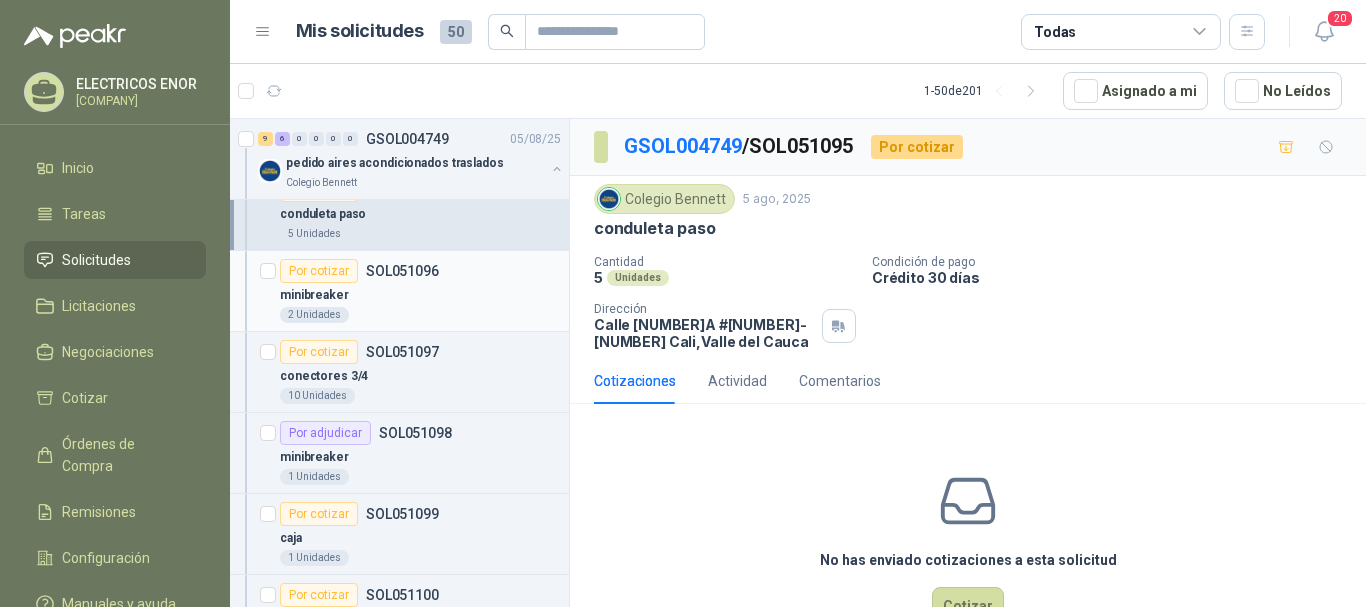 scroll, scrollTop: 700, scrollLeft: 0, axis: vertical 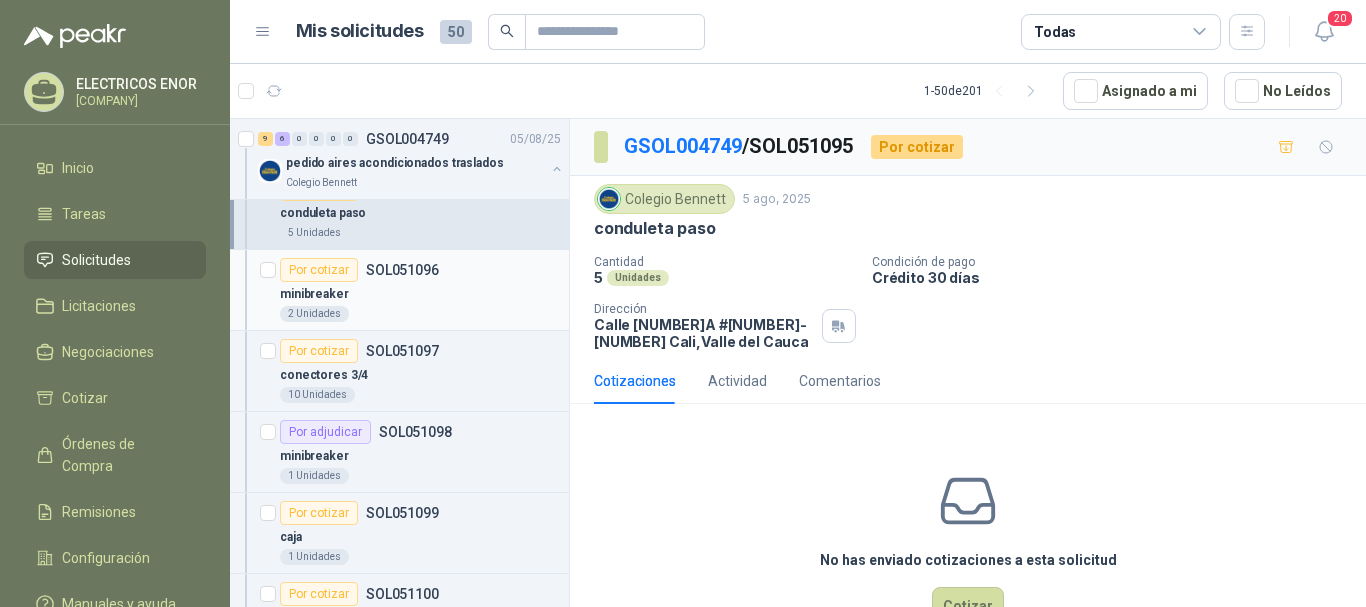 click on "minibreaker" at bounding box center [420, 294] 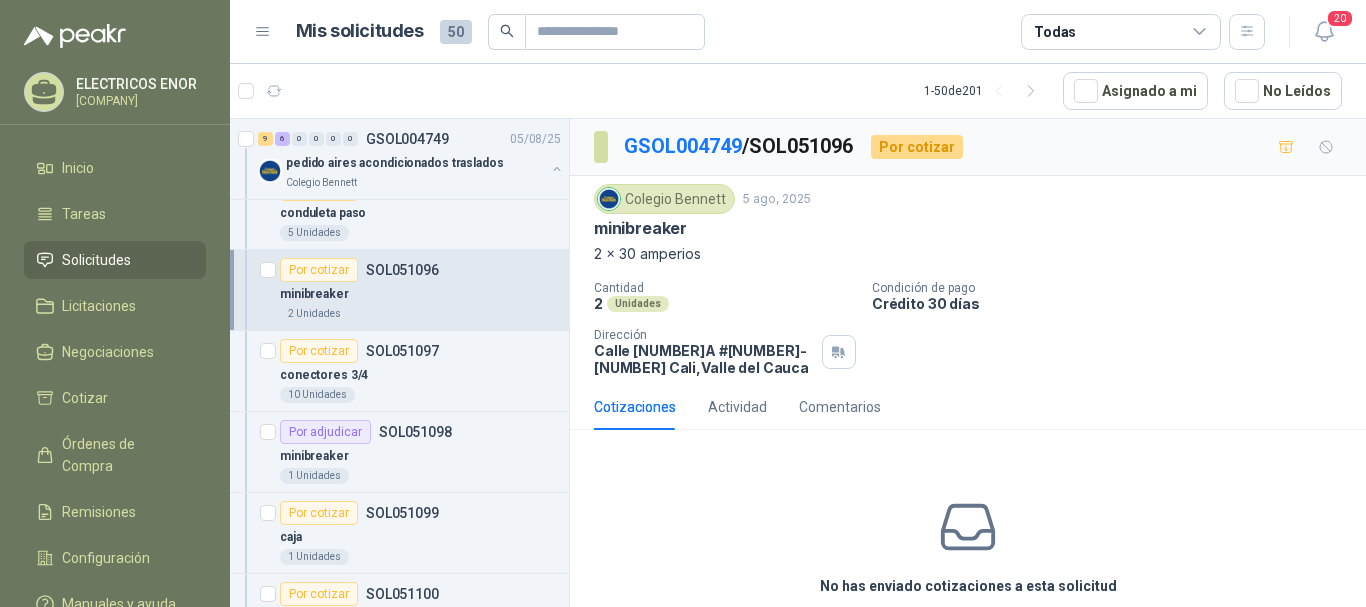 scroll, scrollTop: 88, scrollLeft: 0, axis: vertical 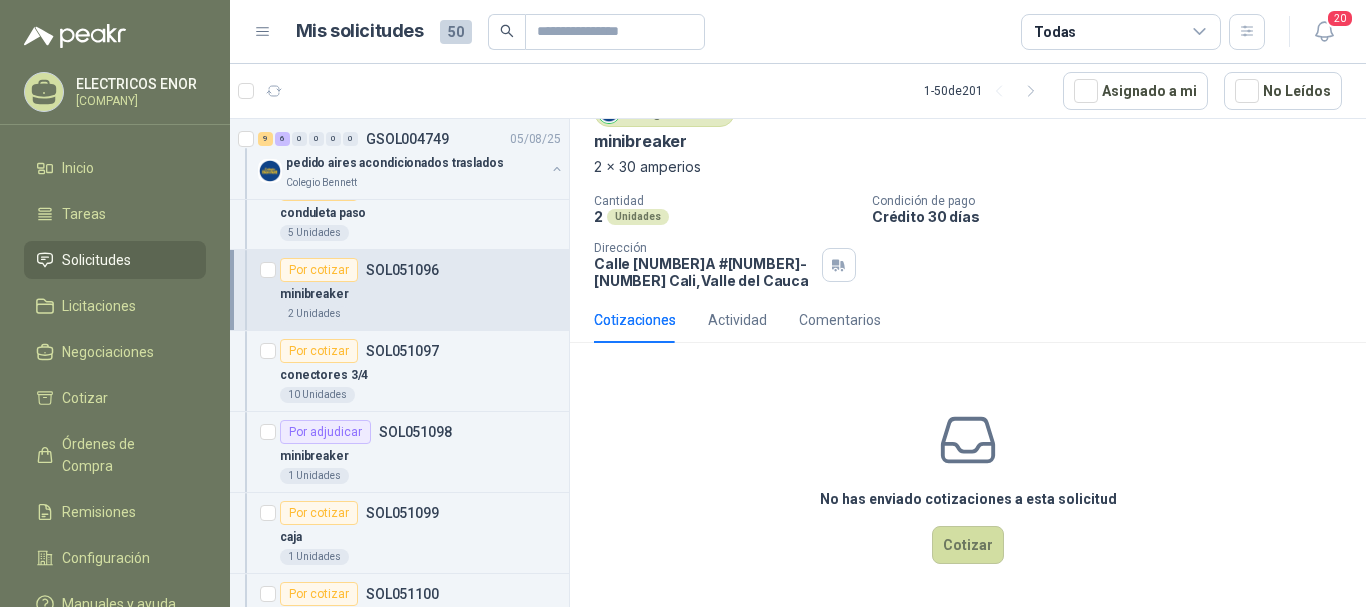 click on "No has enviado cotizaciones a esta solicitud Cotizar" at bounding box center [968, 486] 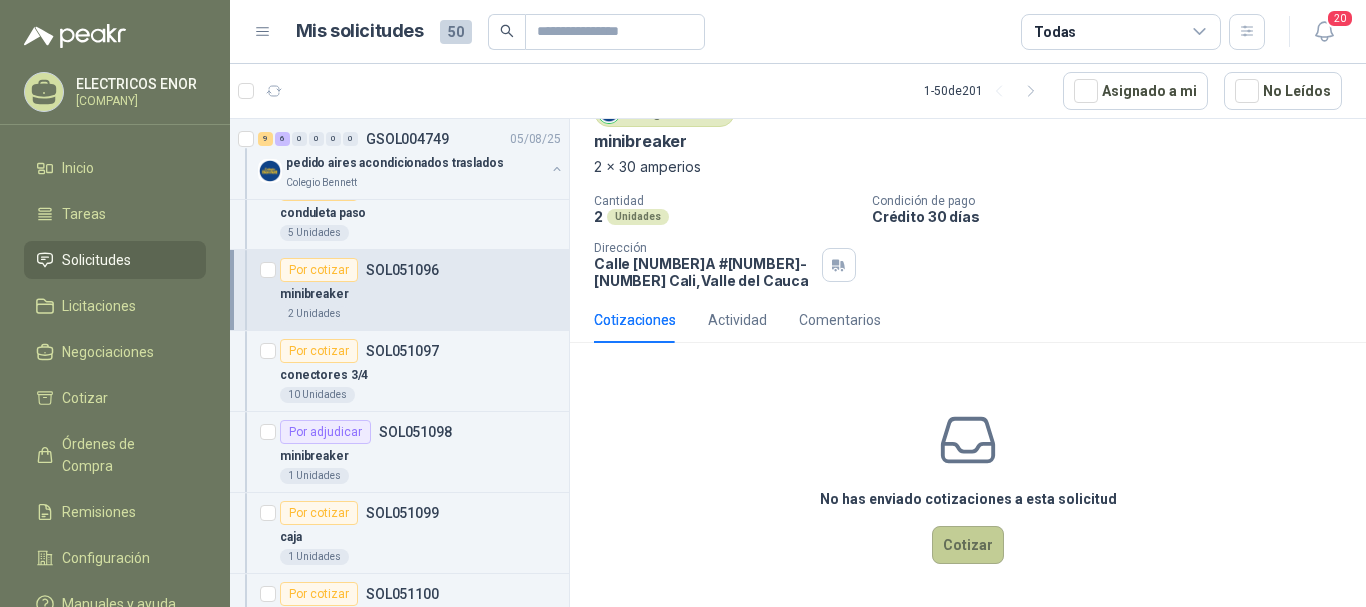 click on "Cotizar" at bounding box center [968, 545] 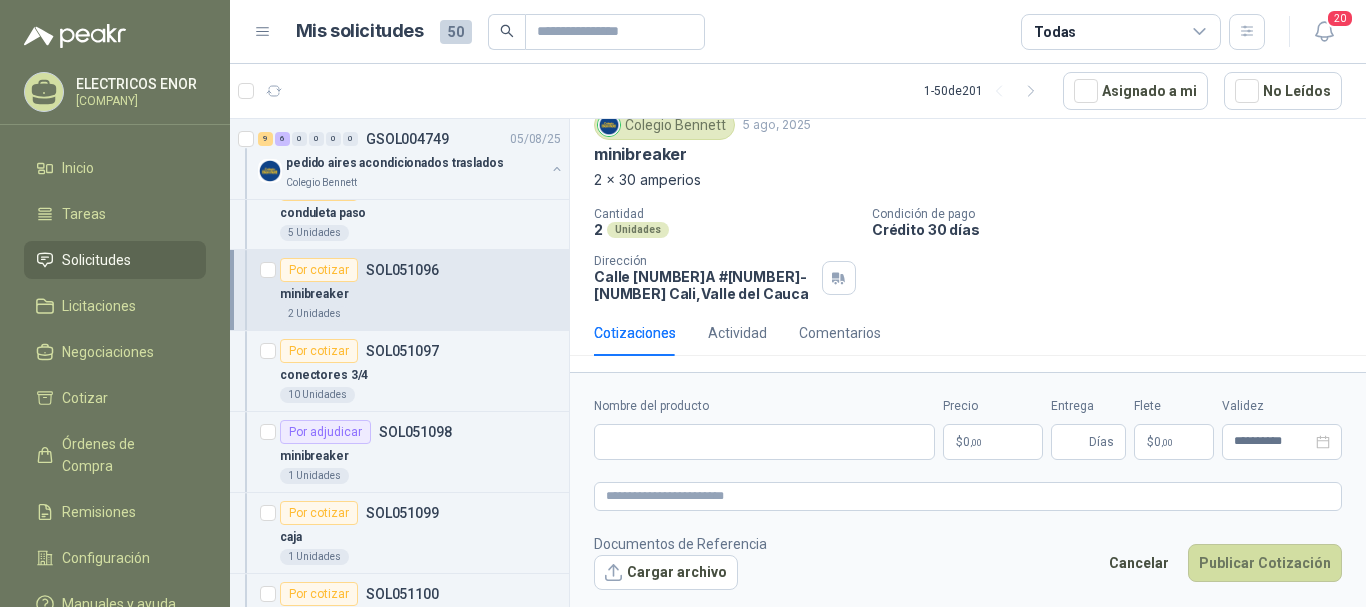 type 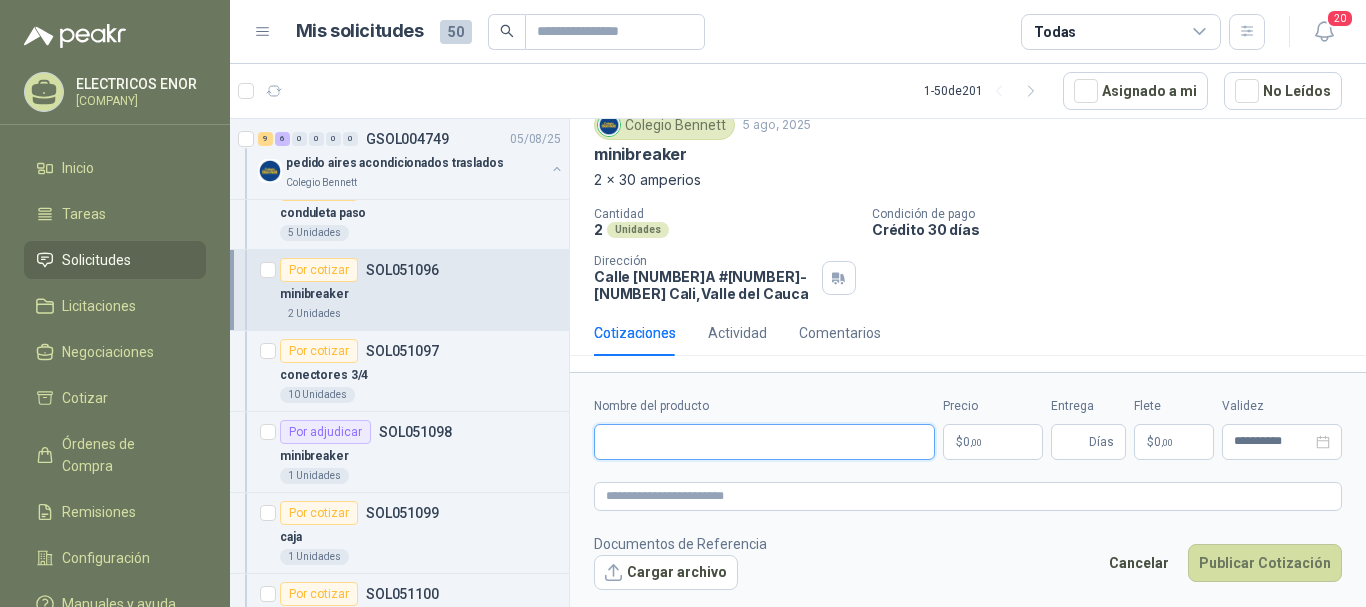 click on "Nombre del producto" at bounding box center (764, 442) 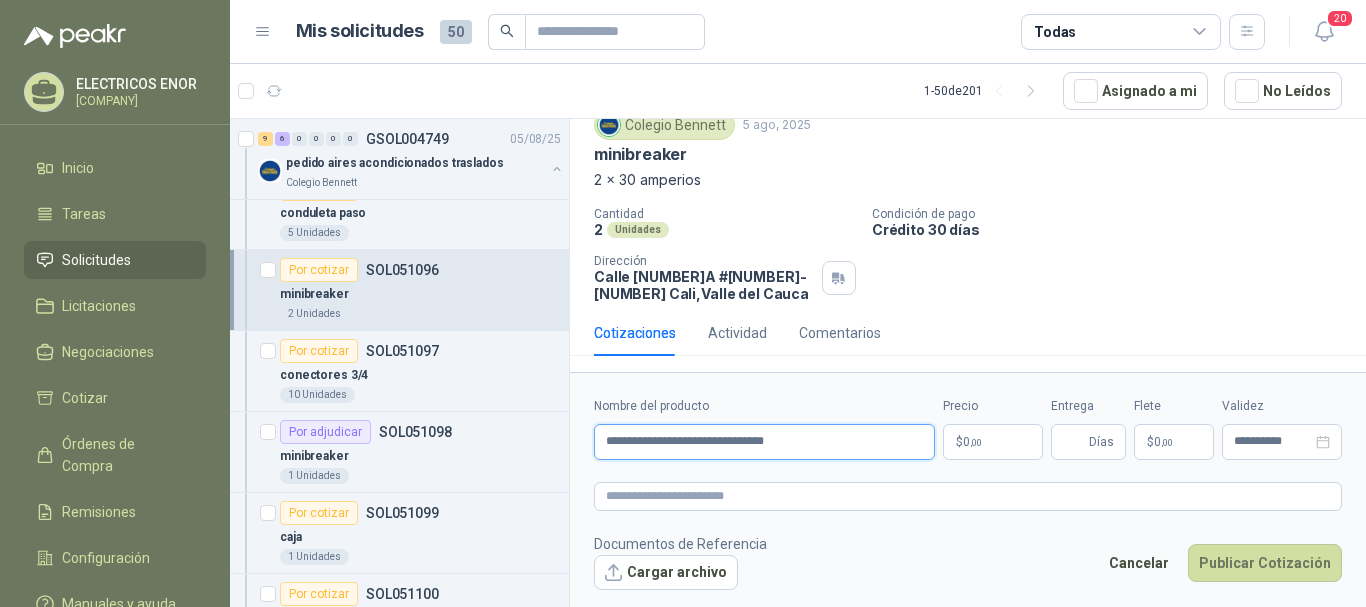 type on "**********" 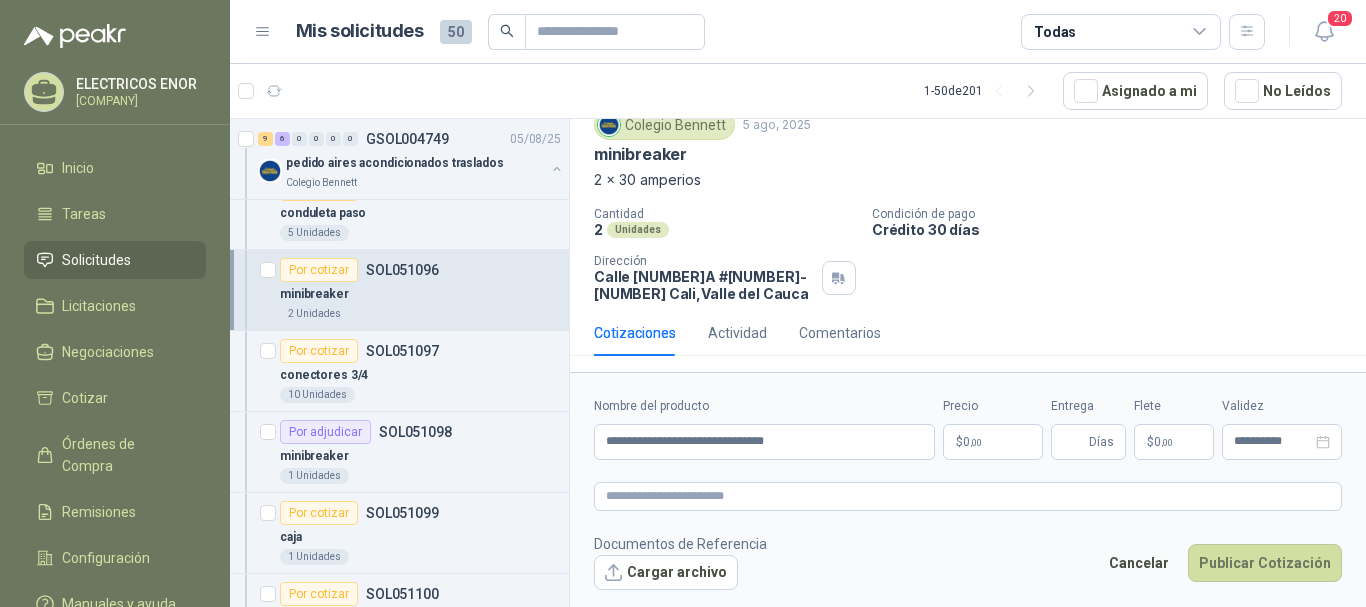 click on "$  0 ,00" at bounding box center (993, 442) 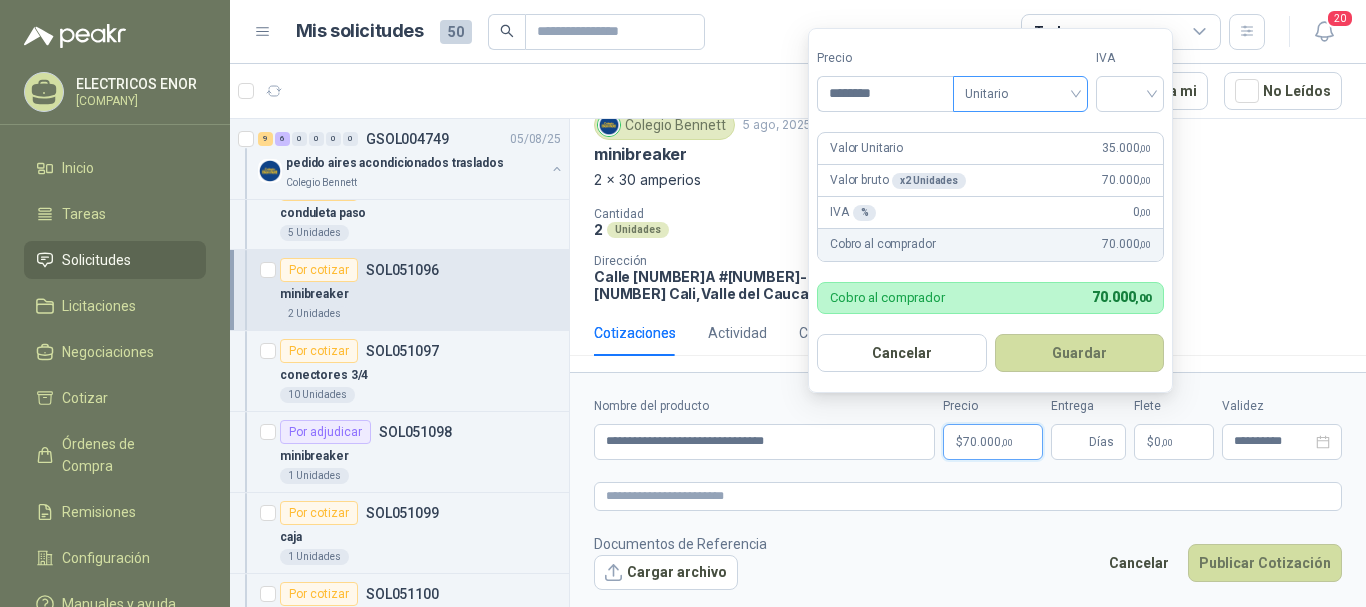 click on "Unitario" at bounding box center (1020, 94) 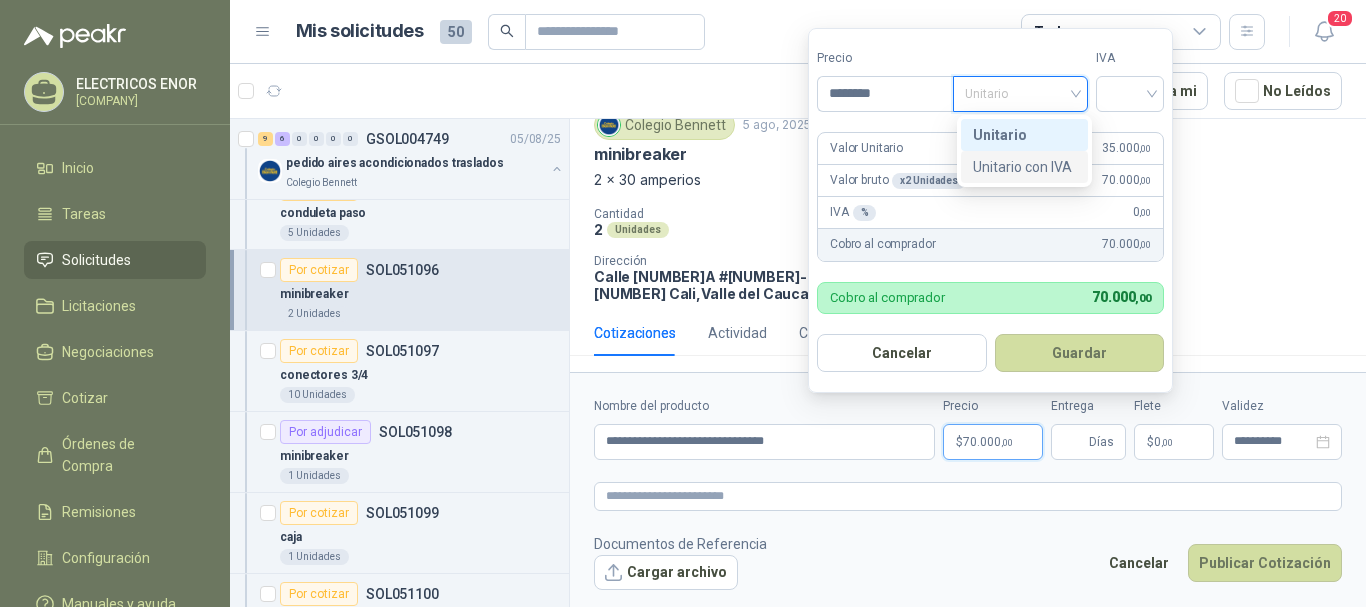 click on "Unitario con IVA" at bounding box center (1024, 167) 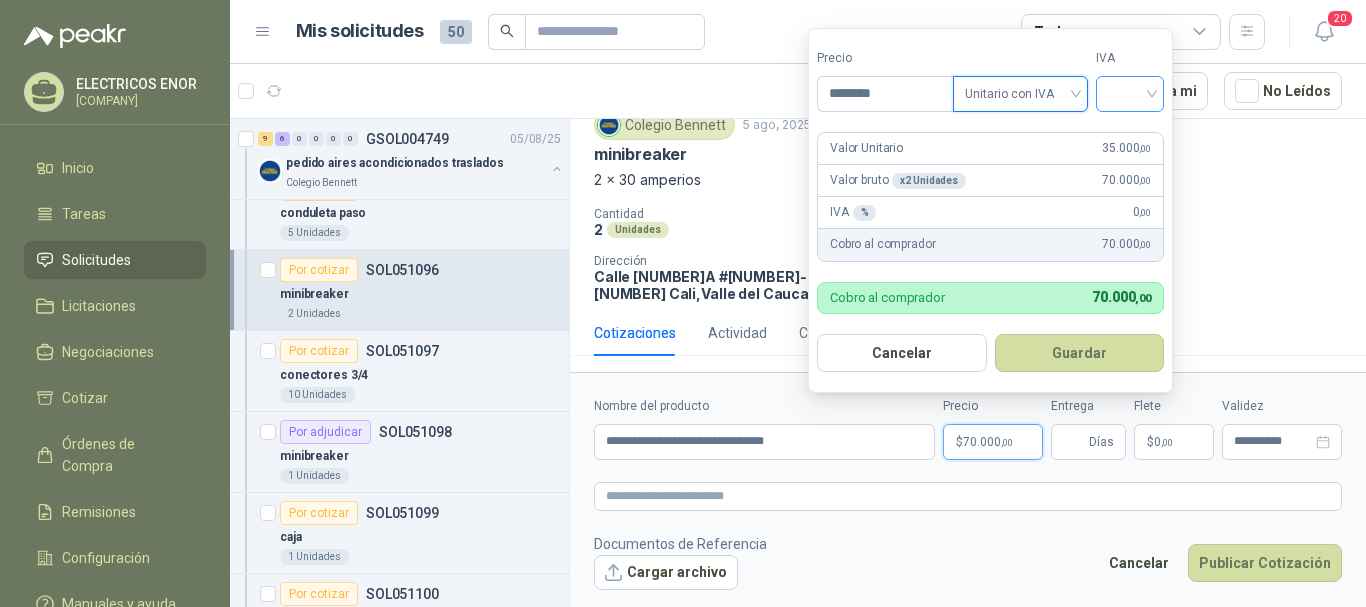 click at bounding box center (1130, 92) 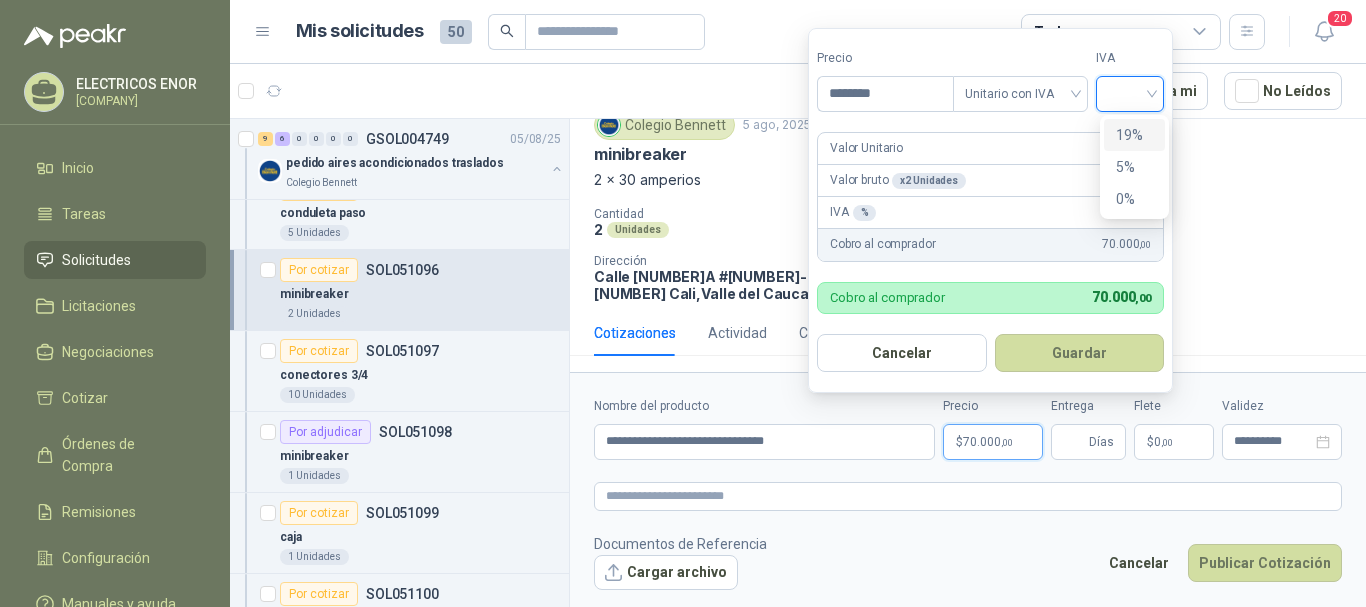 click on "19%" at bounding box center (1134, 135) 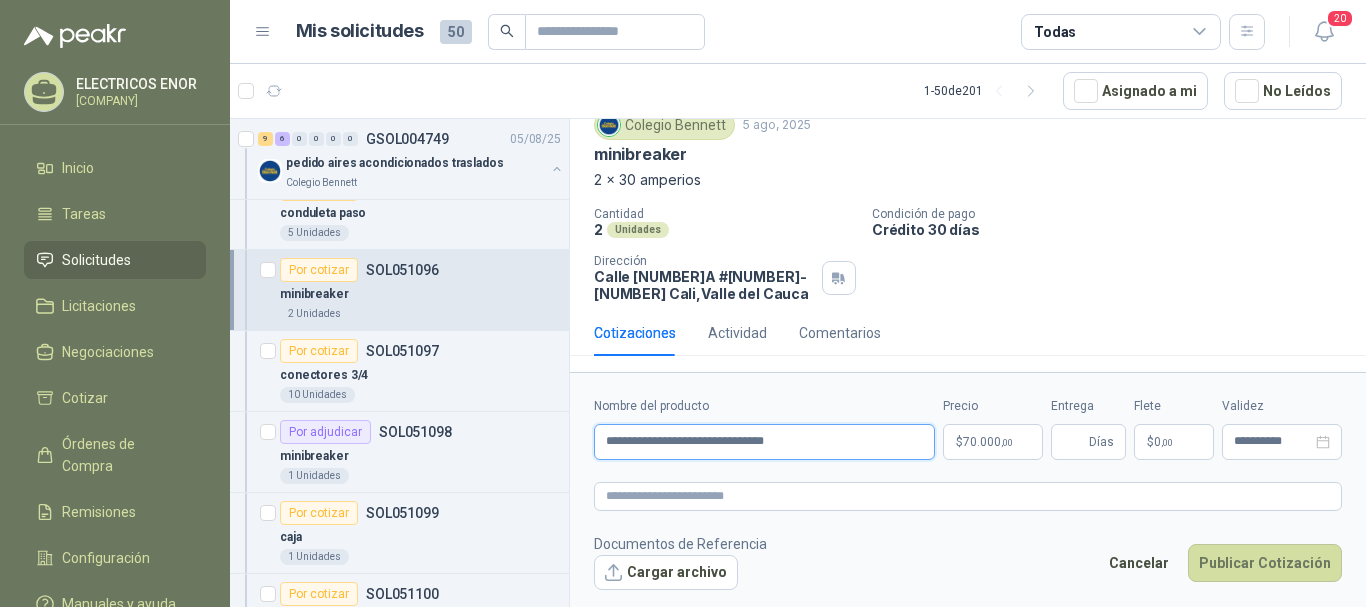 click on "**********" at bounding box center (764, 442) 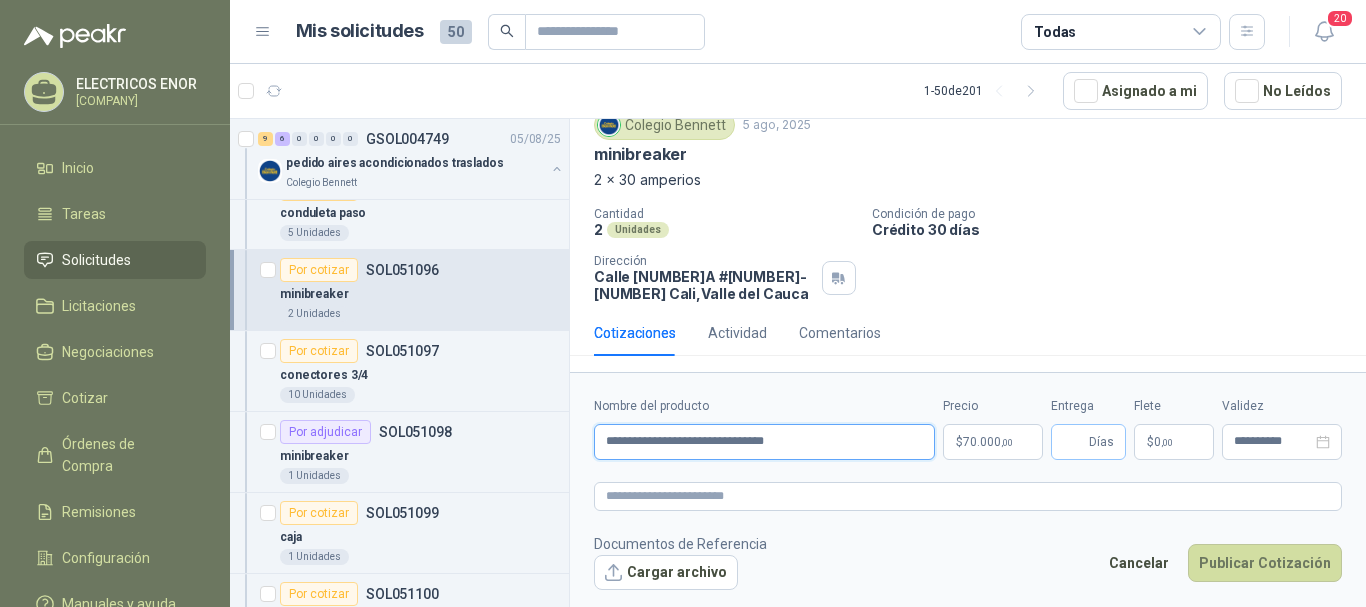 type on "**********" 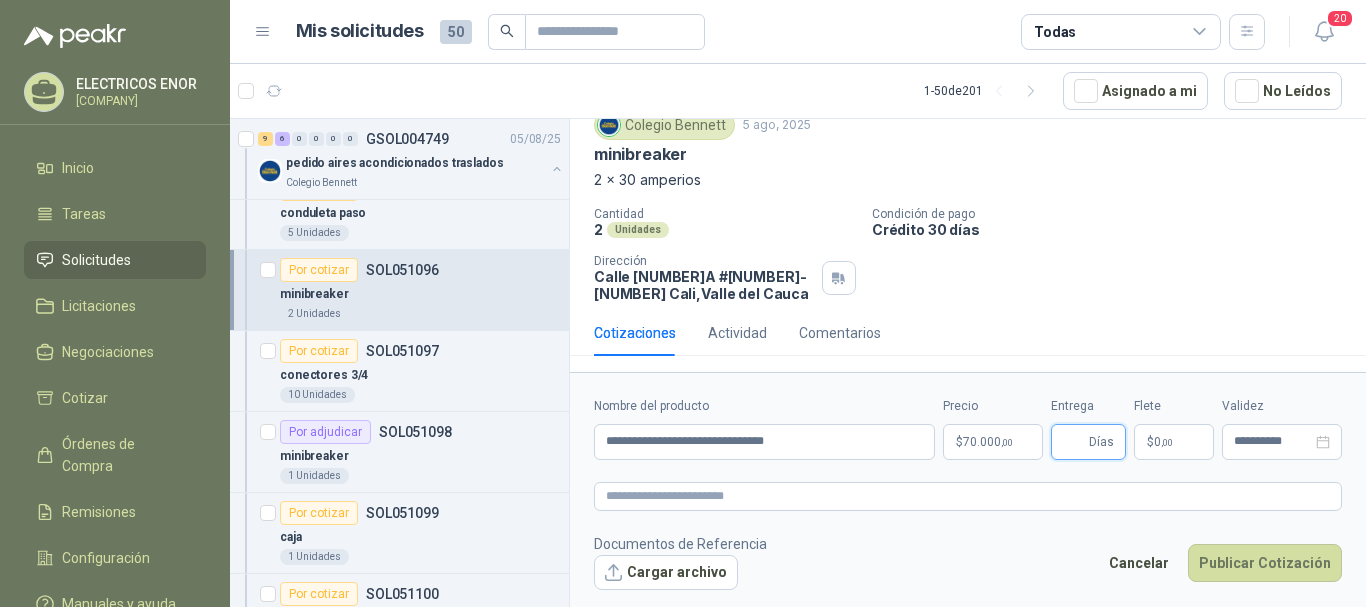 click on "Entrega" at bounding box center [1074, 442] 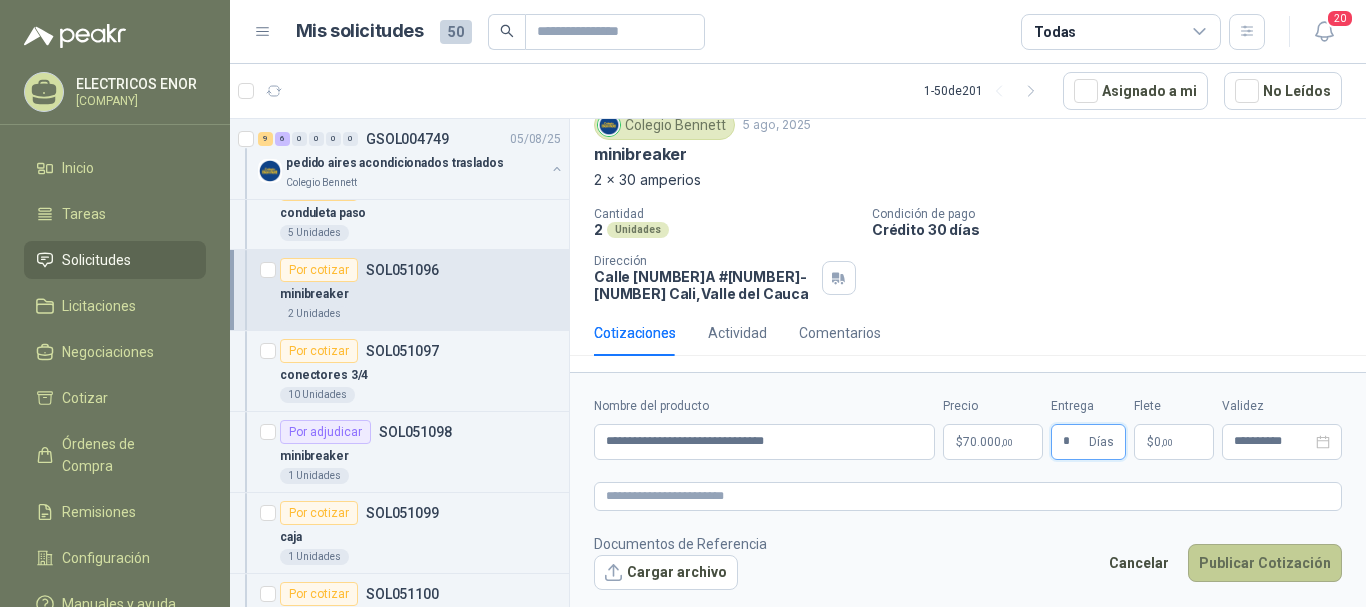 type on "*" 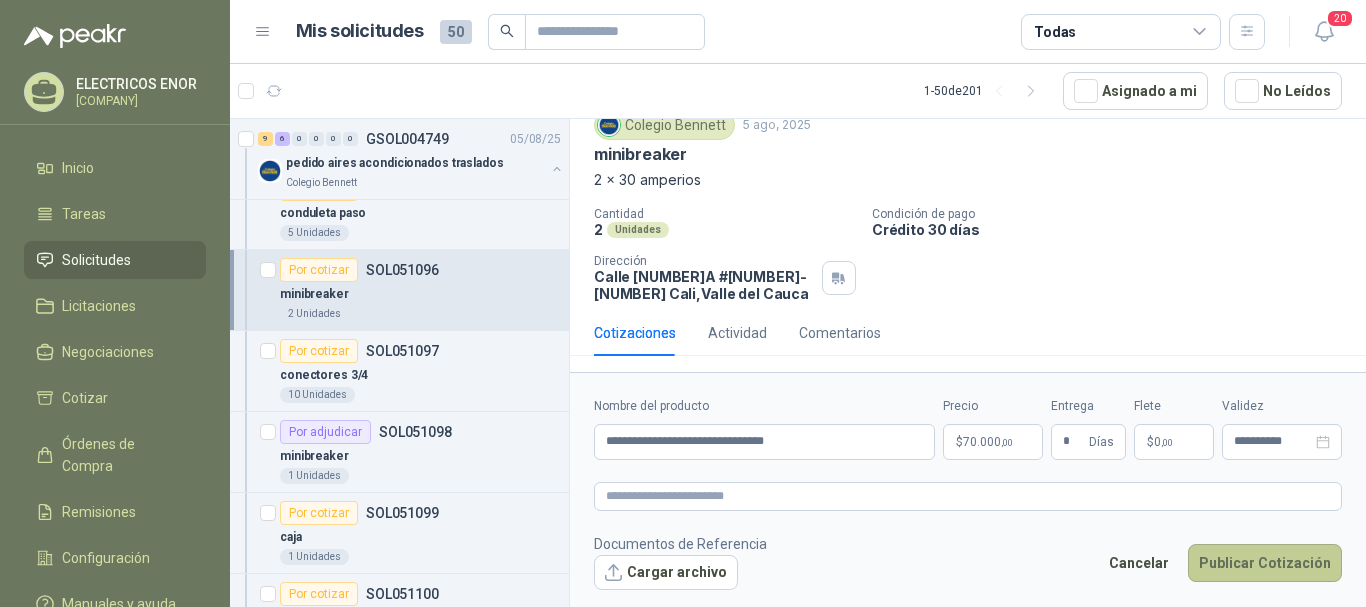 click on "Publicar Cotización" at bounding box center [1265, 563] 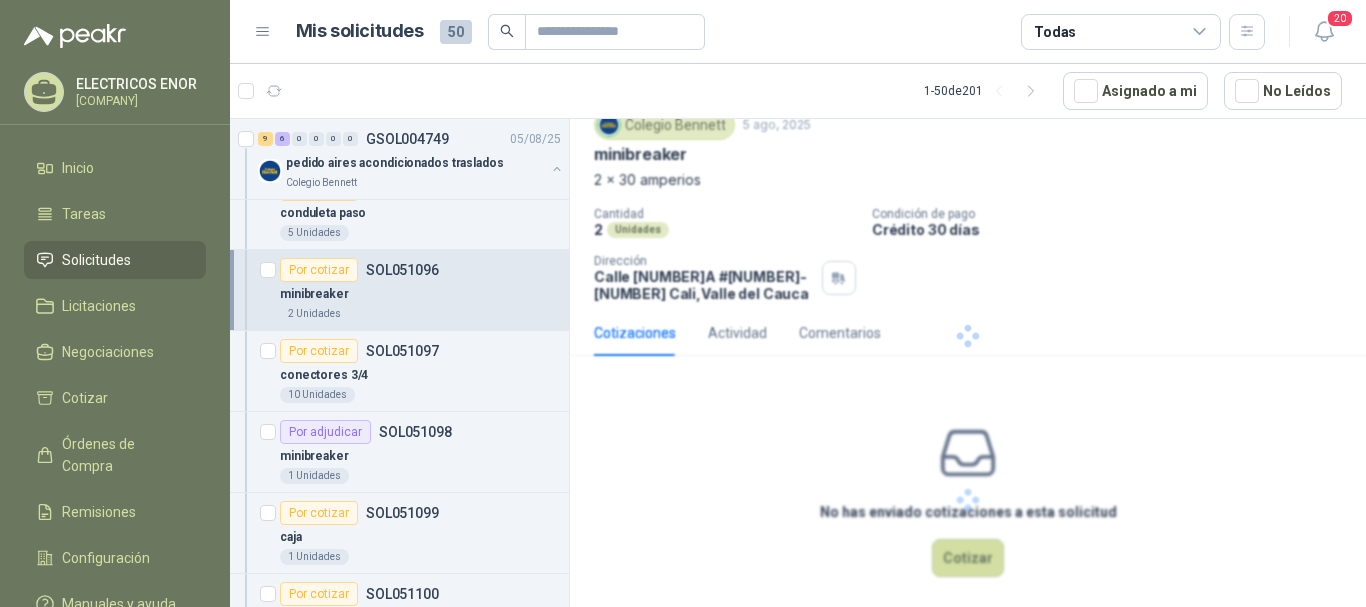 scroll, scrollTop: 0, scrollLeft: 0, axis: both 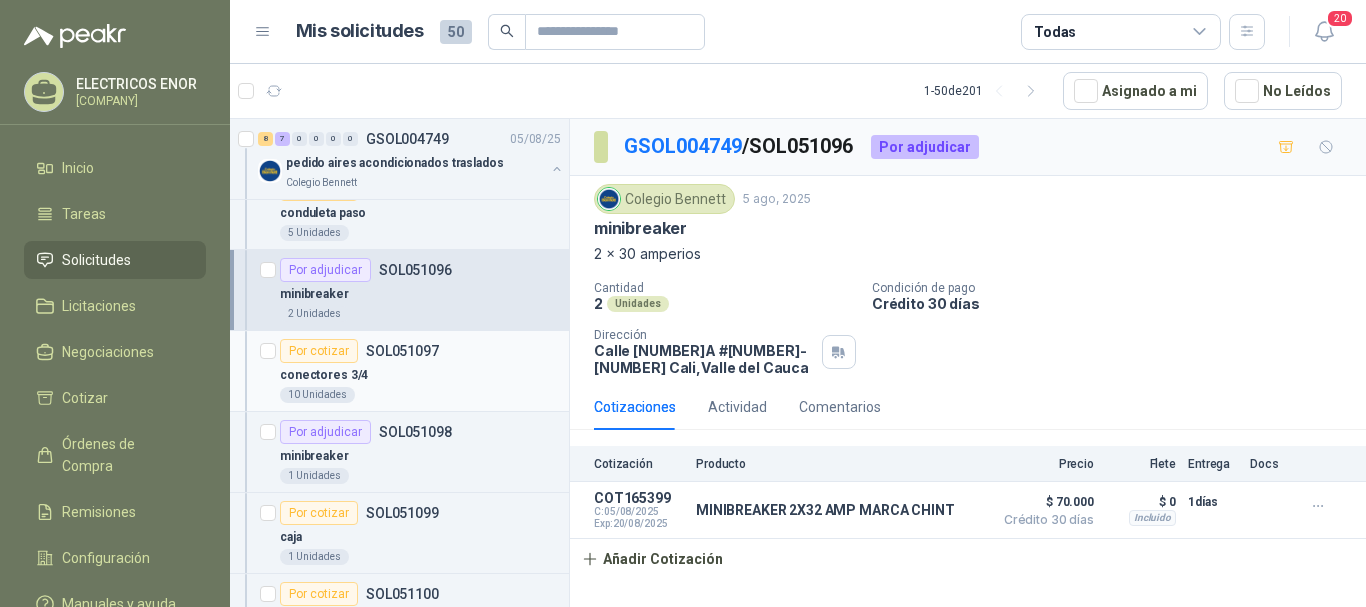 click on "Por cotizar SOL051097 conectores 3/4 10   Unidades" at bounding box center [399, 371] 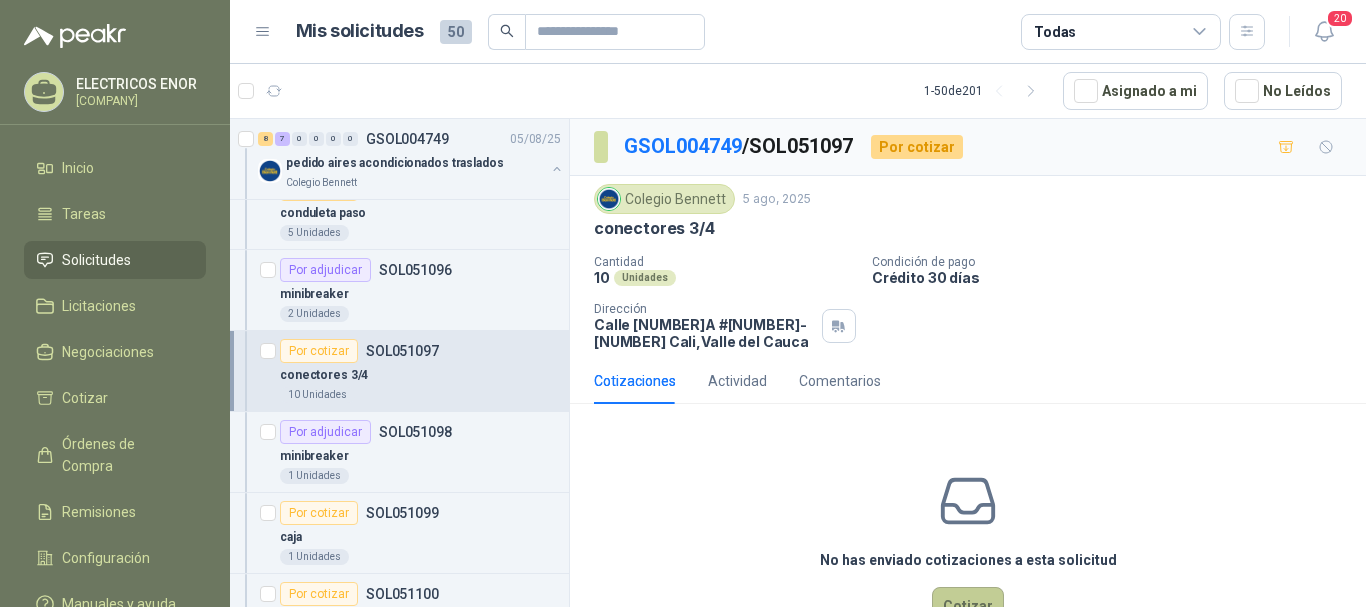 click on "Cotizar" at bounding box center [968, 606] 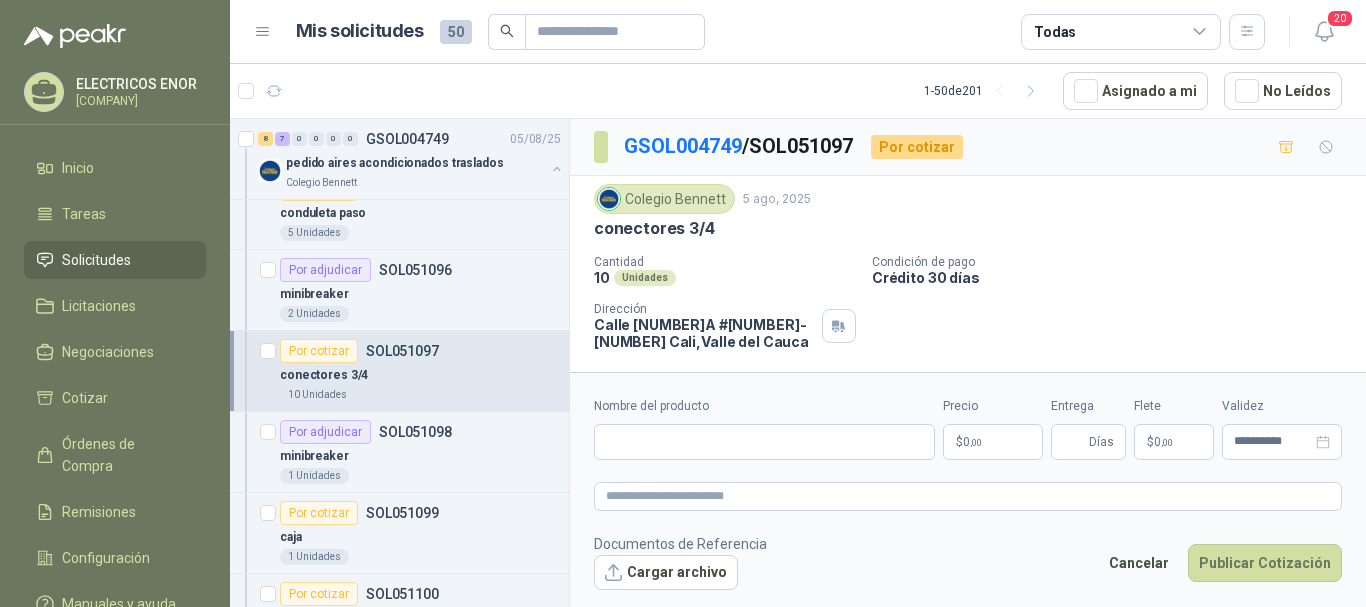 type 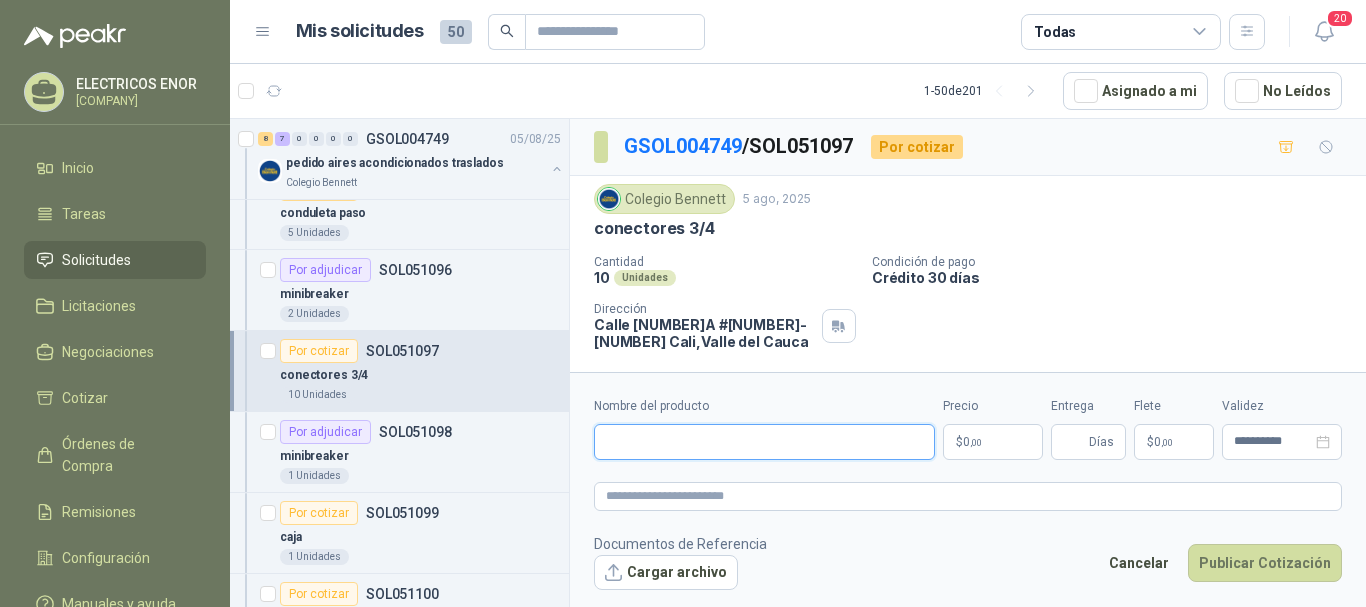click on "Nombre del producto" at bounding box center (764, 442) 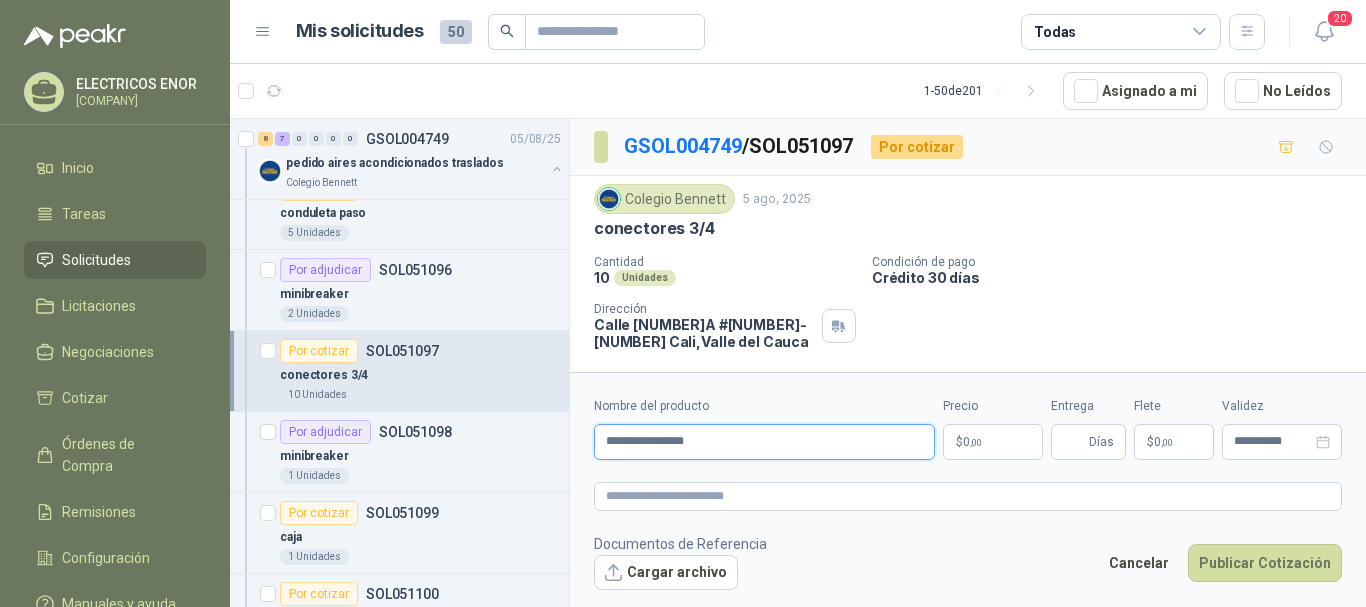 click on "**********" at bounding box center [764, 442] 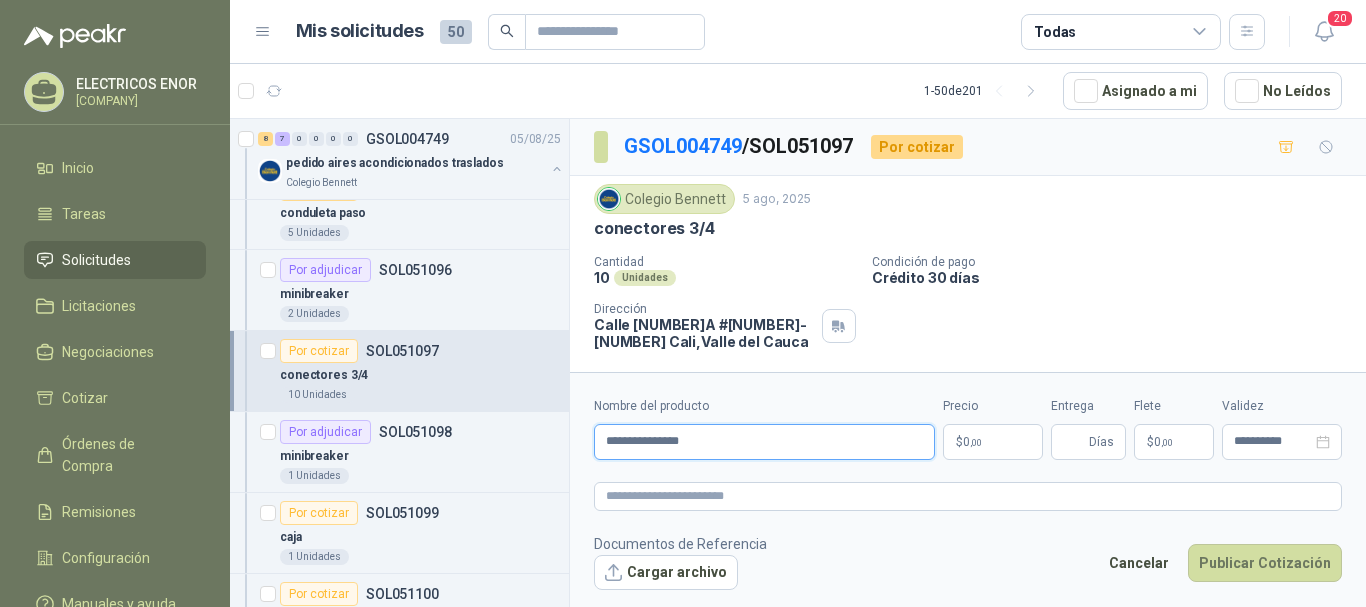 click on "**********" at bounding box center (764, 442) 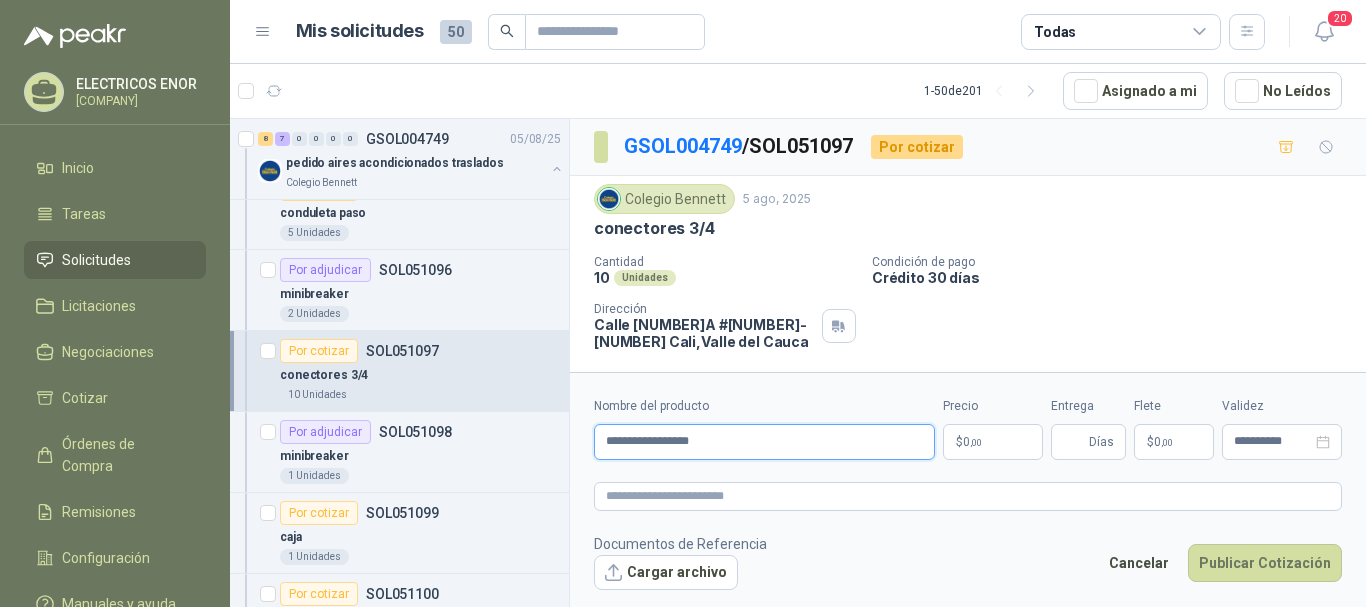 type on "**********" 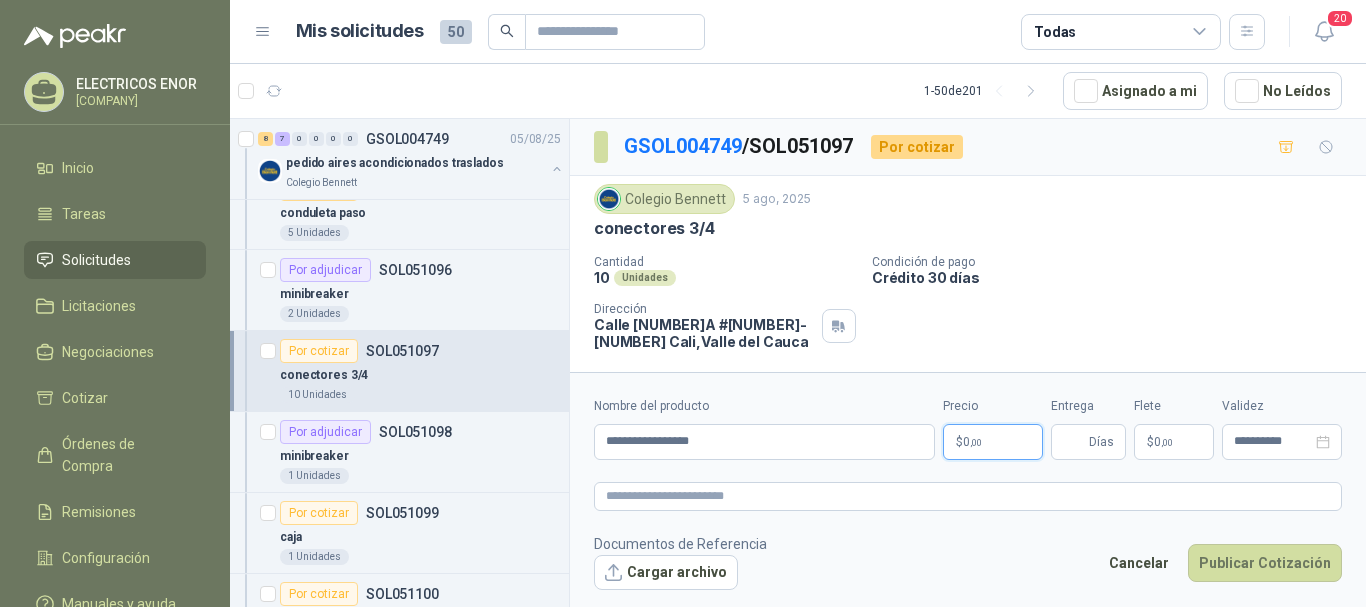 click on "$  0 ,00" at bounding box center (993, 442) 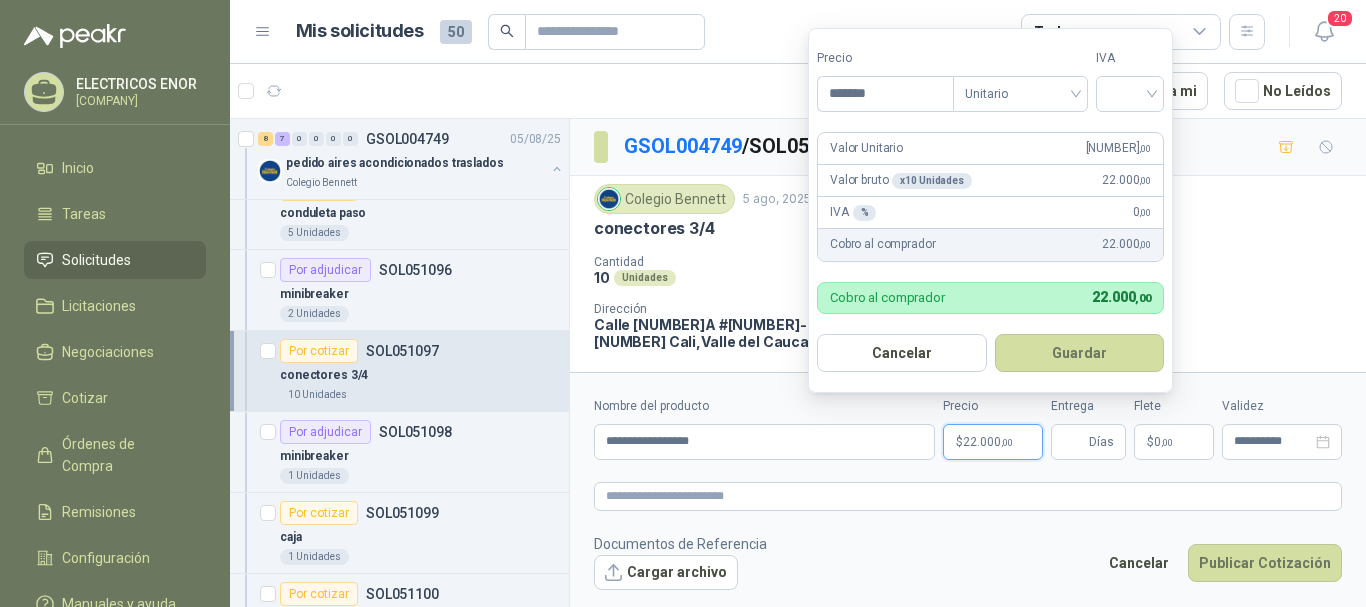 click on "Unitario" at bounding box center [1020, 94] 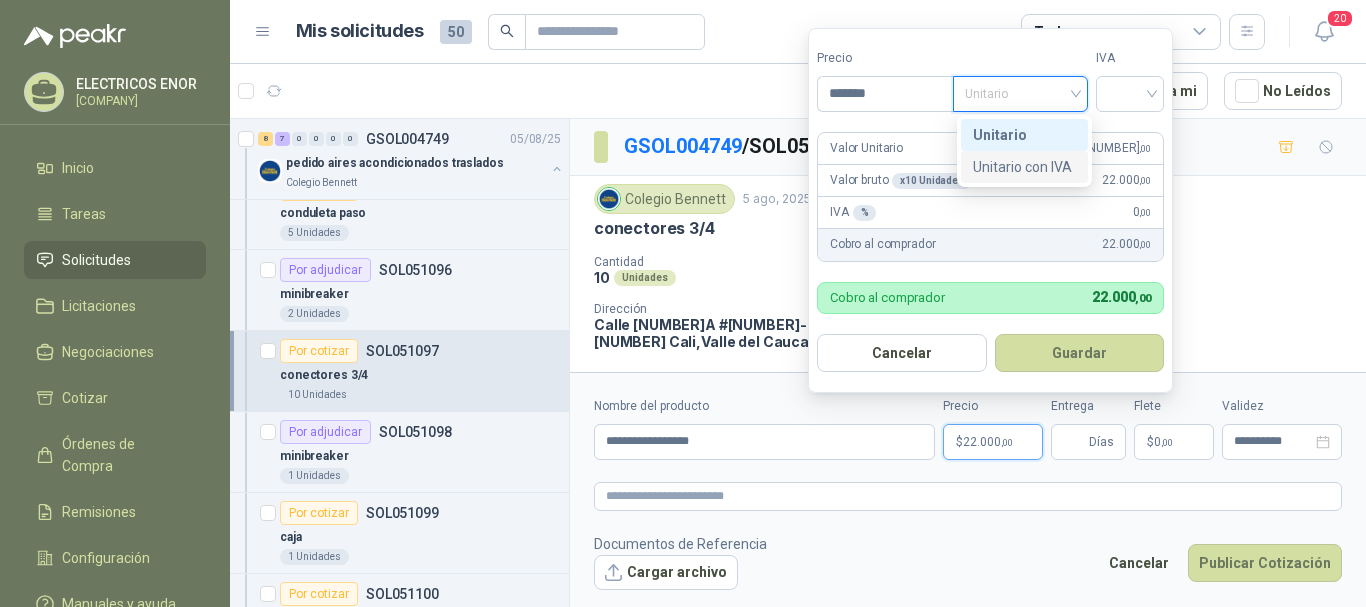 click on "Unitario con IVA" at bounding box center [1024, 167] 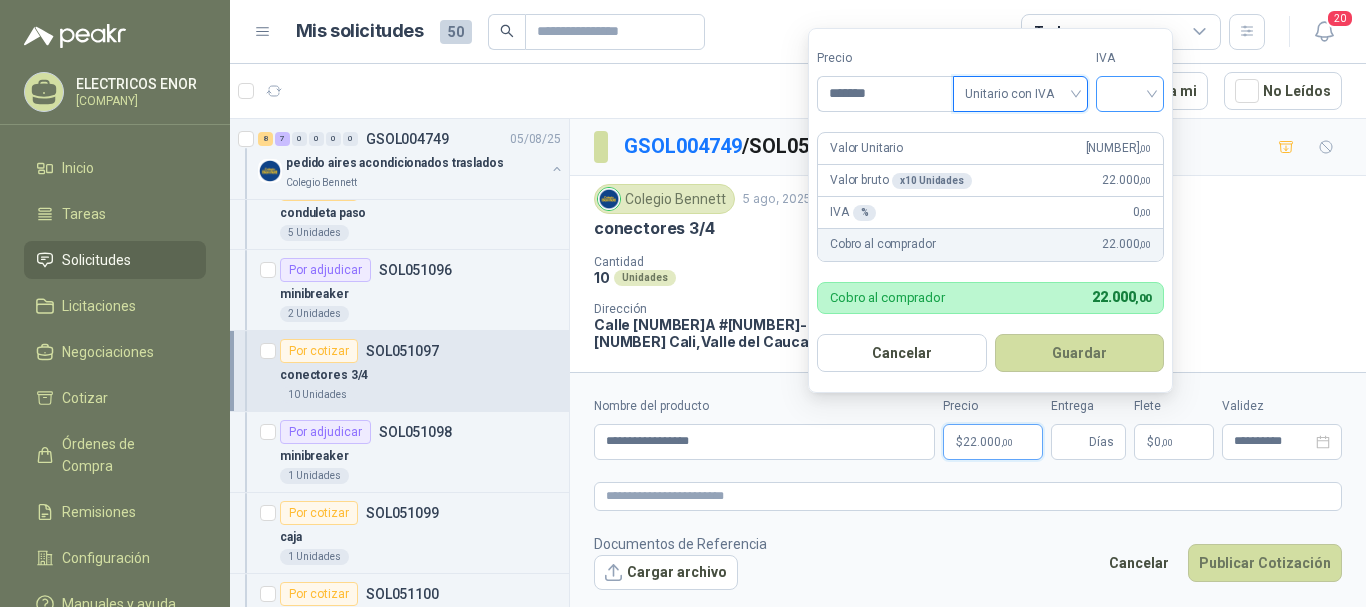click at bounding box center [1130, 92] 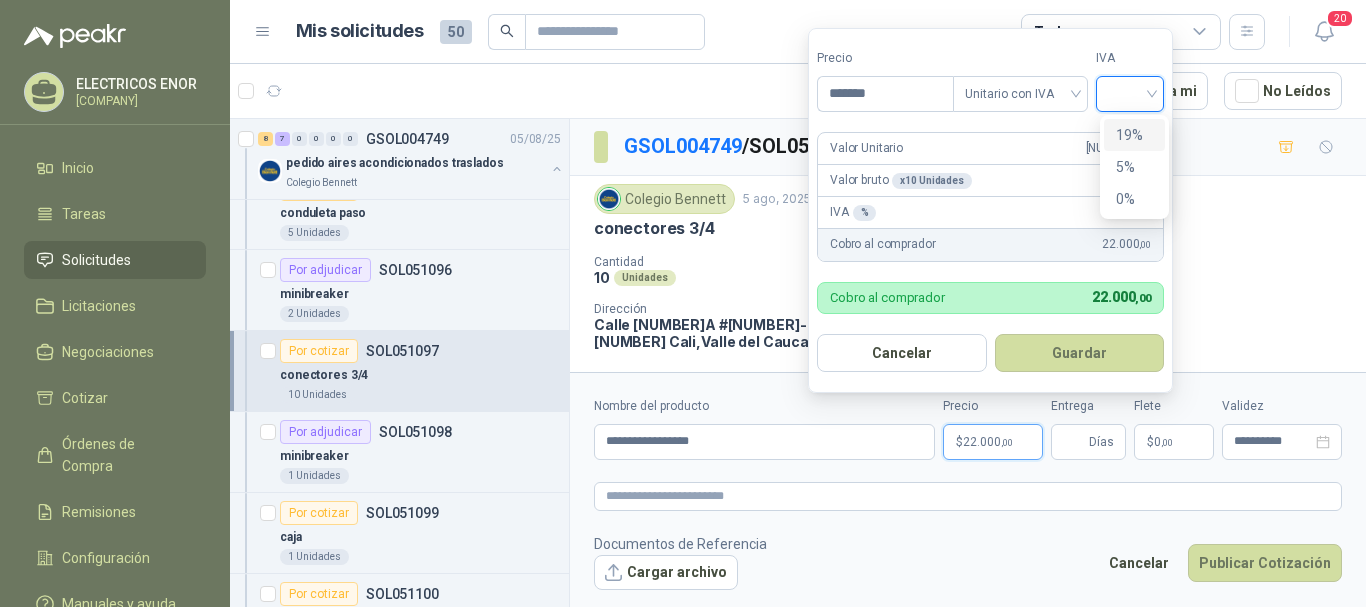 drag, startPoint x: 1132, startPoint y: 123, endPoint x: 1126, endPoint y: 164, distance: 41.4367 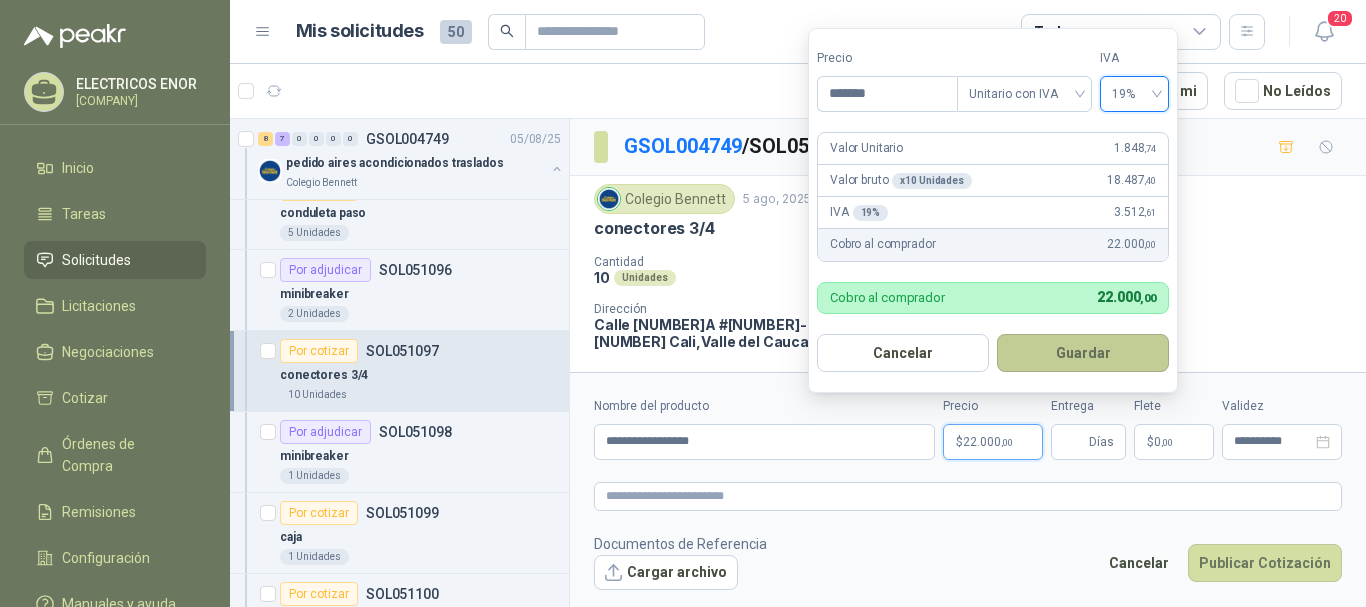 click on "Guardar" at bounding box center (1083, 353) 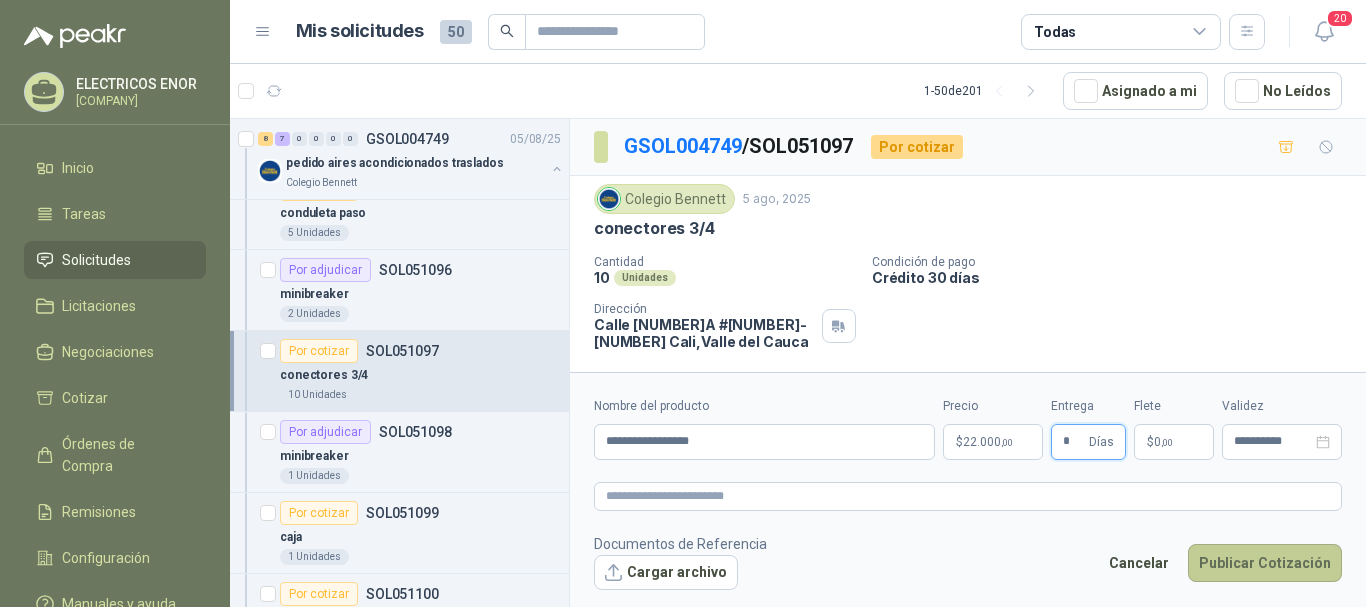 type on "*" 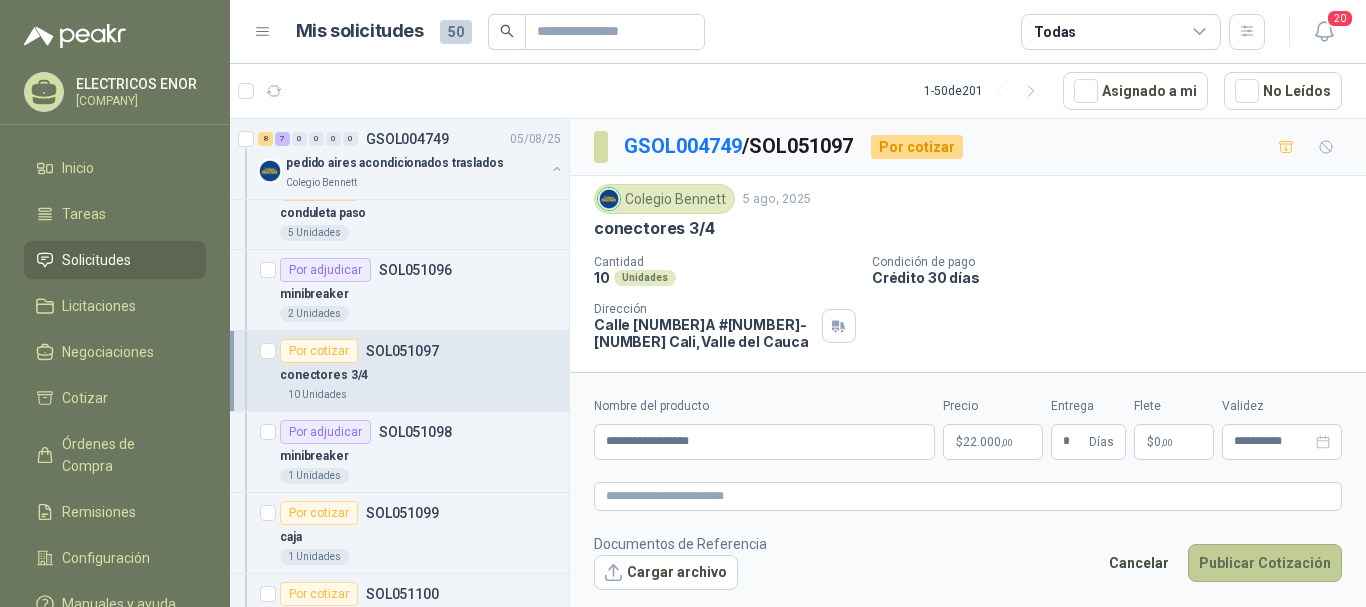 click on "Publicar Cotización" at bounding box center [1265, 563] 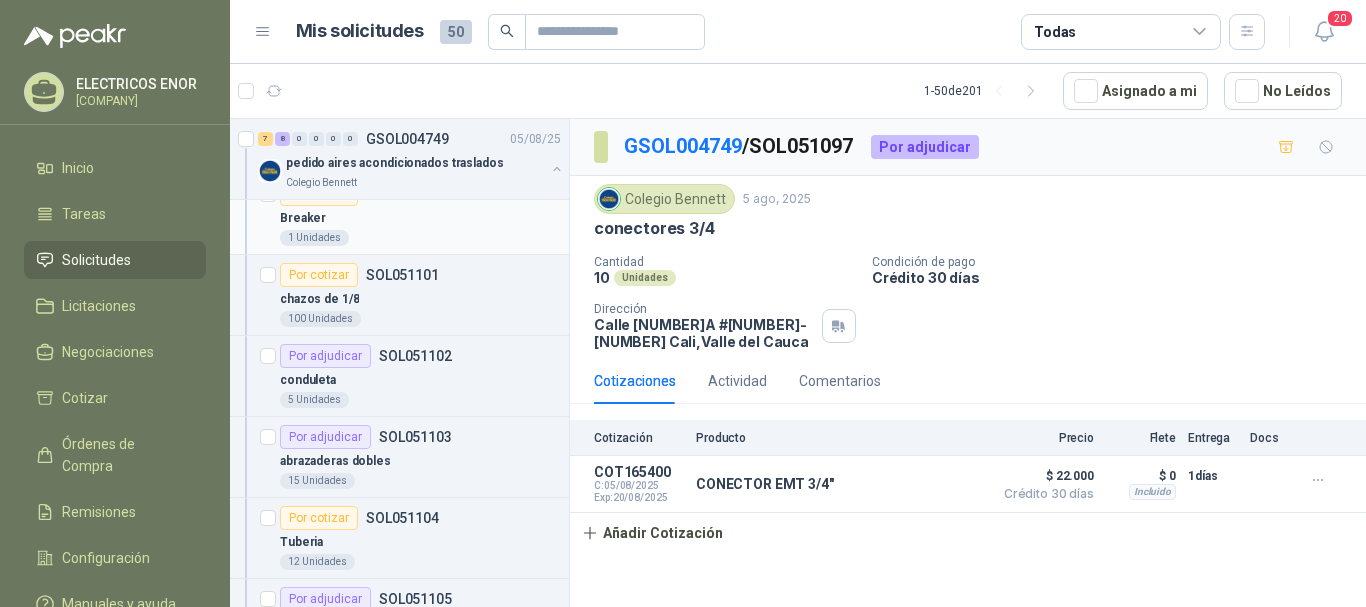 scroll, scrollTop: 1000, scrollLeft: 0, axis: vertical 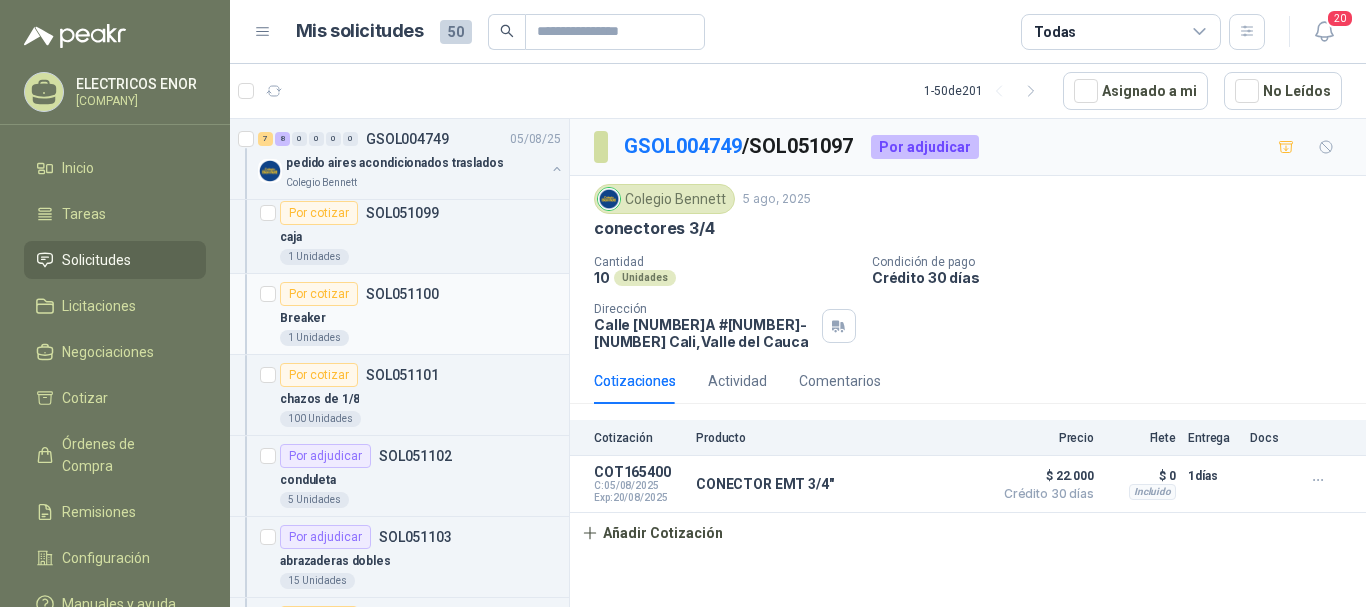 click on "1   Unidades" at bounding box center [420, 338] 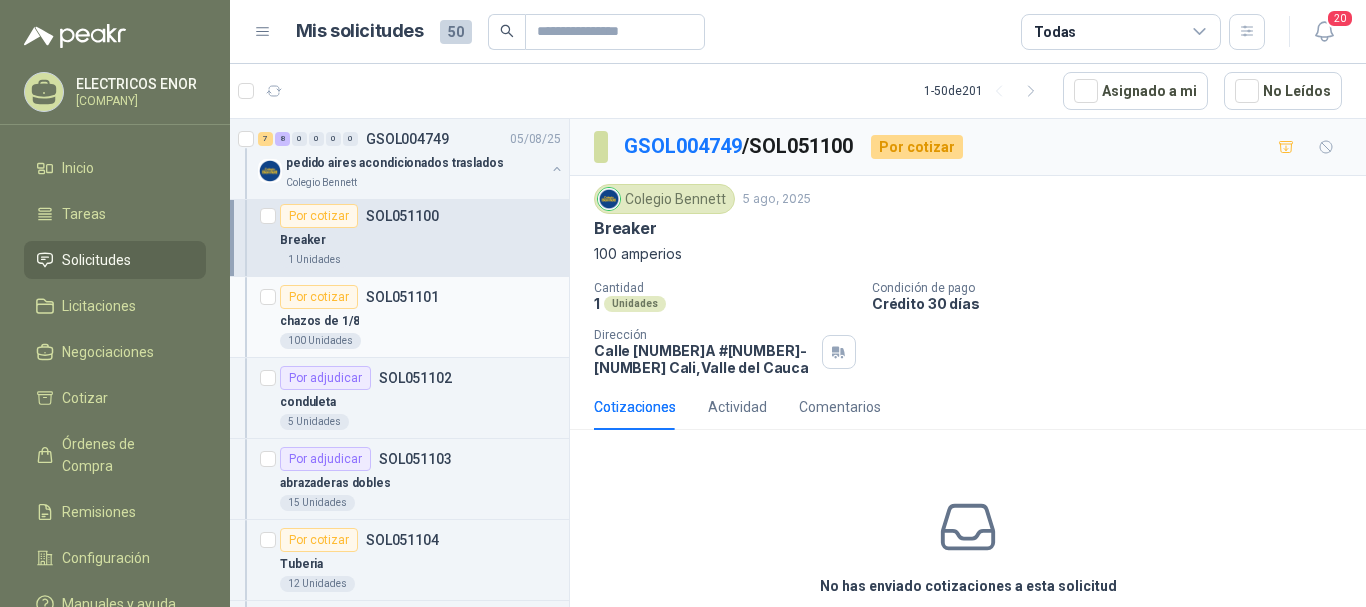 scroll, scrollTop: 1400, scrollLeft: 0, axis: vertical 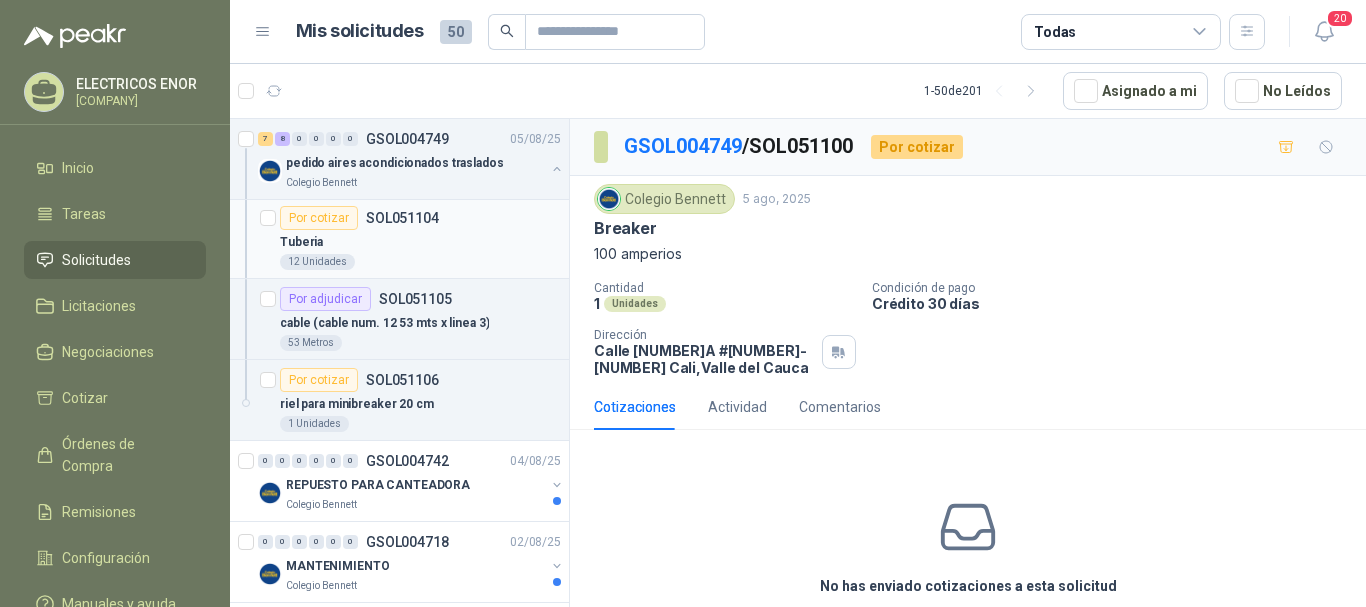 click on "Tuberia" at bounding box center [420, 242] 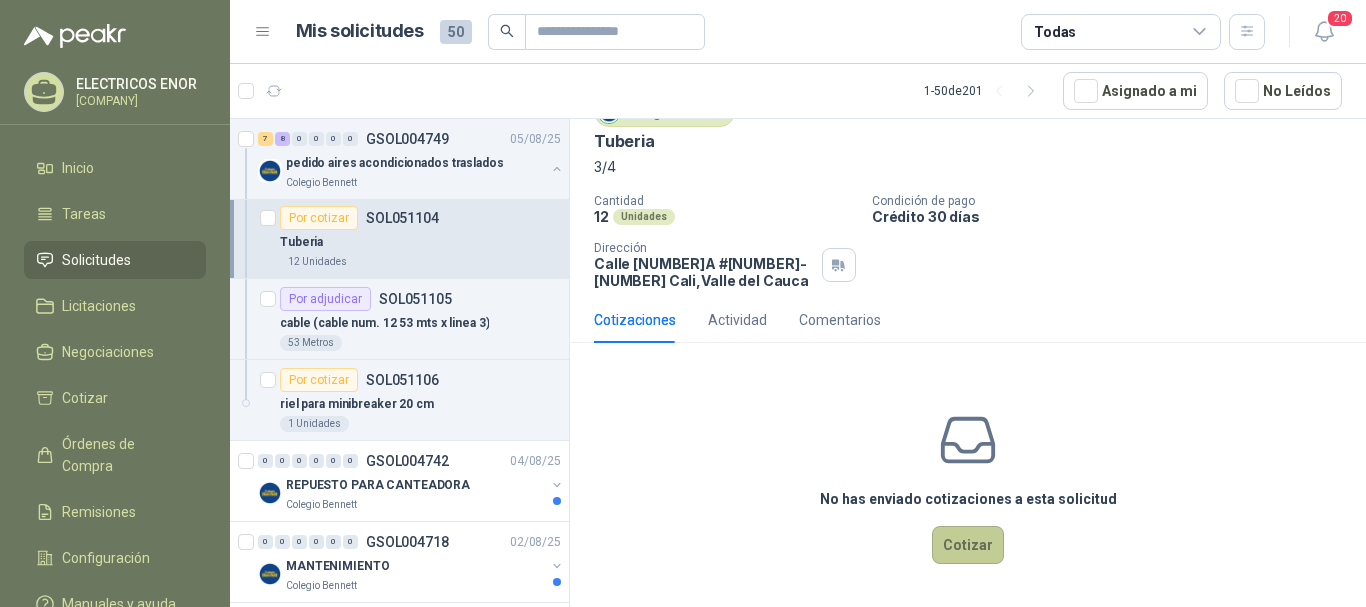 click on "Cotizar" at bounding box center [968, 545] 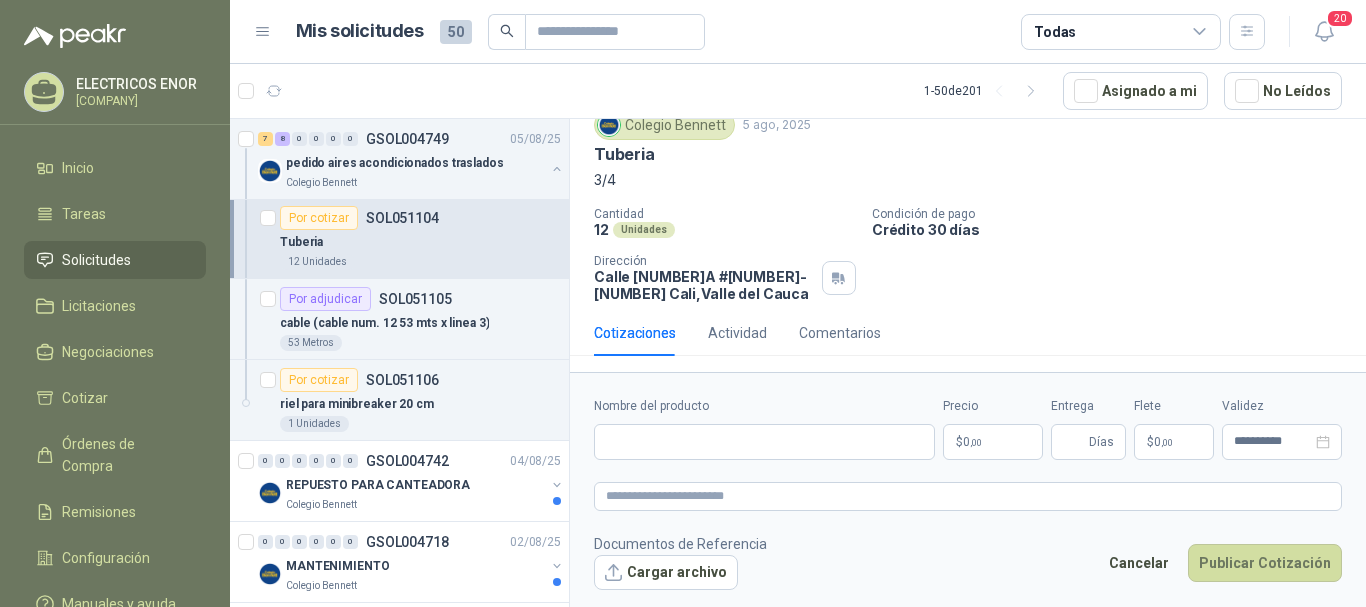 type 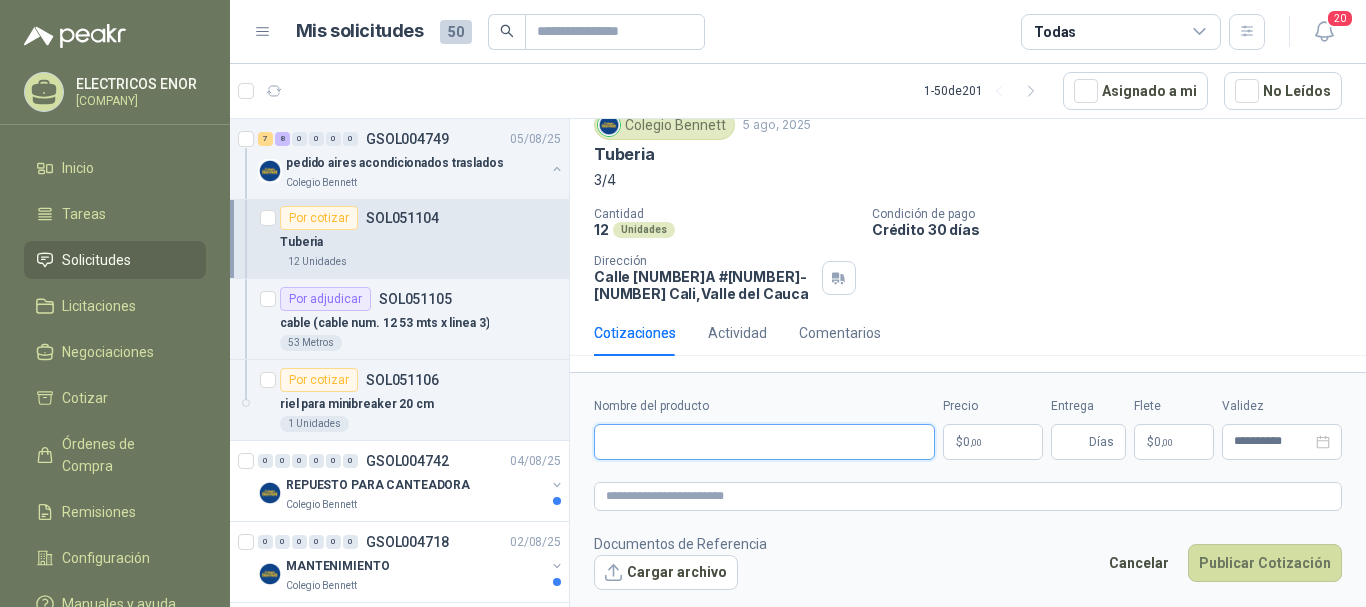 click on "Nombre del producto" at bounding box center [764, 442] 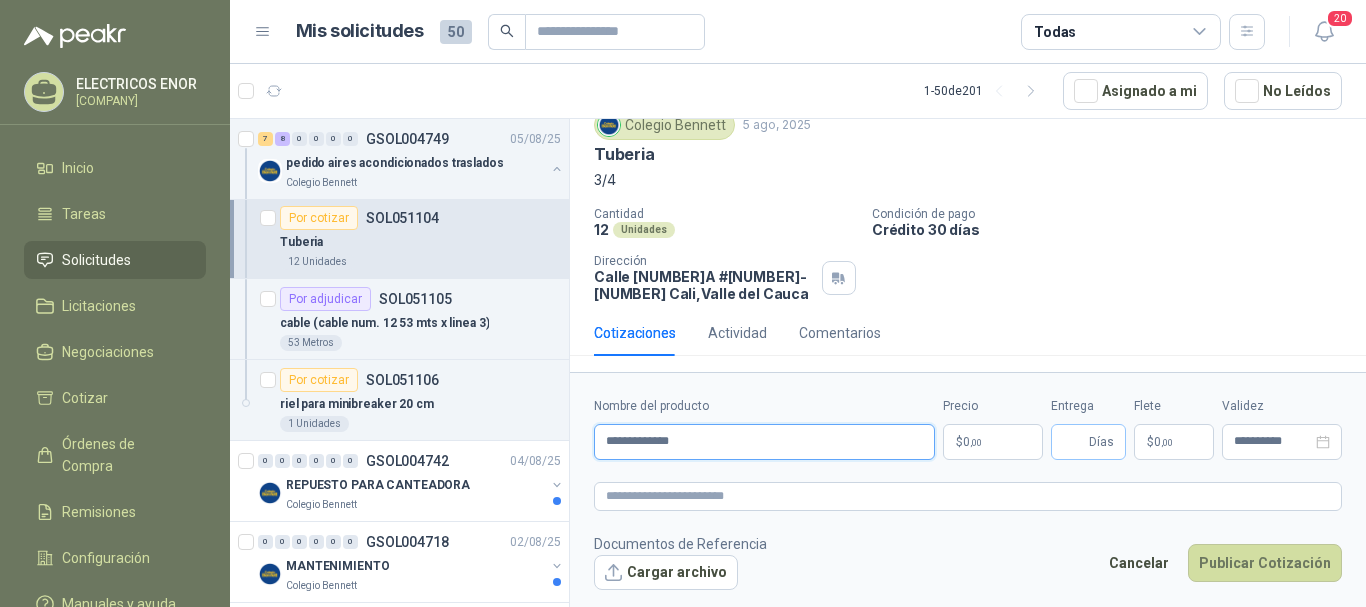 type on "**********" 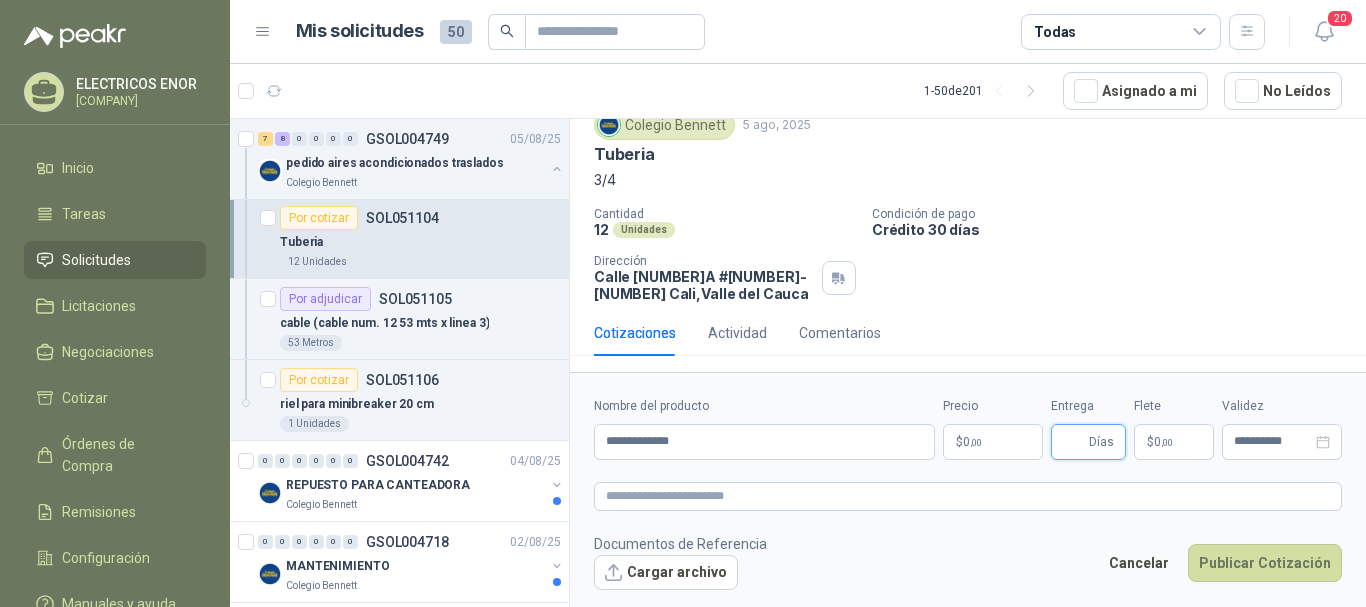 click on "Entrega" at bounding box center [1074, 442] 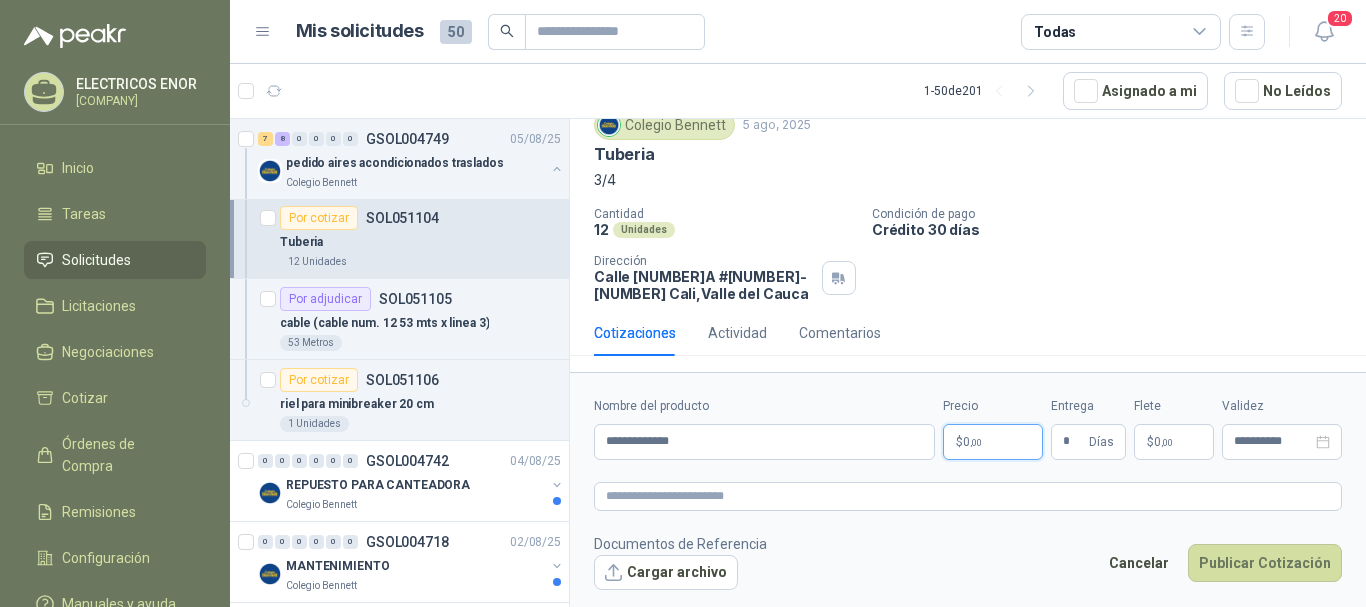 click on "$  0 ,00" at bounding box center [993, 442] 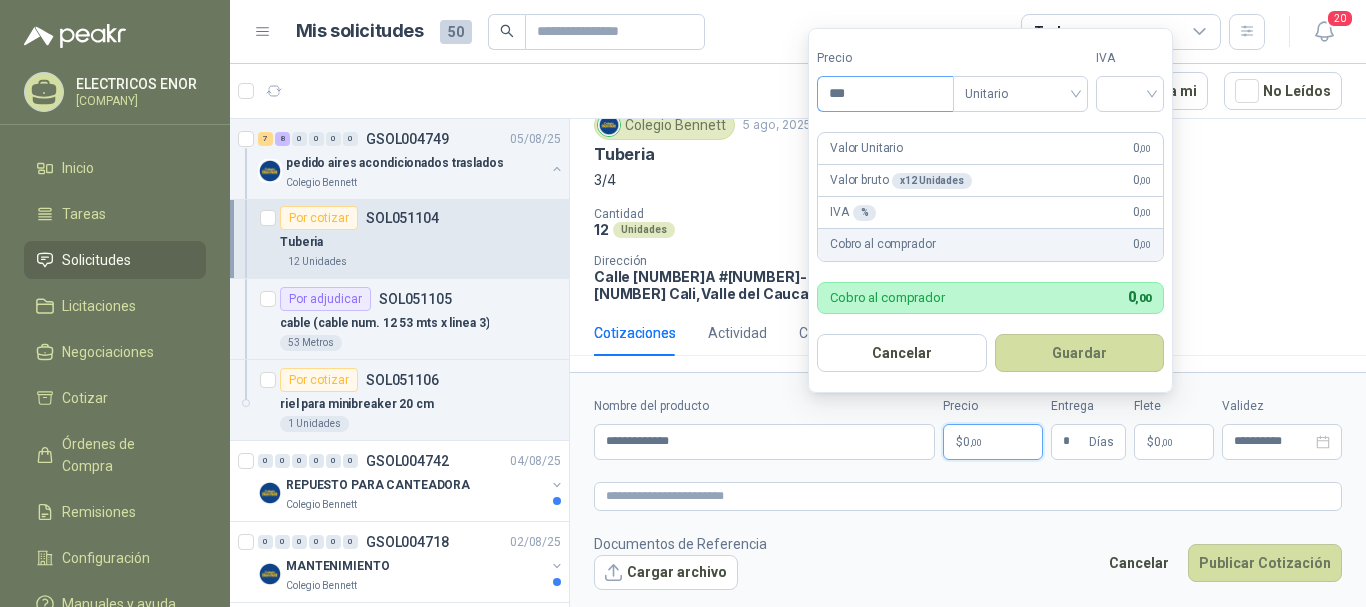 click on "***" at bounding box center [885, 94] 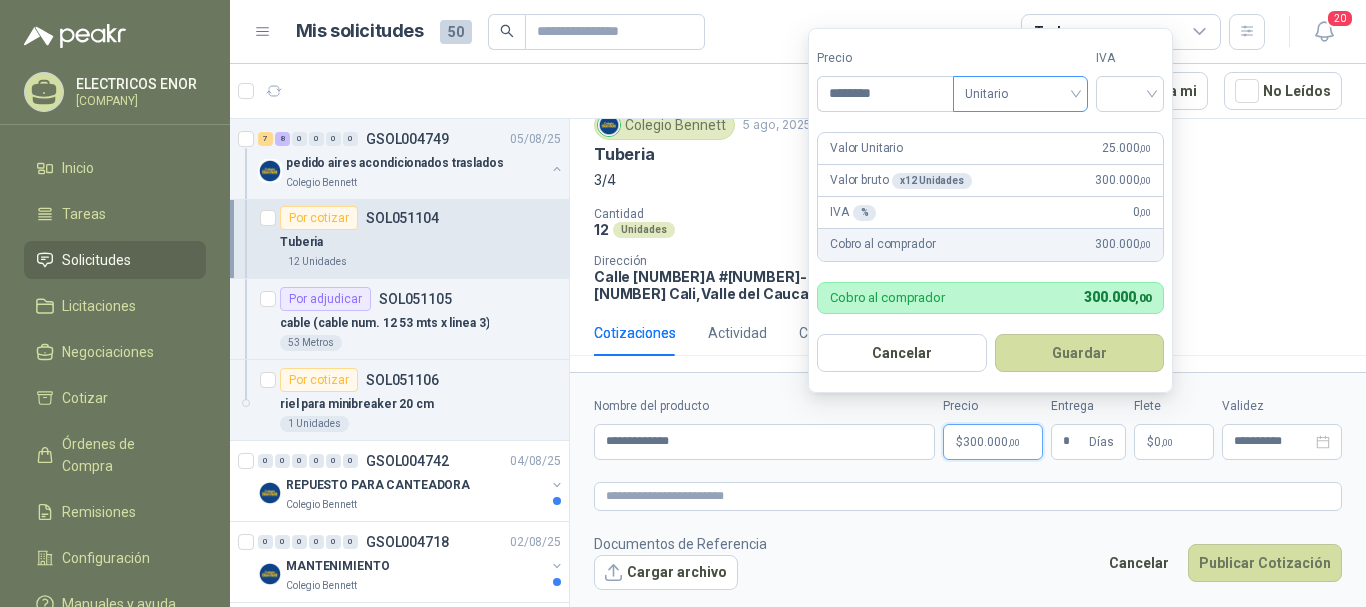 click on "Unitario" at bounding box center (1020, 94) 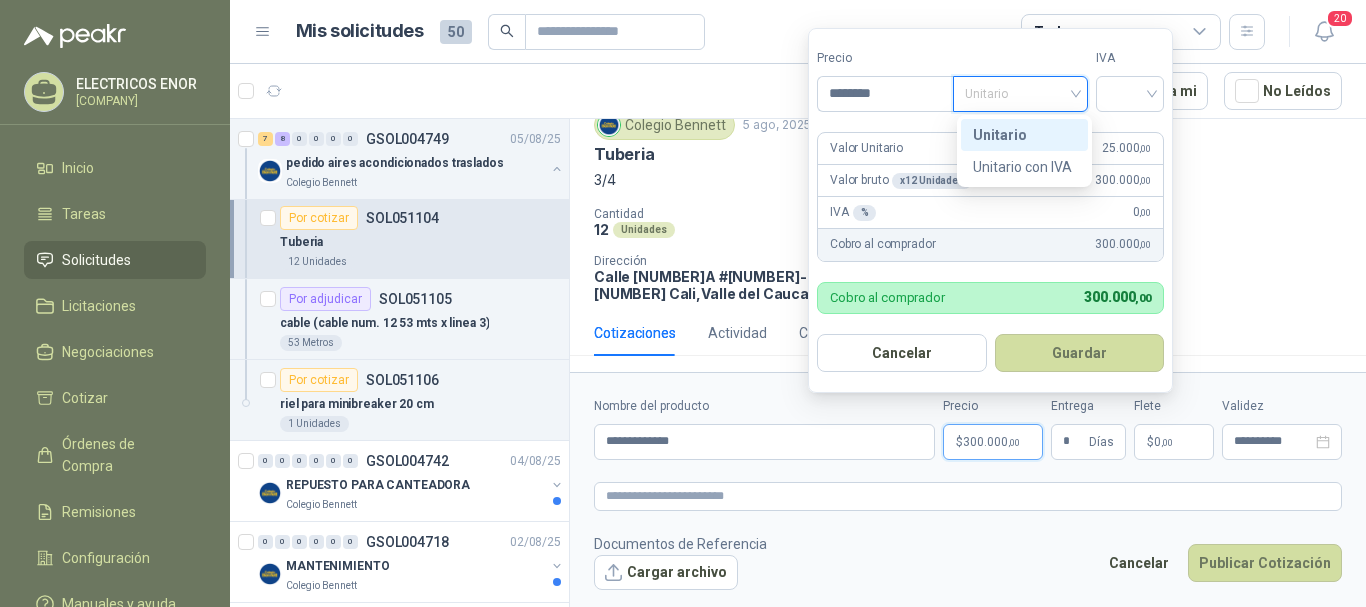 click on "Unitario con IVA" at bounding box center (1024, 167) 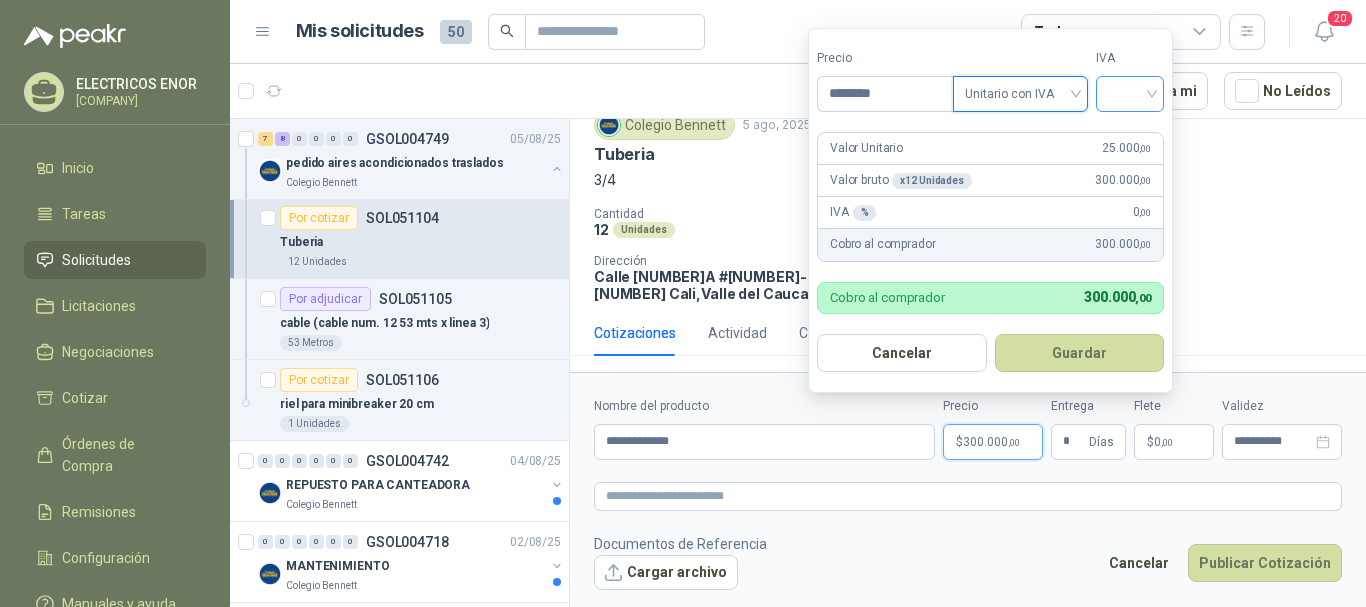 click at bounding box center [1130, 92] 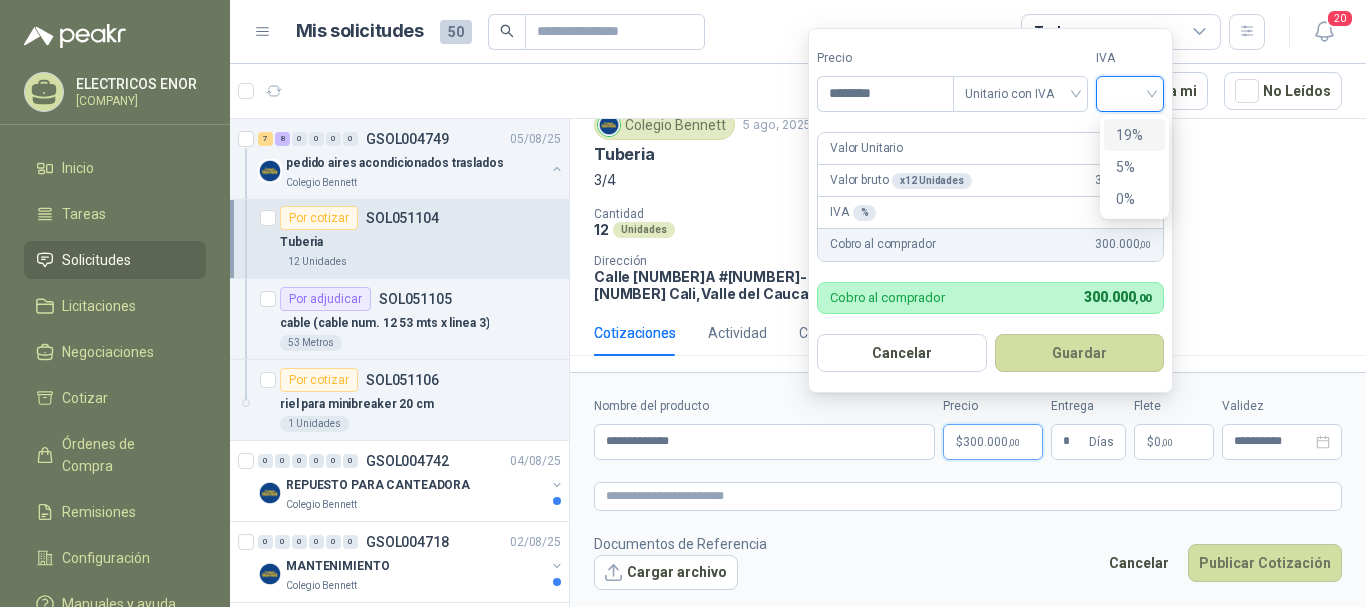 click on "19%" at bounding box center [1134, 135] 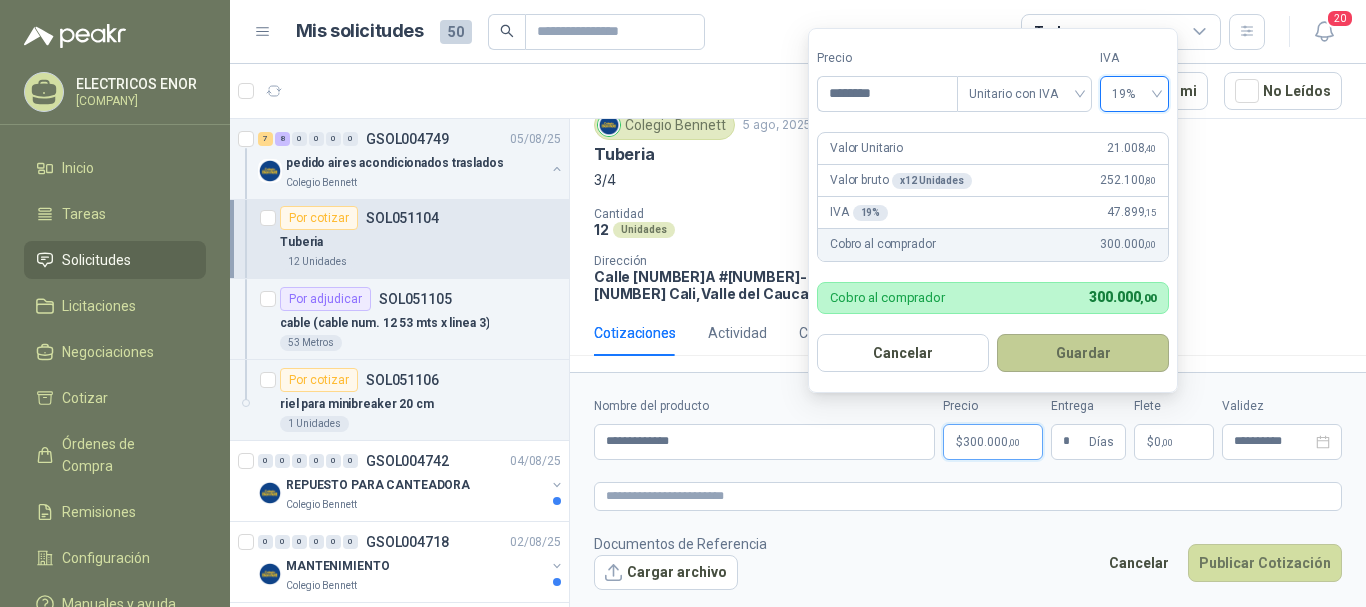 drag, startPoint x: 1042, startPoint y: 331, endPoint x: 1047, endPoint y: 347, distance: 16.763054 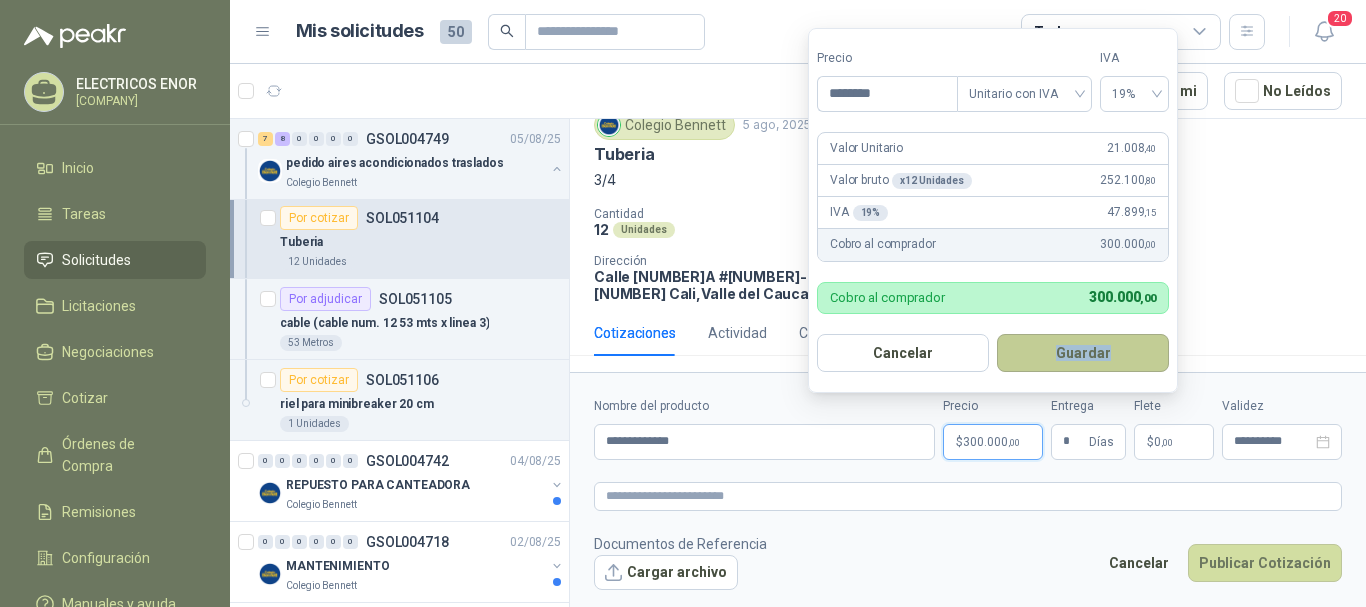 click on "Guardar" at bounding box center [1083, 353] 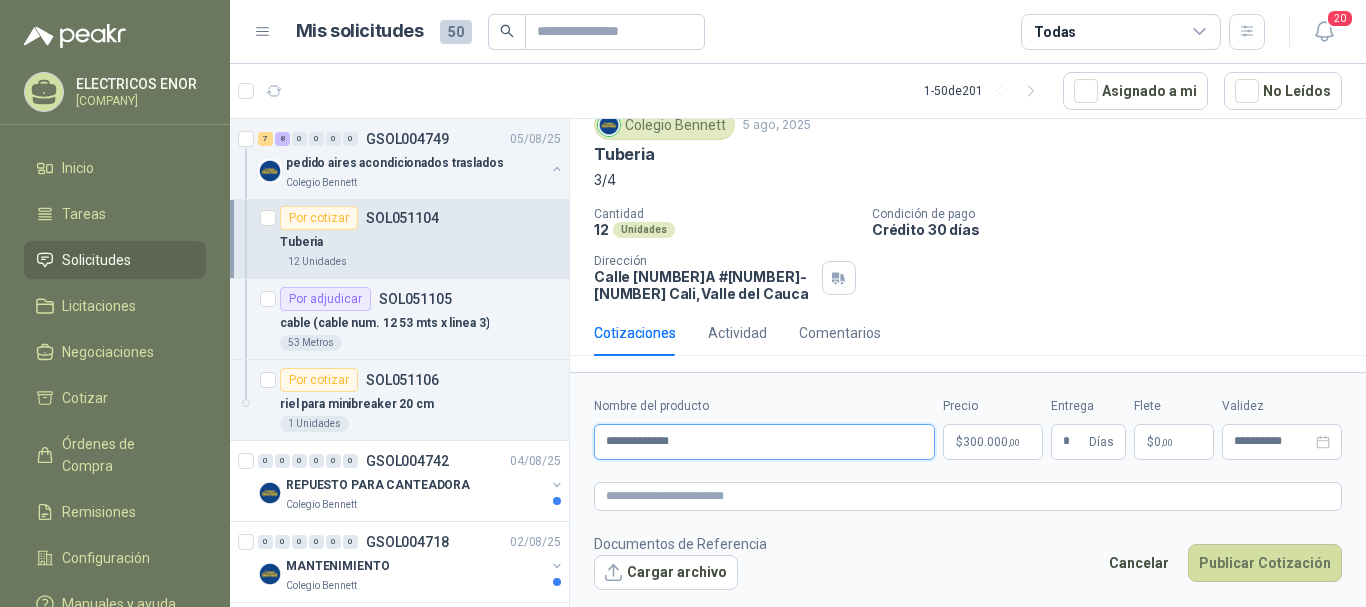 click on "**********" at bounding box center [764, 442] 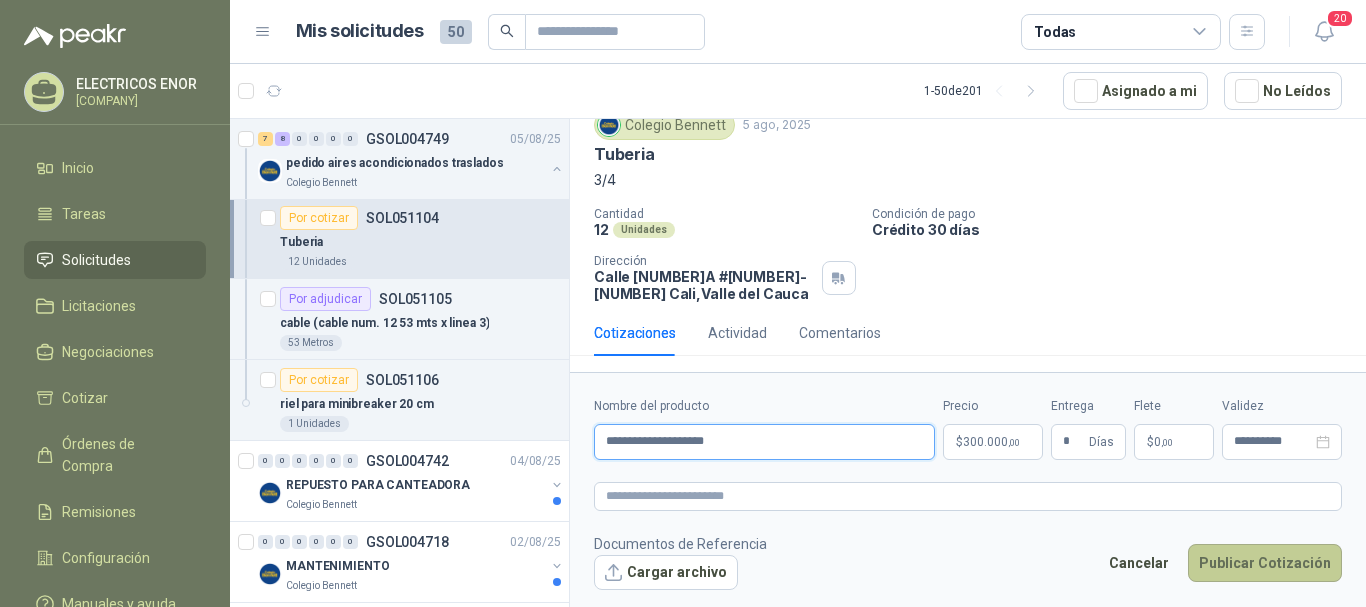 type on "**********" 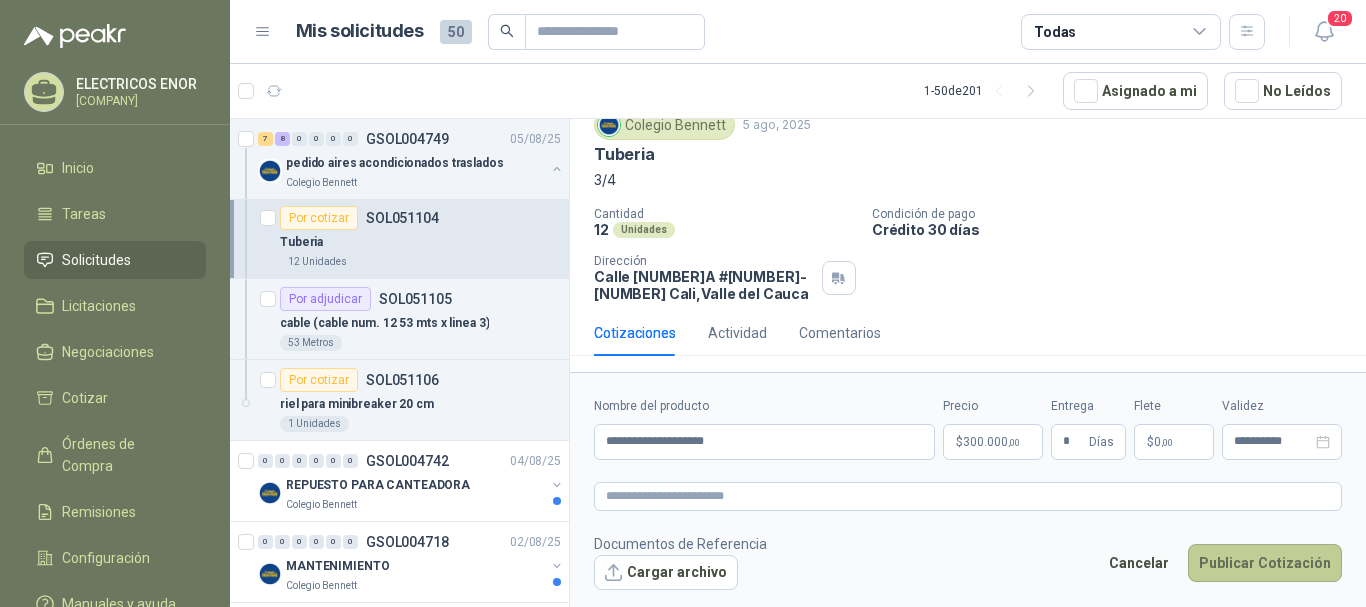 click on "Publicar Cotización" at bounding box center (1265, 563) 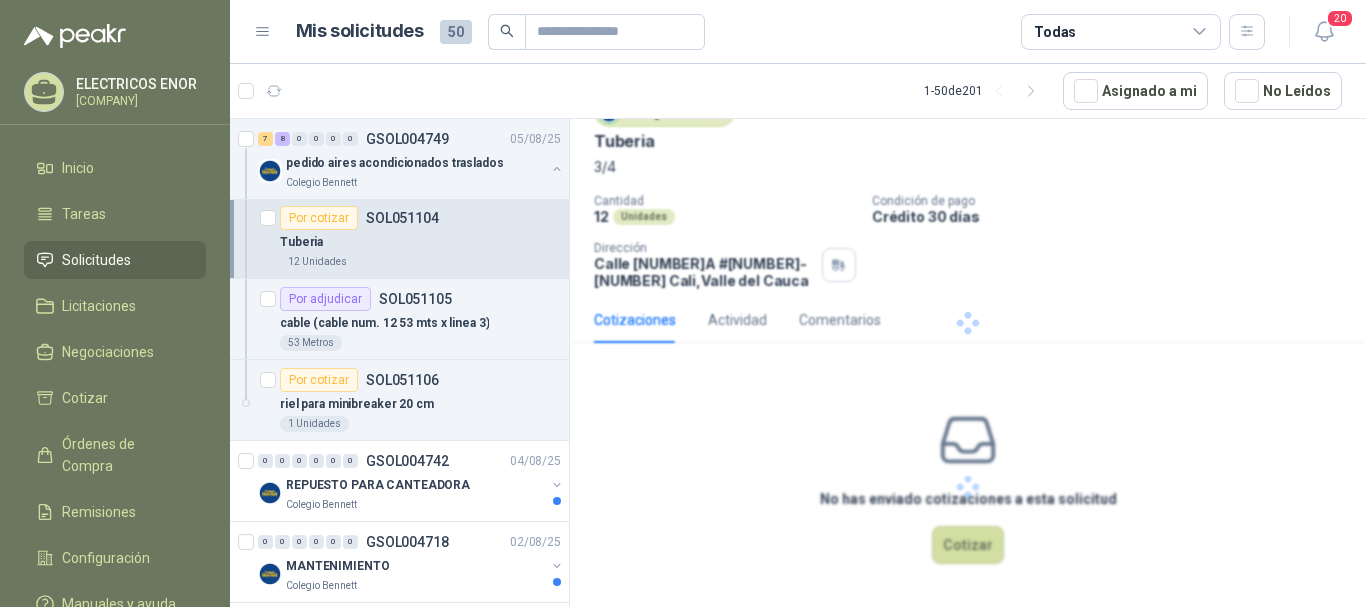 scroll, scrollTop: 0, scrollLeft: 0, axis: both 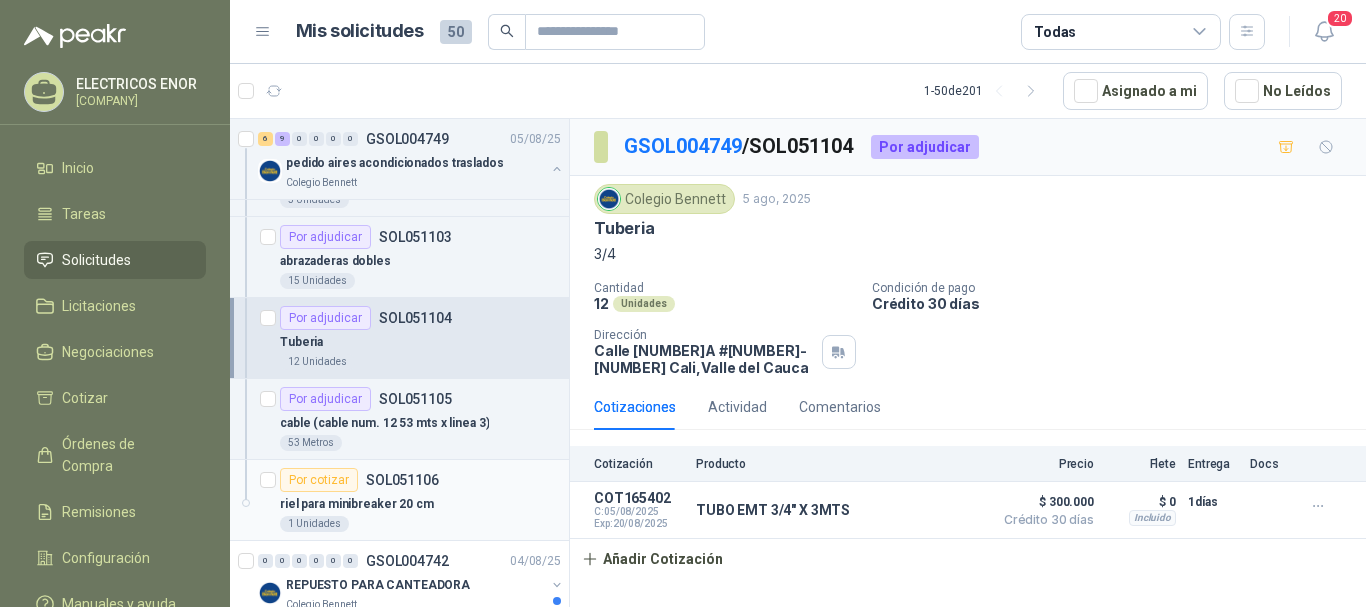 click on "Por cotizar SOL051106" at bounding box center (359, 480) 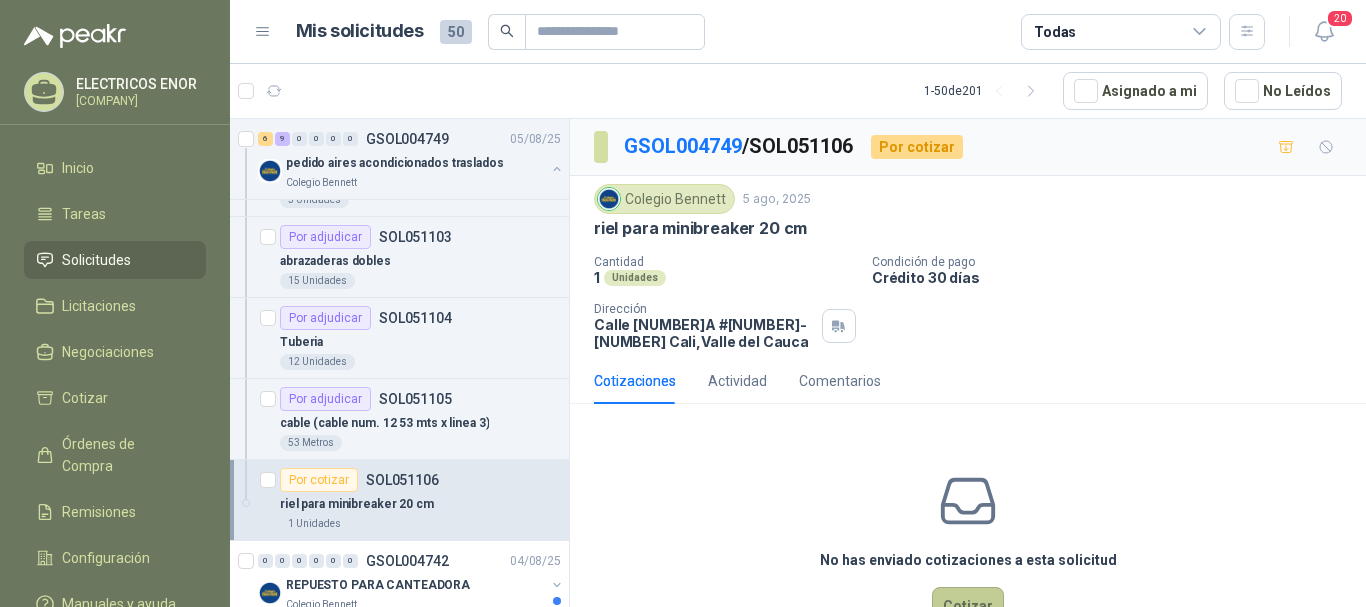 click on "Cotizar" at bounding box center (968, 606) 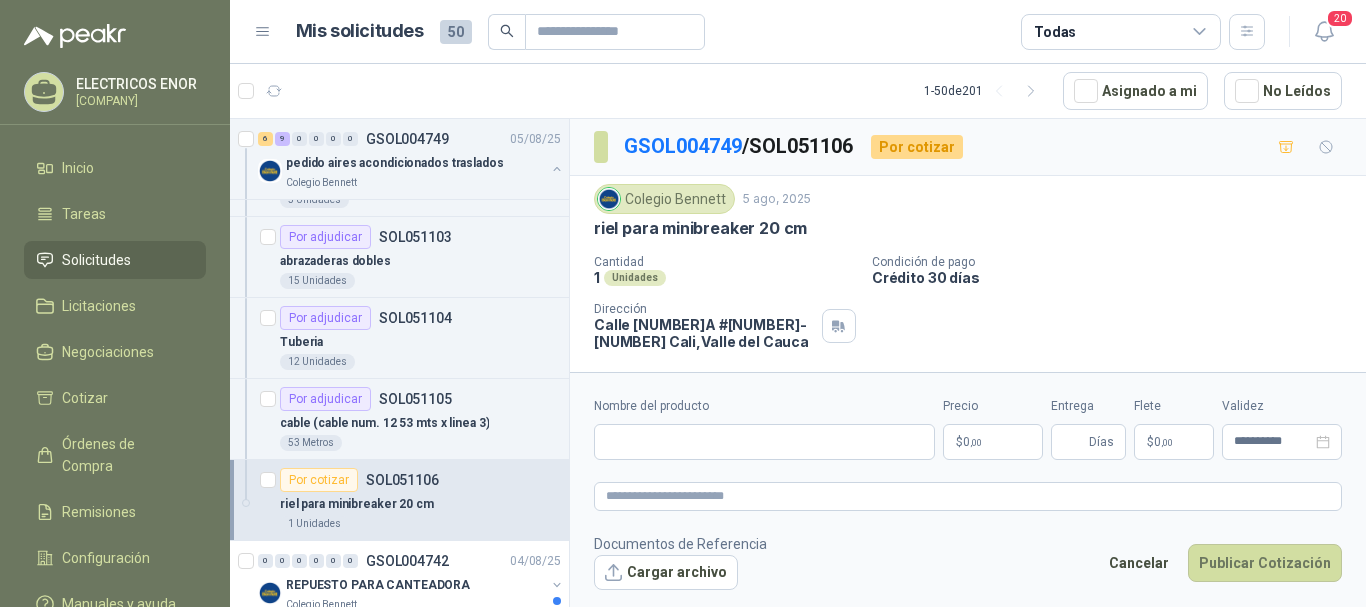 type 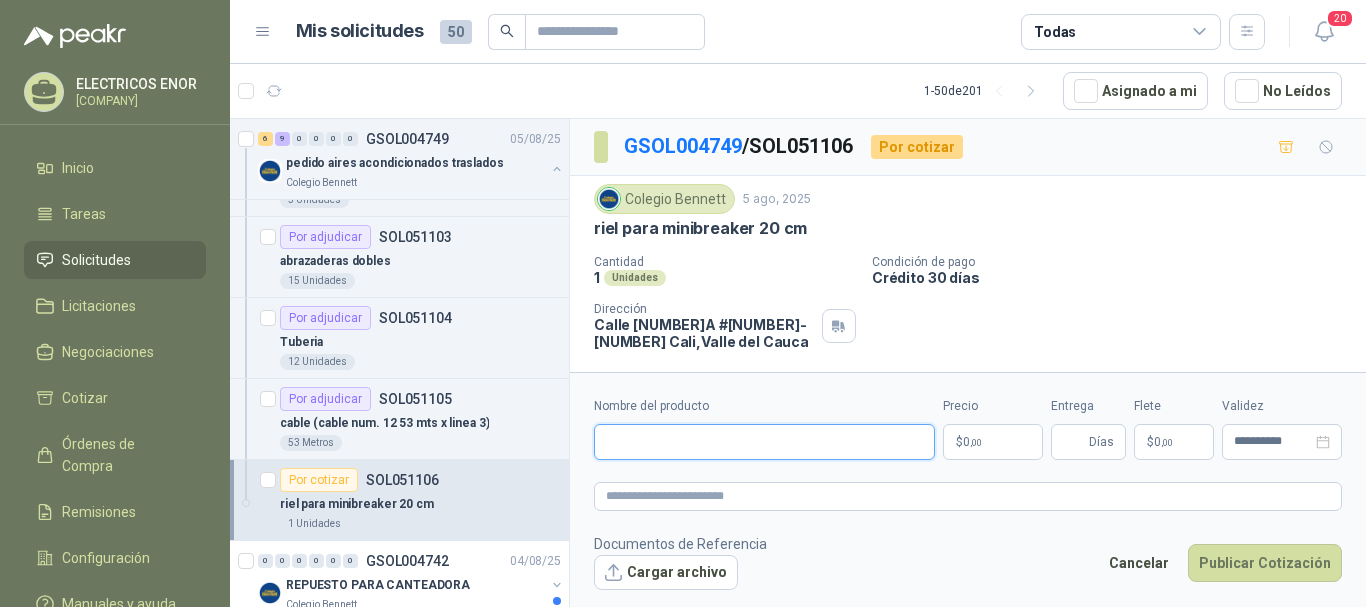 click on "Nombre del producto" at bounding box center [764, 442] 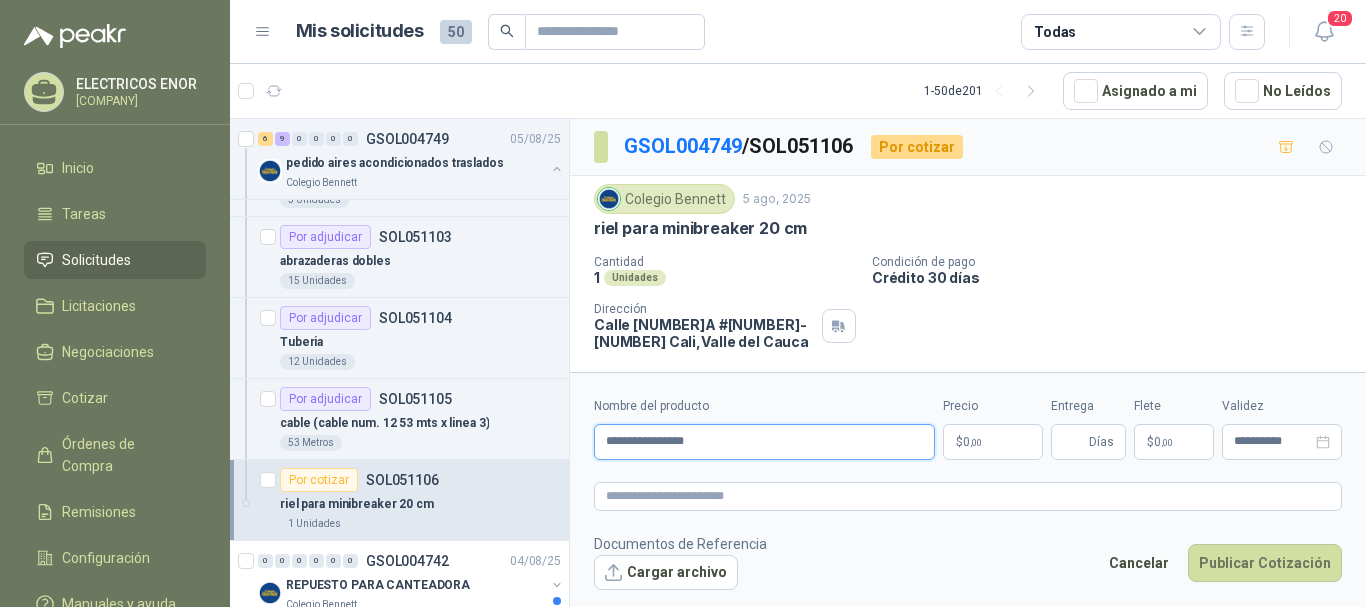 type on "**********" 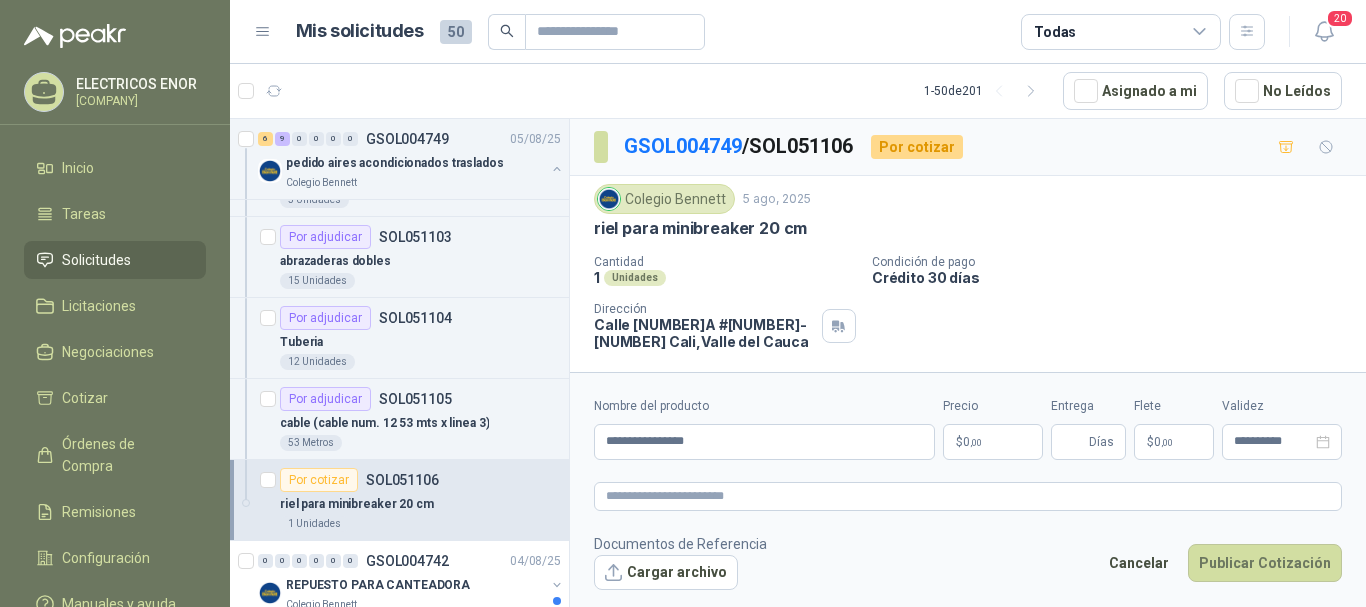 click on "0 ,00" at bounding box center [972, 442] 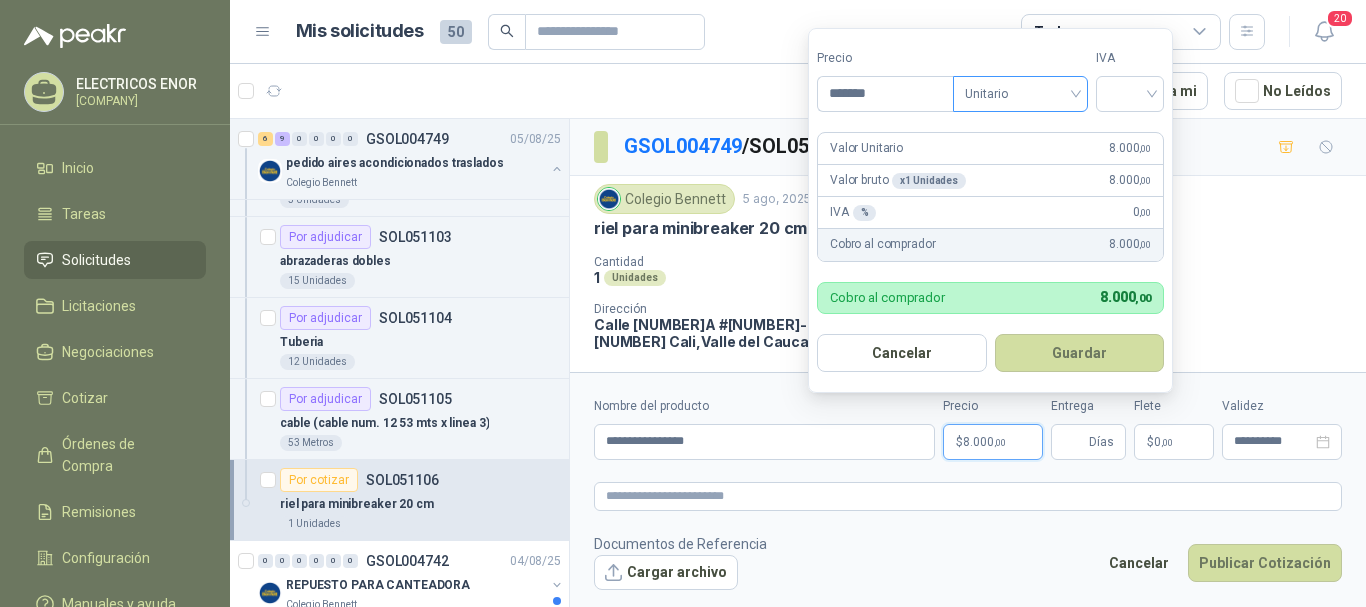 type on "*******" 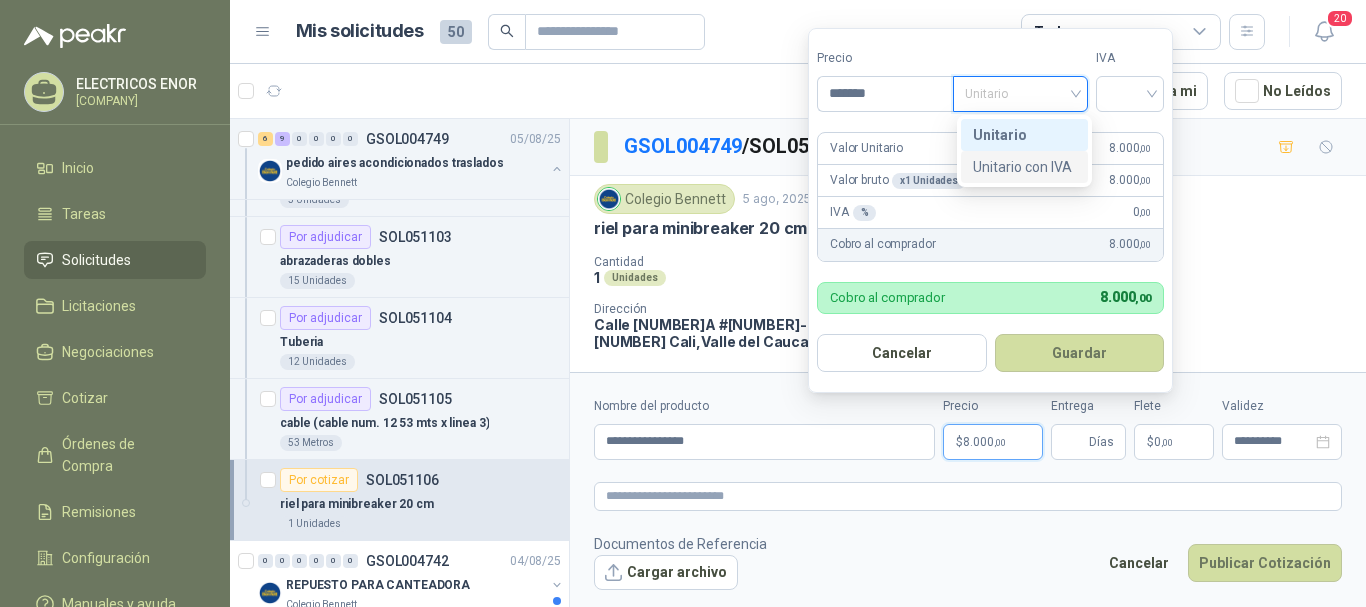 click on "Unitario con IVA" at bounding box center (1024, 167) 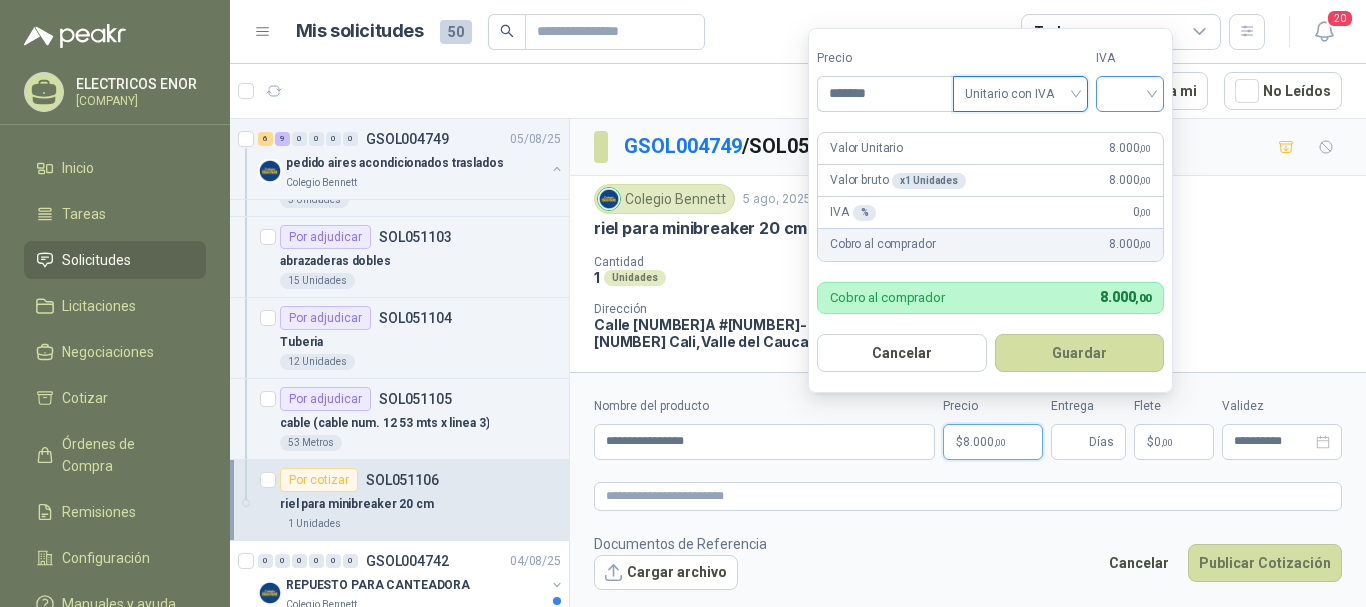 click at bounding box center (1130, 92) 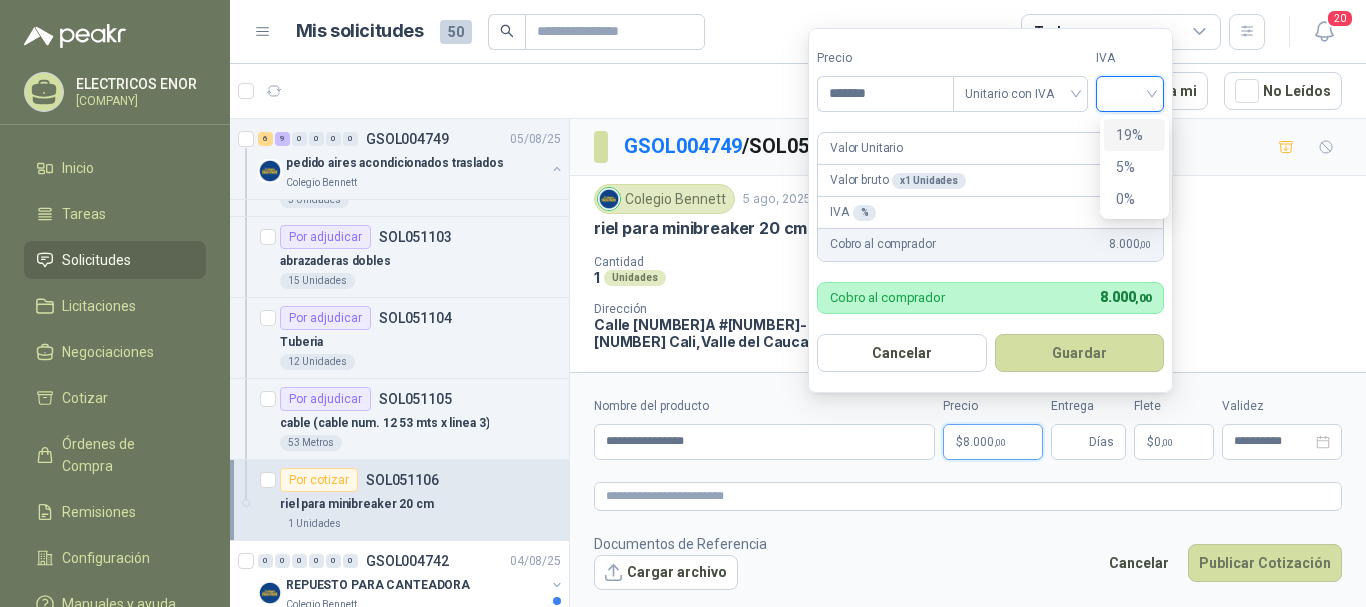 click on "19%" at bounding box center (1134, 135) 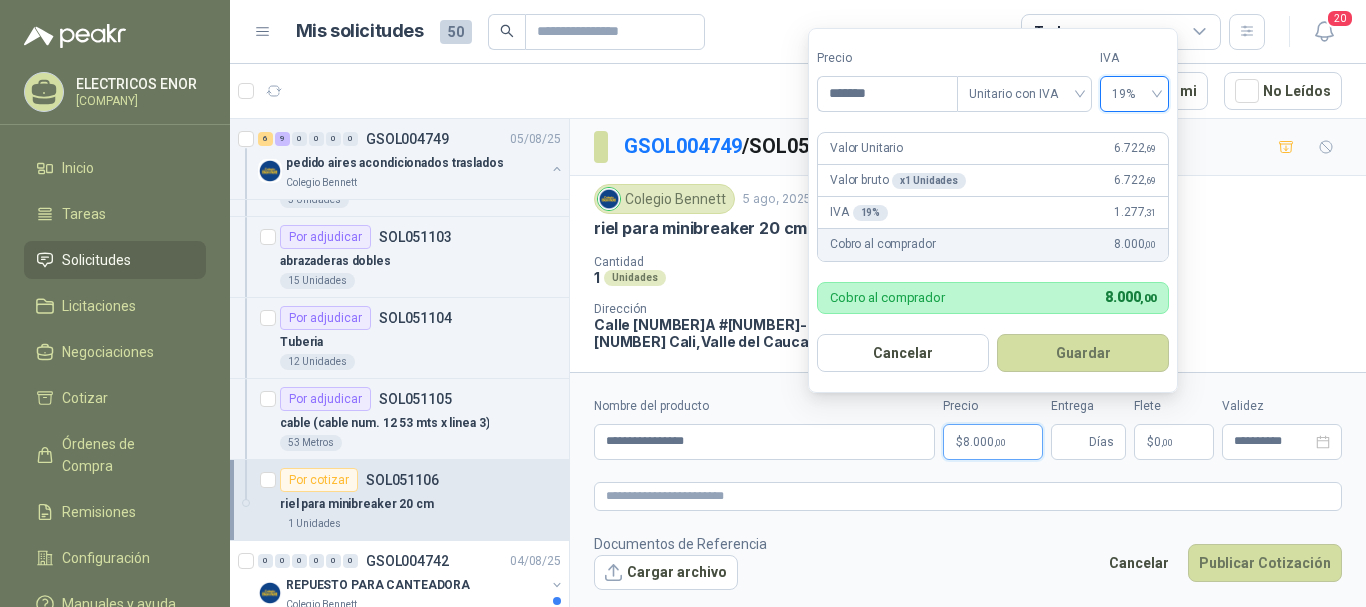 drag, startPoint x: 1092, startPoint y: 363, endPoint x: 1089, endPoint y: 383, distance: 20.22375 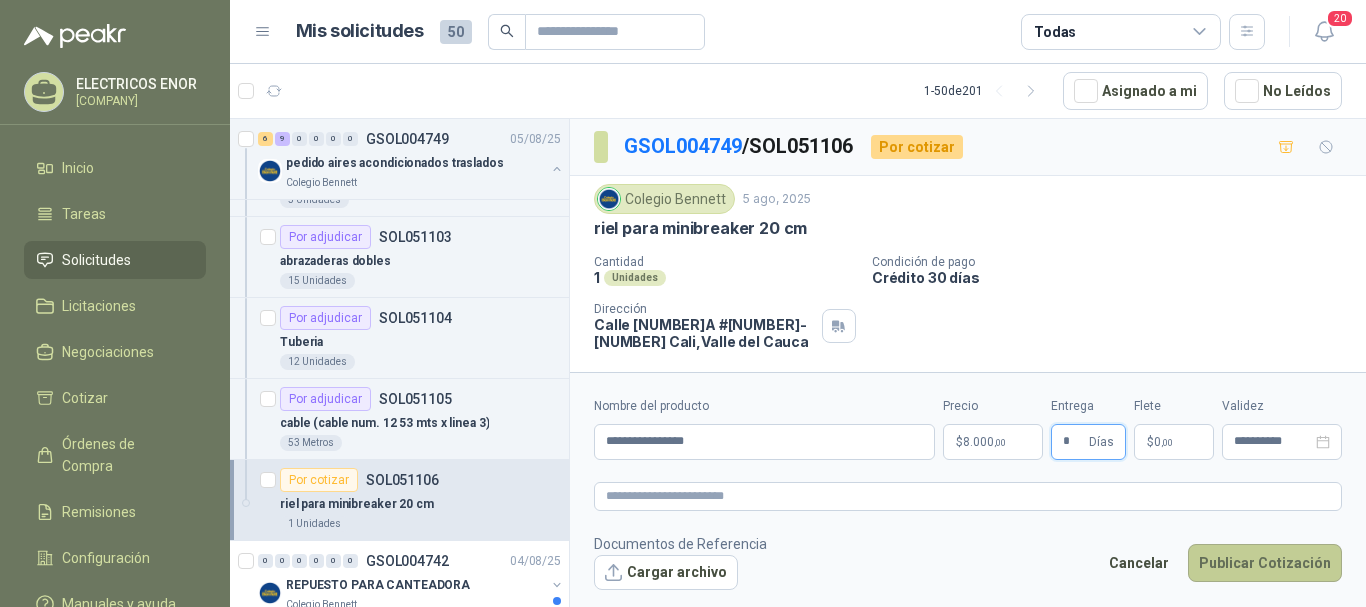 type on "*" 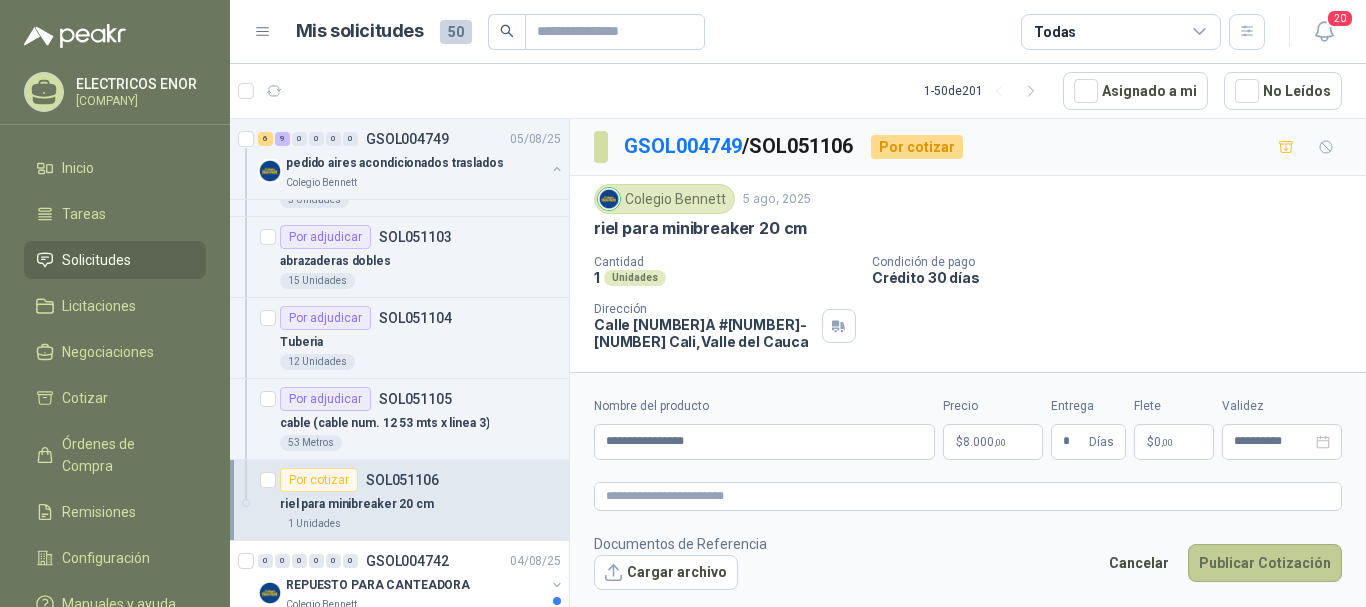 click on "Publicar Cotización" at bounding box center (1265, 563) 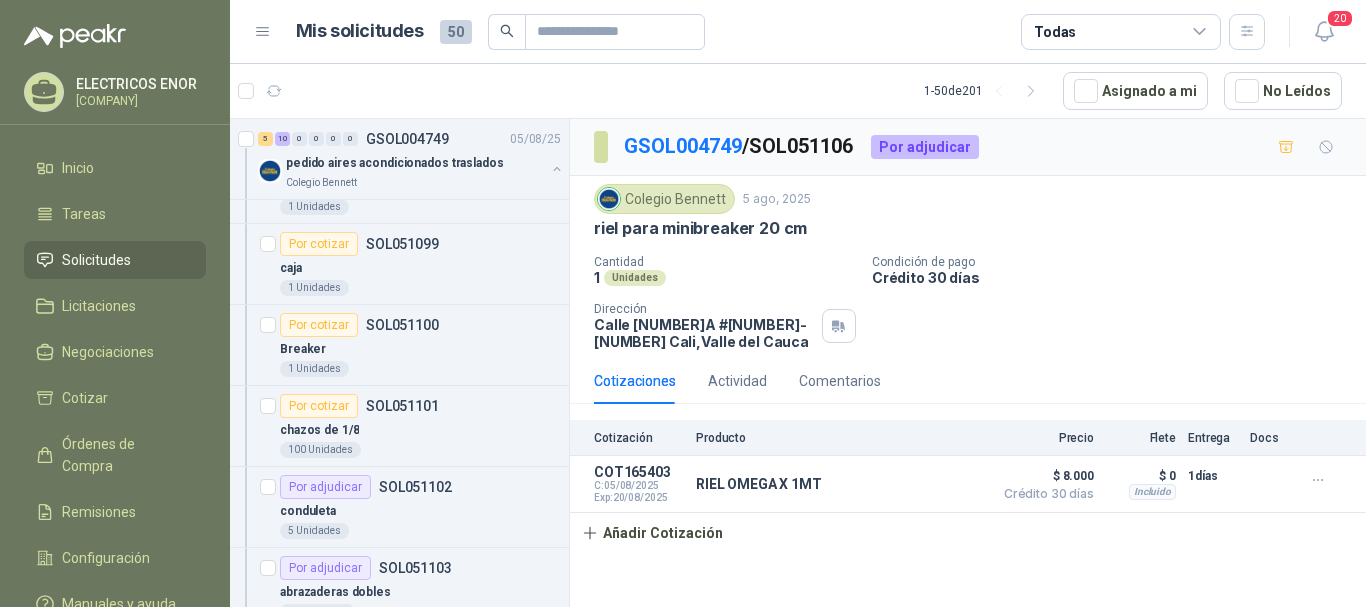 scroll, scrollTop: 1000, scrollLeft: 0, axis: vertical 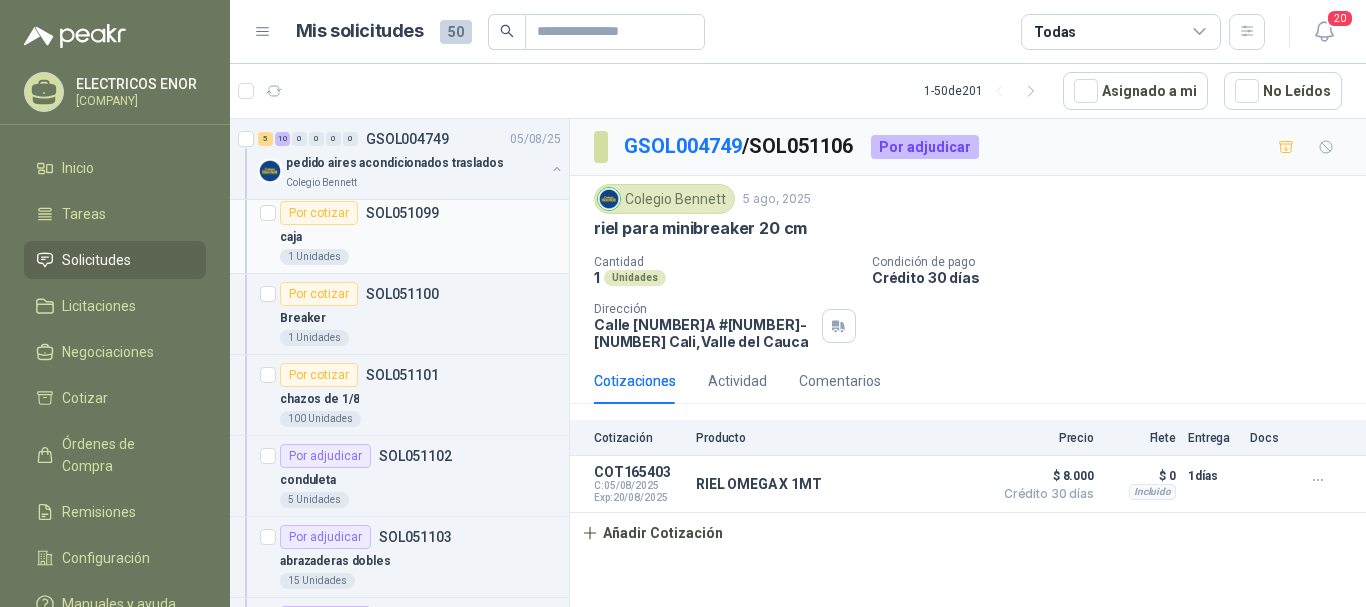 drag, startPoint x: 363, startPoint y: 217, endPoint x: 414, endPoint y: 249, distance: 60.207973 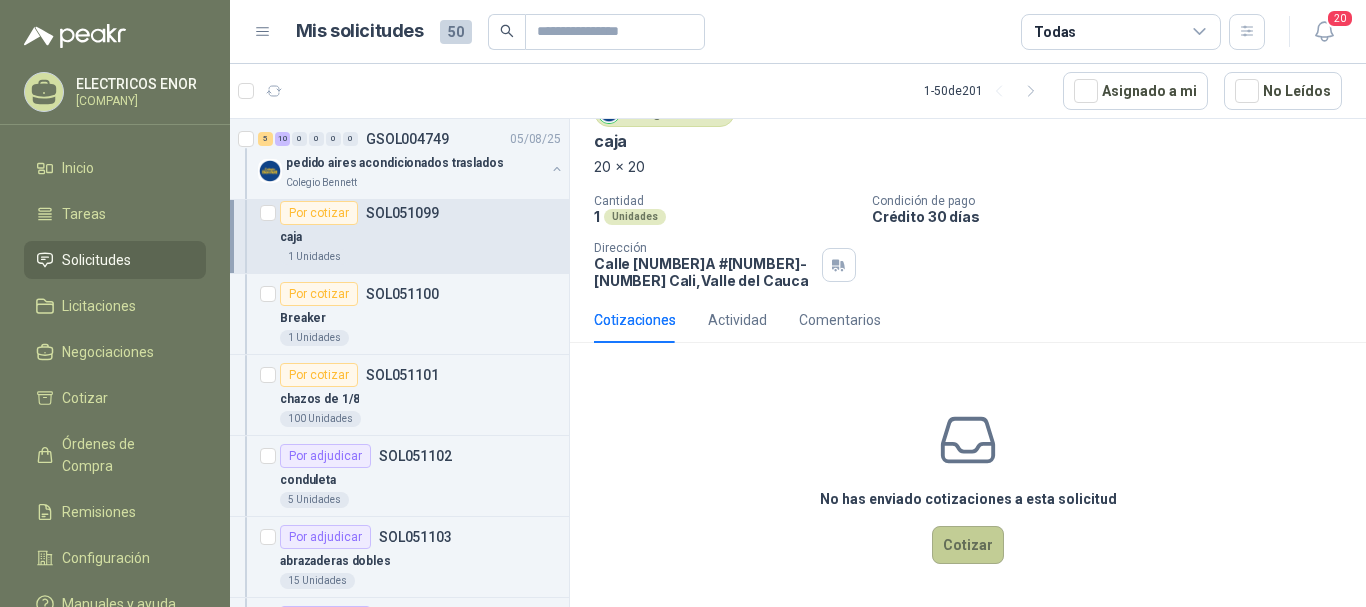 click on "Cotizar" at bounding box center [968, 545] 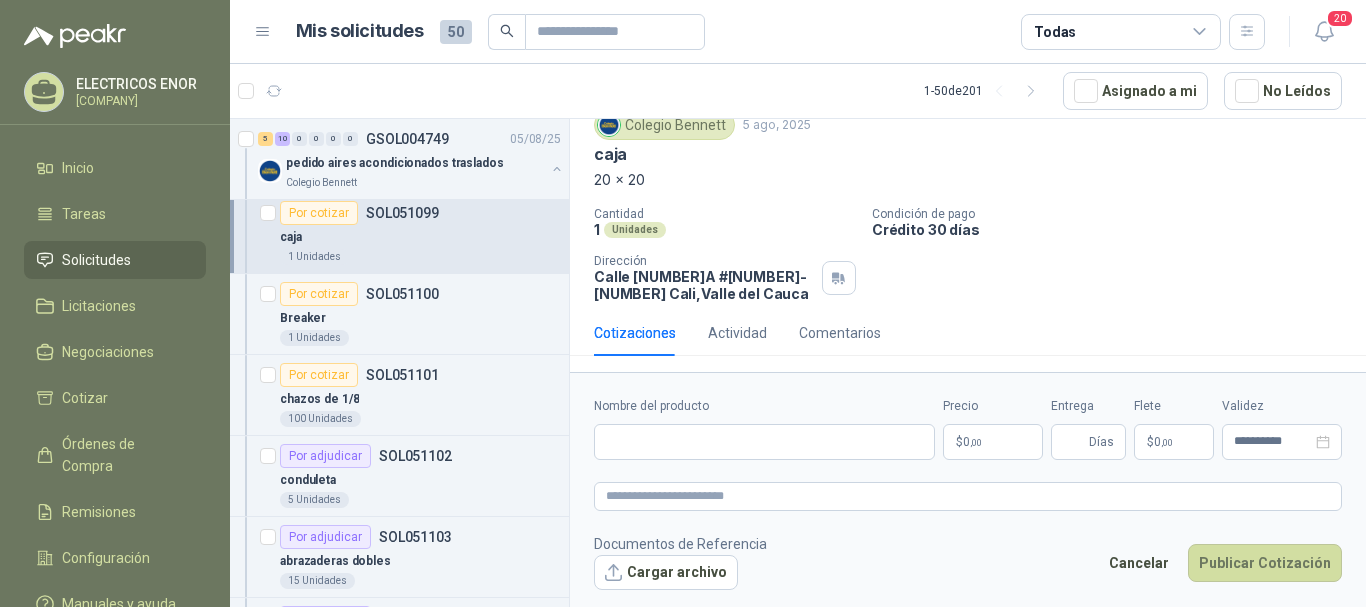 type 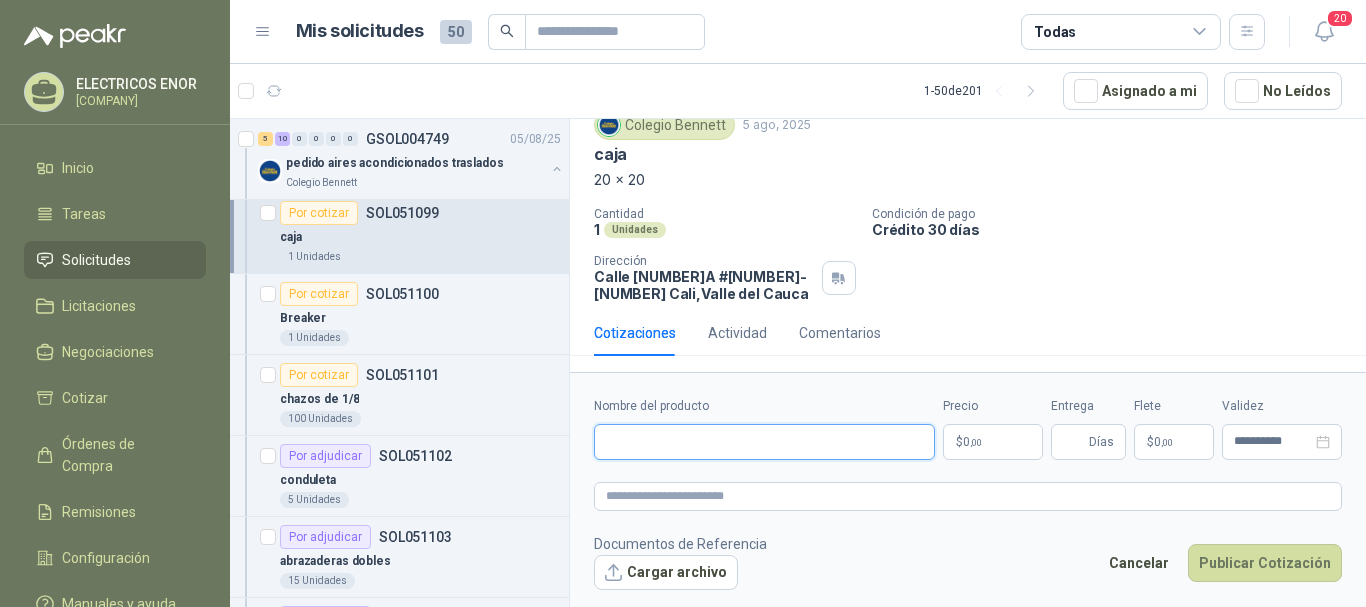 click on "Nombre del producto" at bounding box center (764, 442) 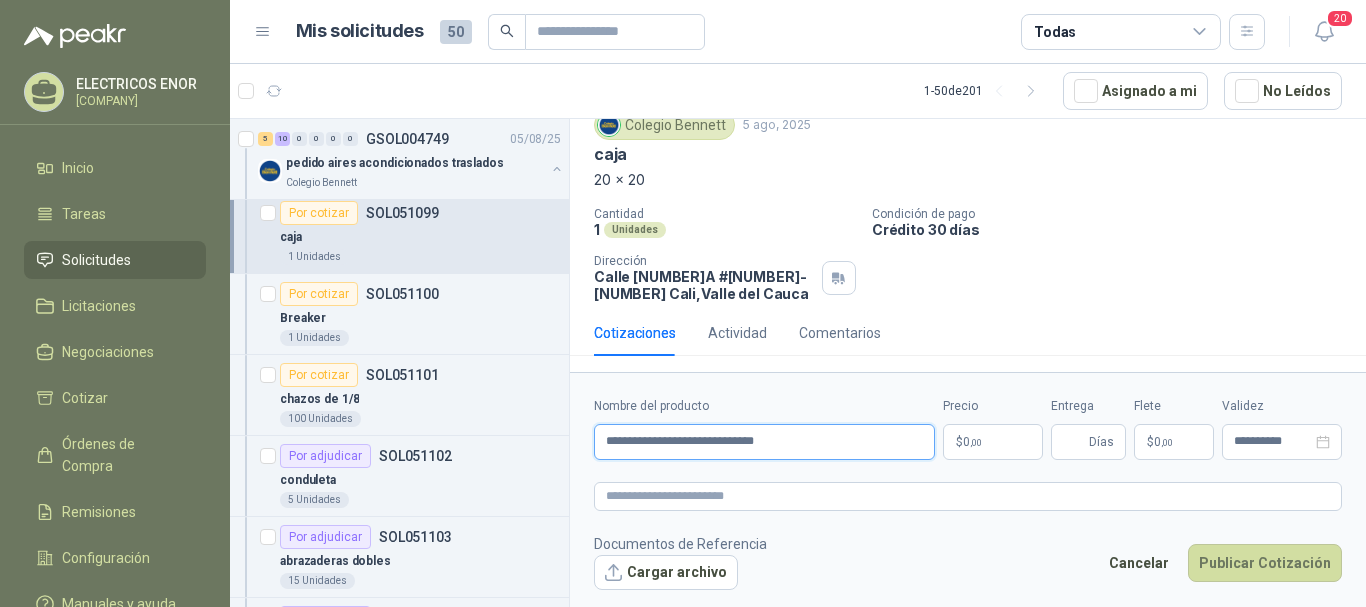 type on "**********" 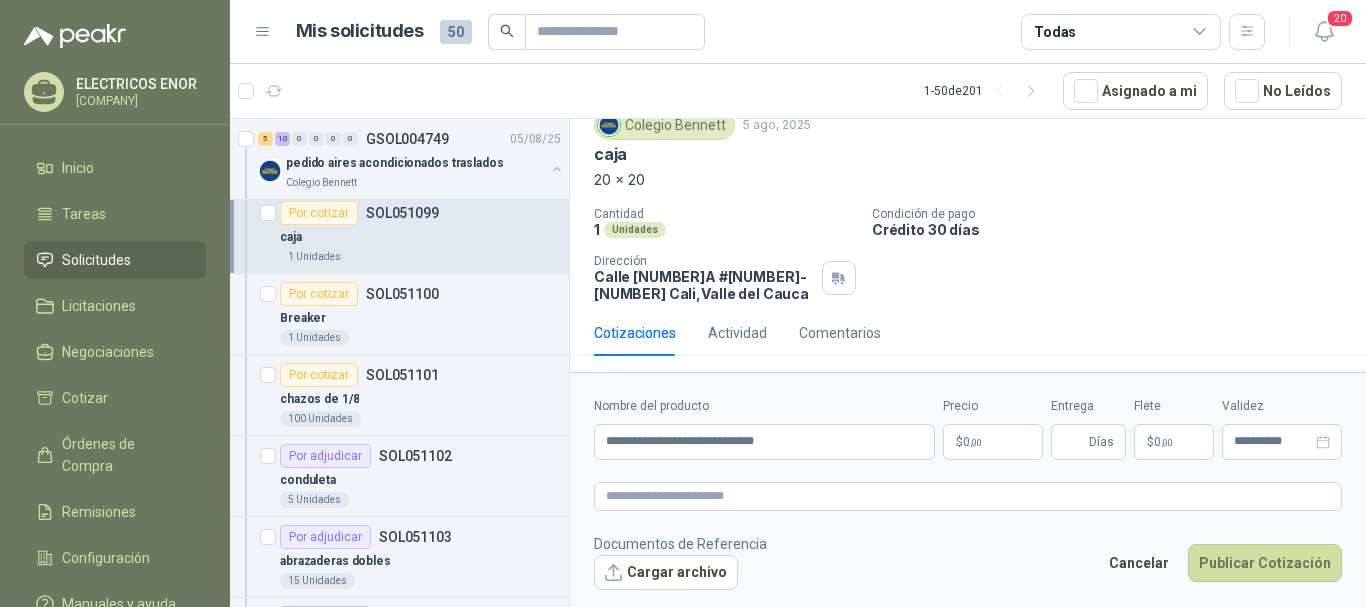 click on "$  0 ,00" at bounding box center [993, 442] 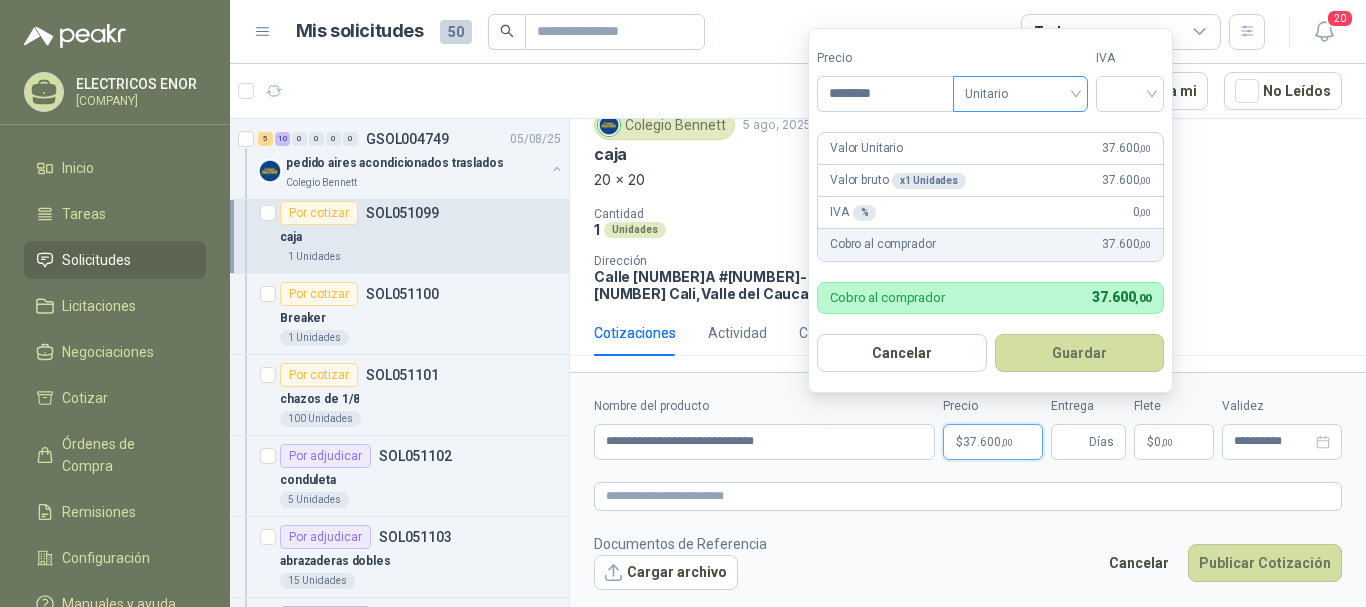 click on "Unitario" at bounding box center (1020, 94) 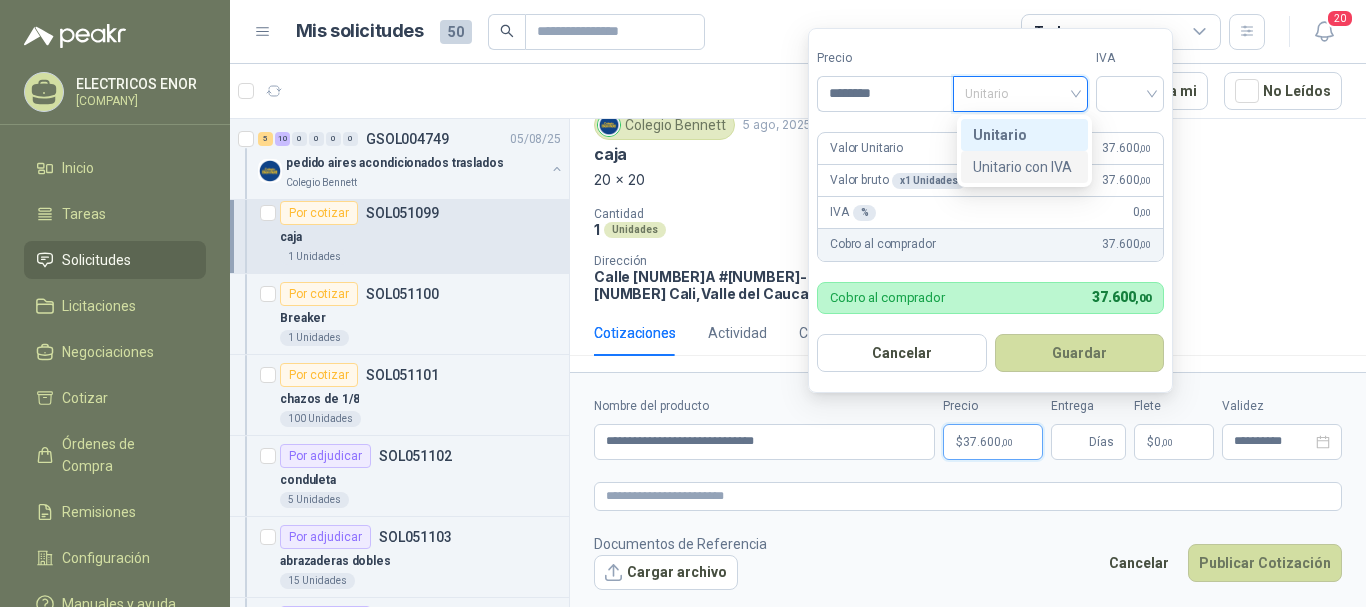 click on "Unitario con IVA" at bounding box center (1024, 167) 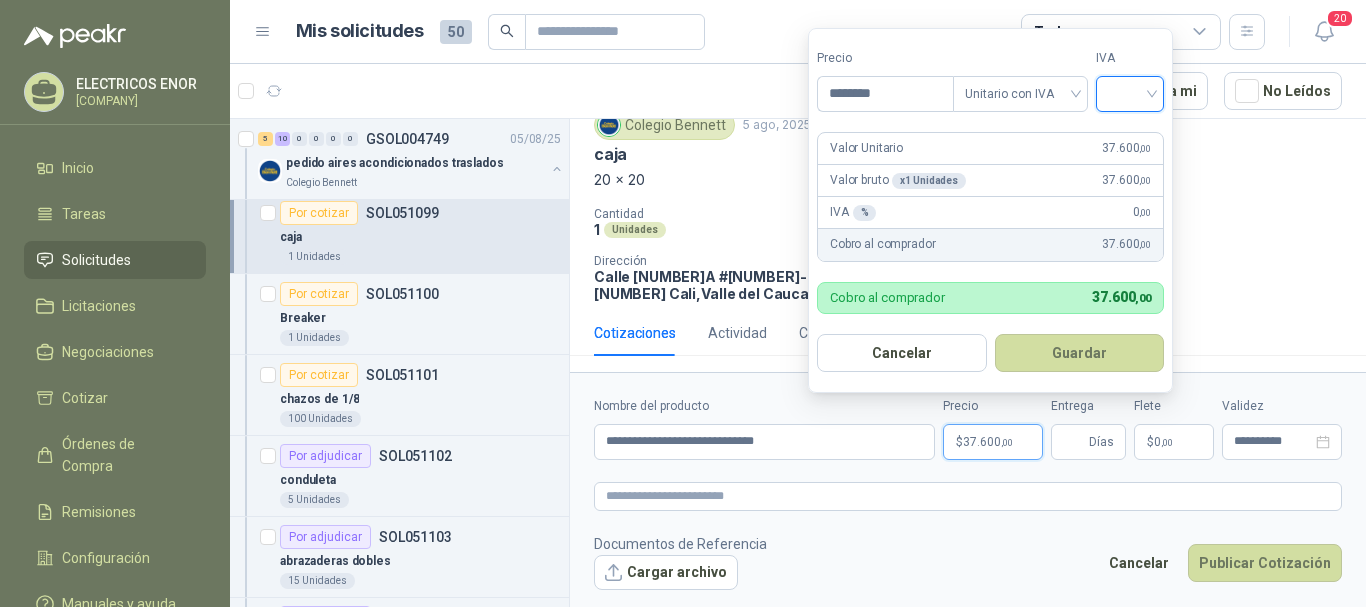 click at bounding box center [1130, 92] 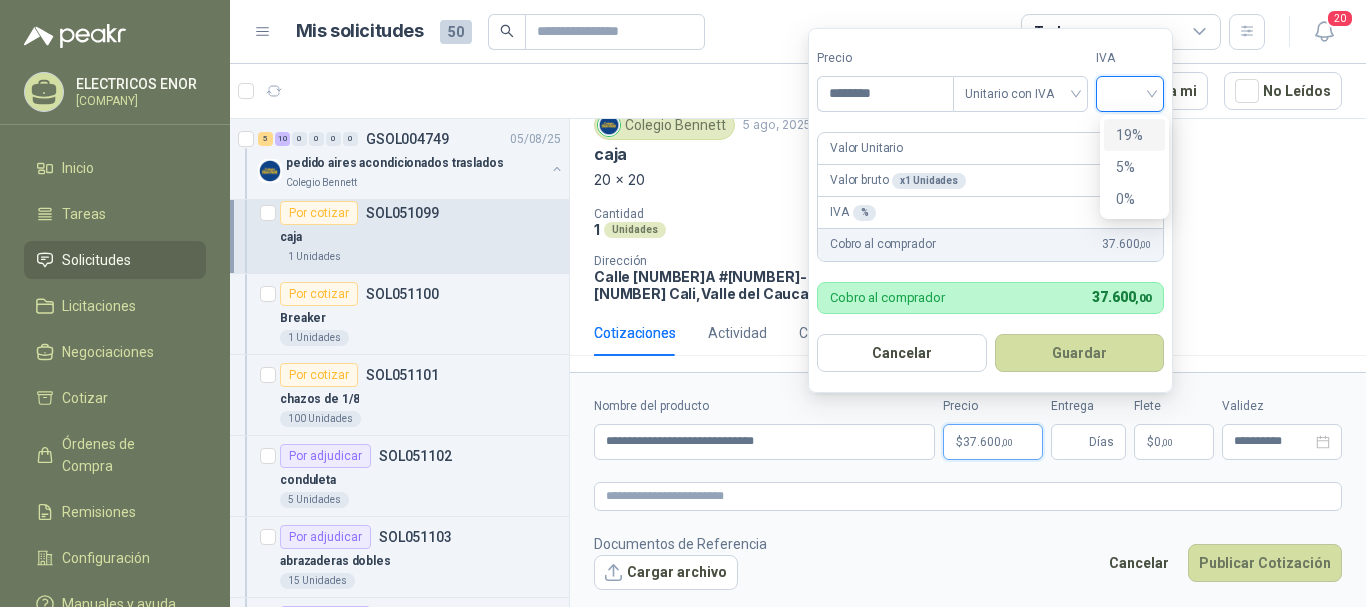 click on "19%" at bounding box center [1134, 135] 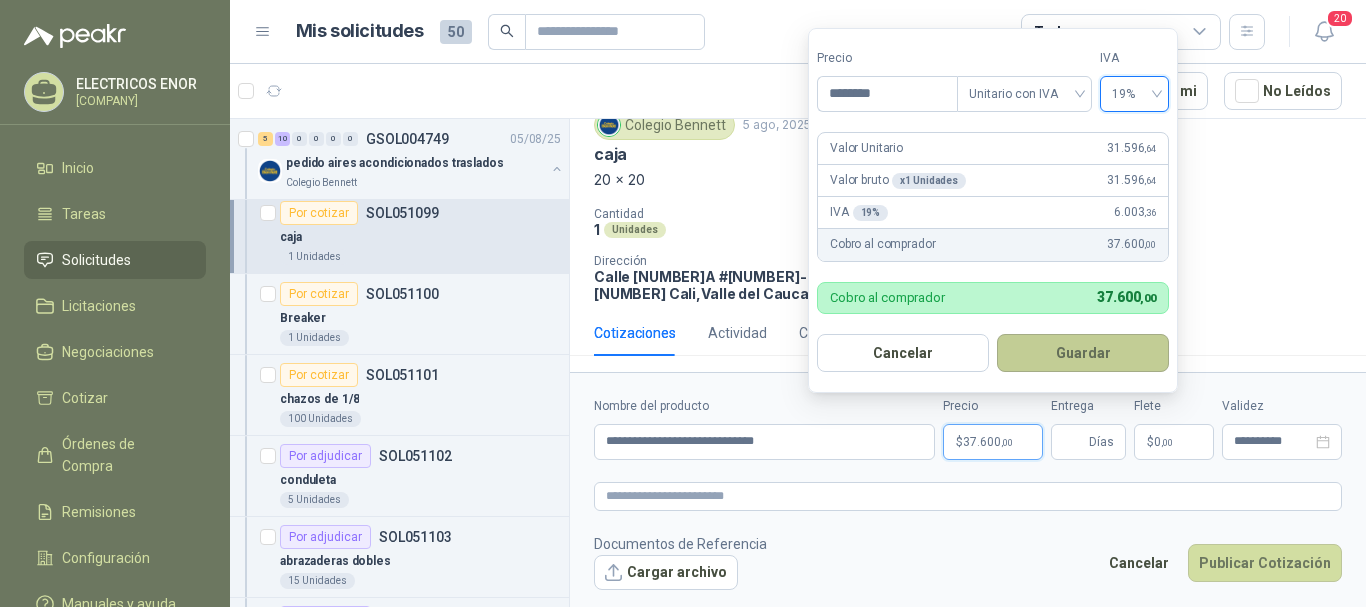 click on "Guardar" at bounding box center (1083, 353) 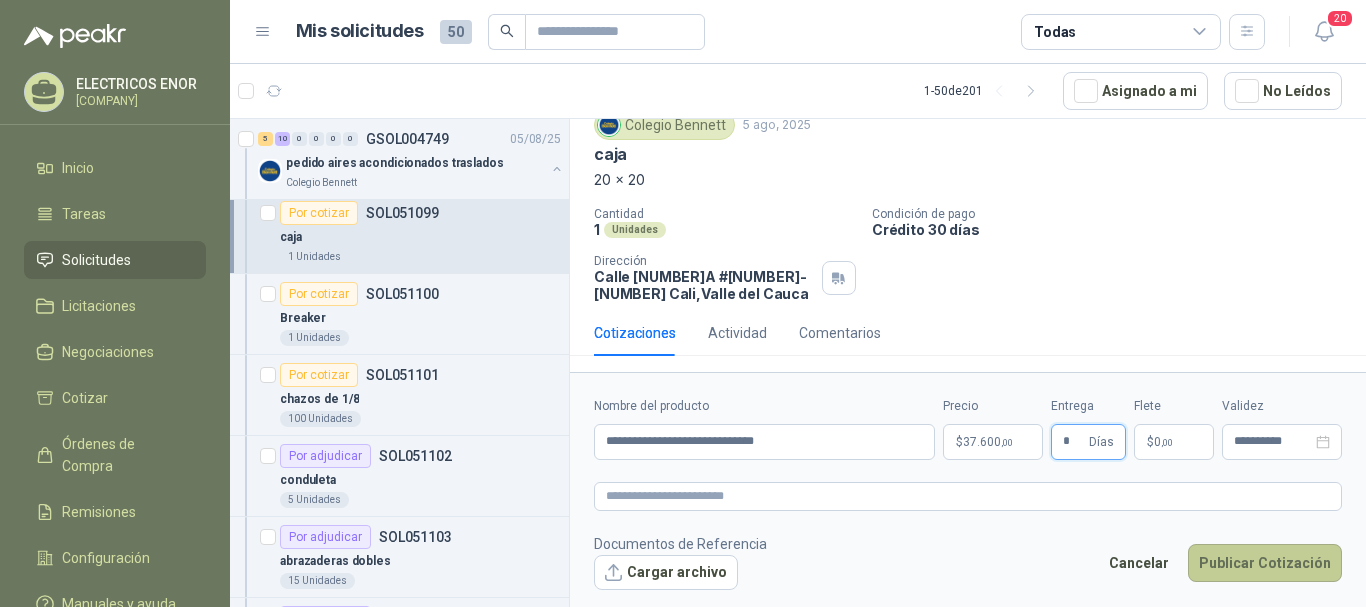 type on "*" 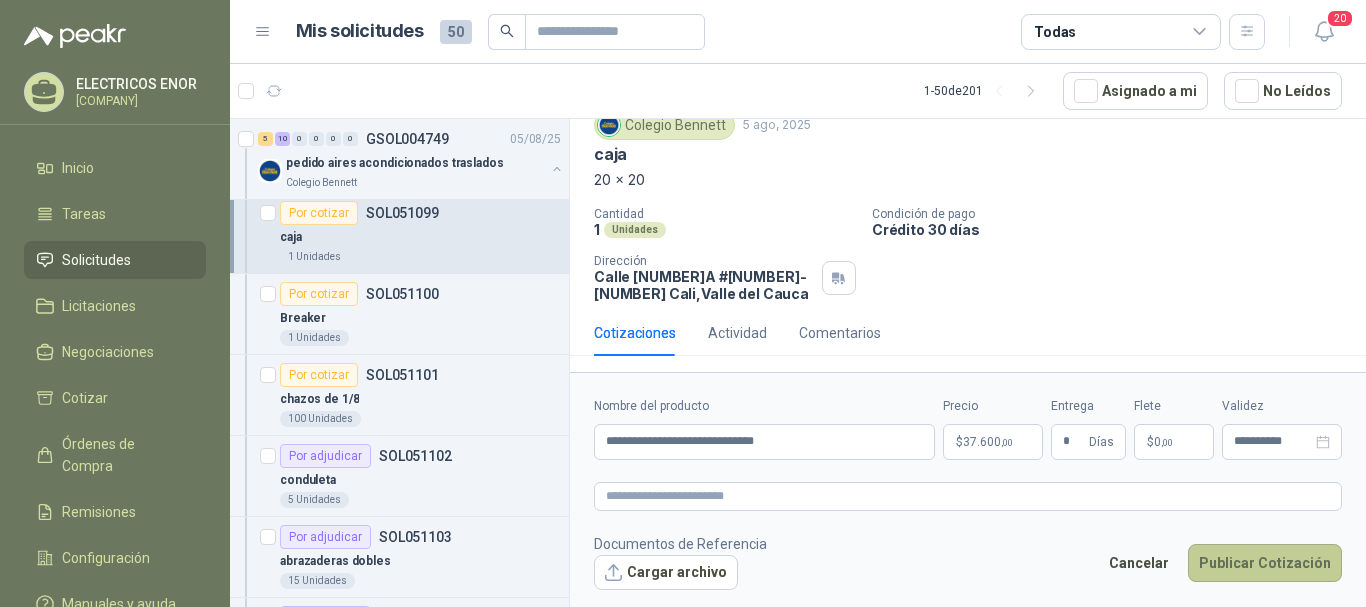 click on "Publicar Cotización" at bounding box center (1265, 563) 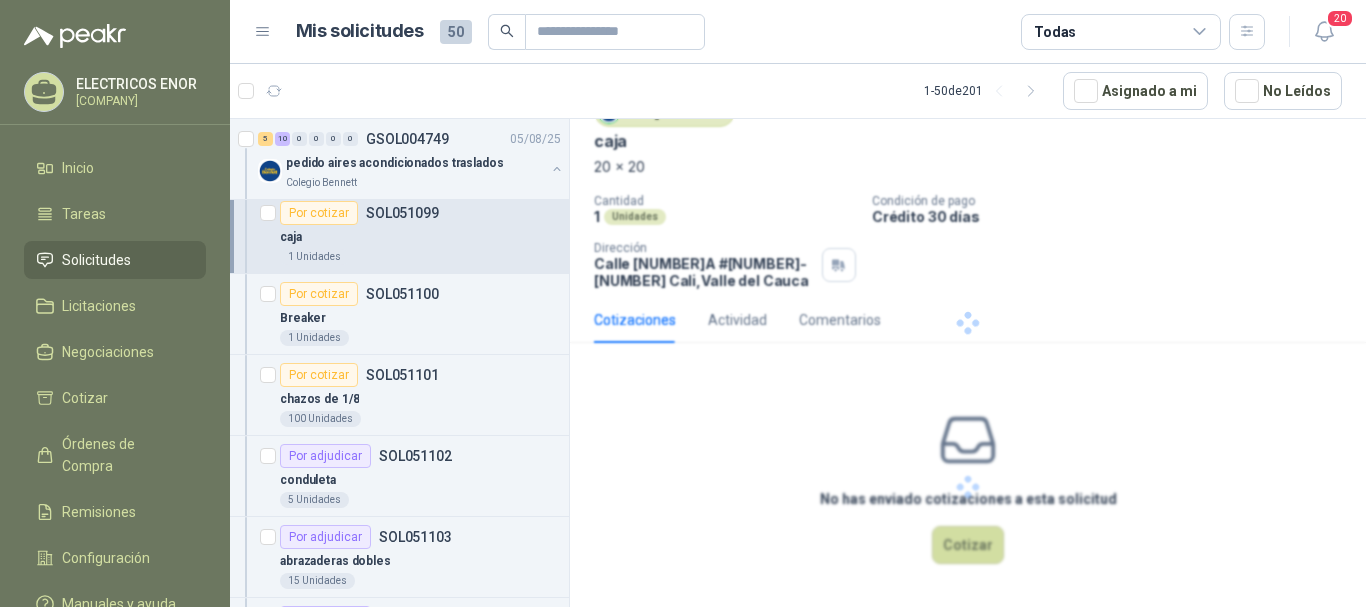 scroll, scrollTop: 0, scrollLeft: 0, axis: both 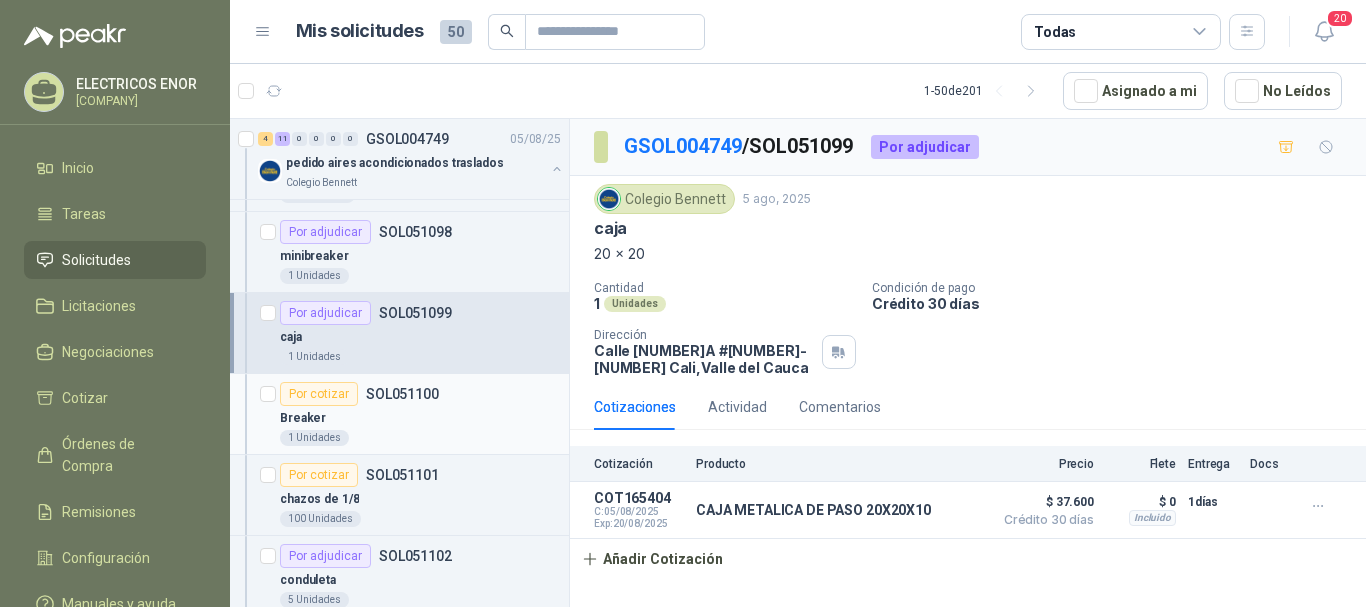 click on "1   Unidades" at bounding box center (420, 438) 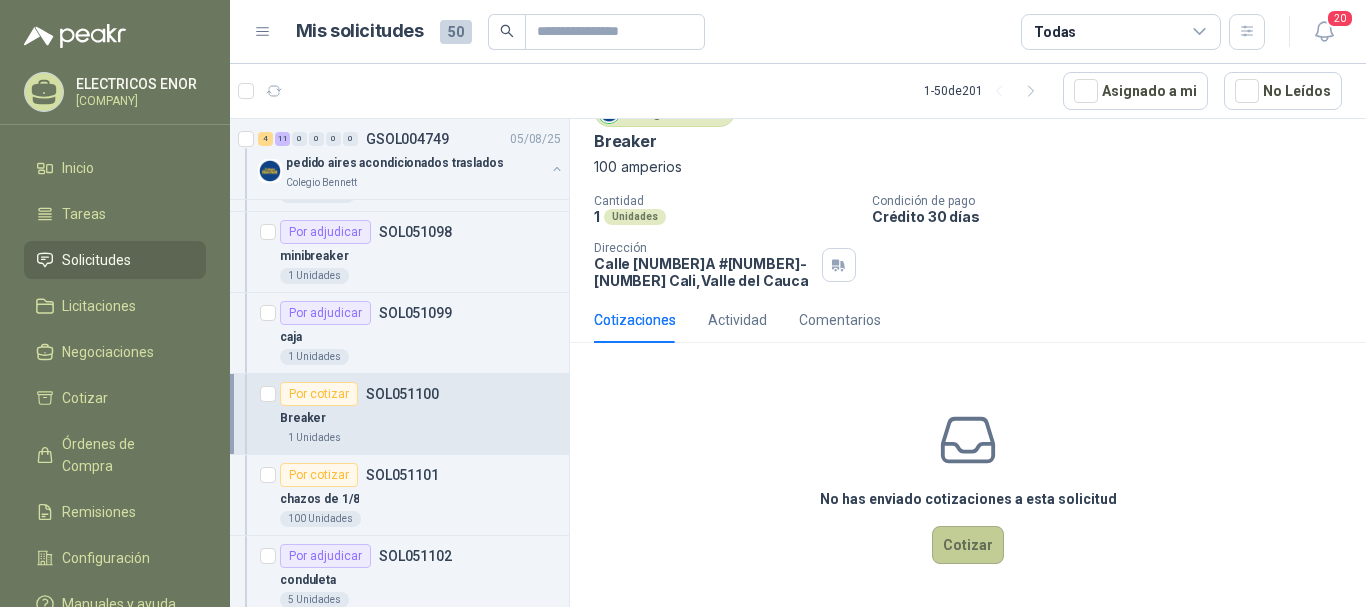 click on "Cotizar" at bounding box center (968, 545) 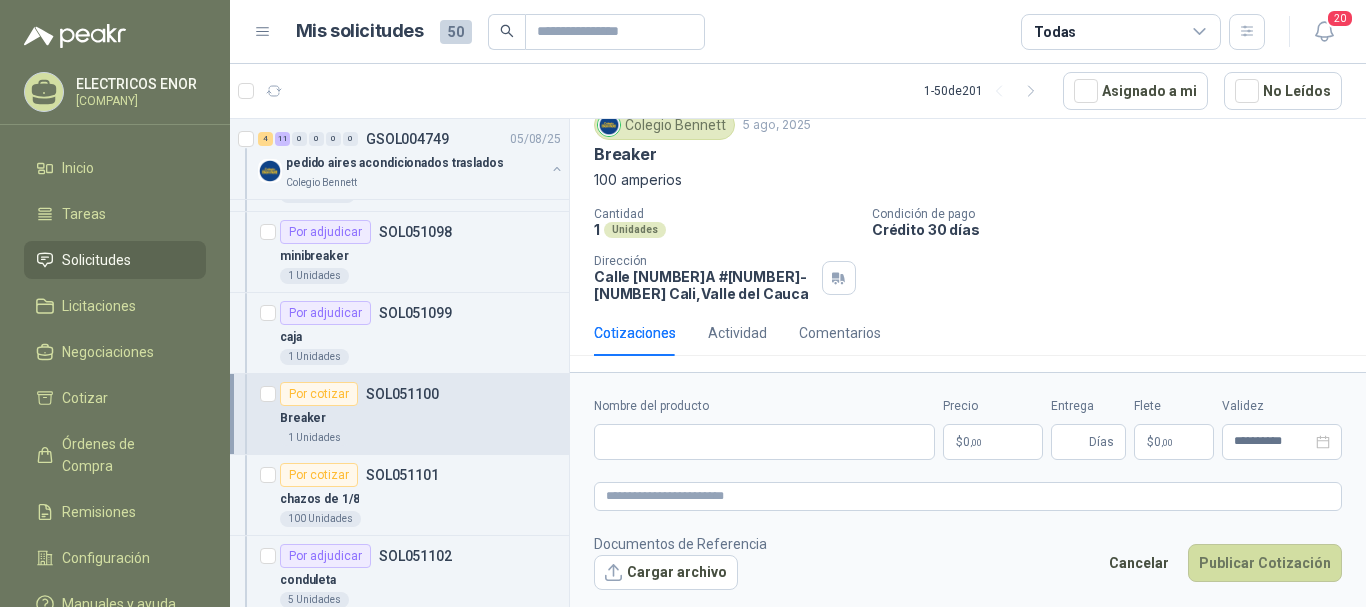 type 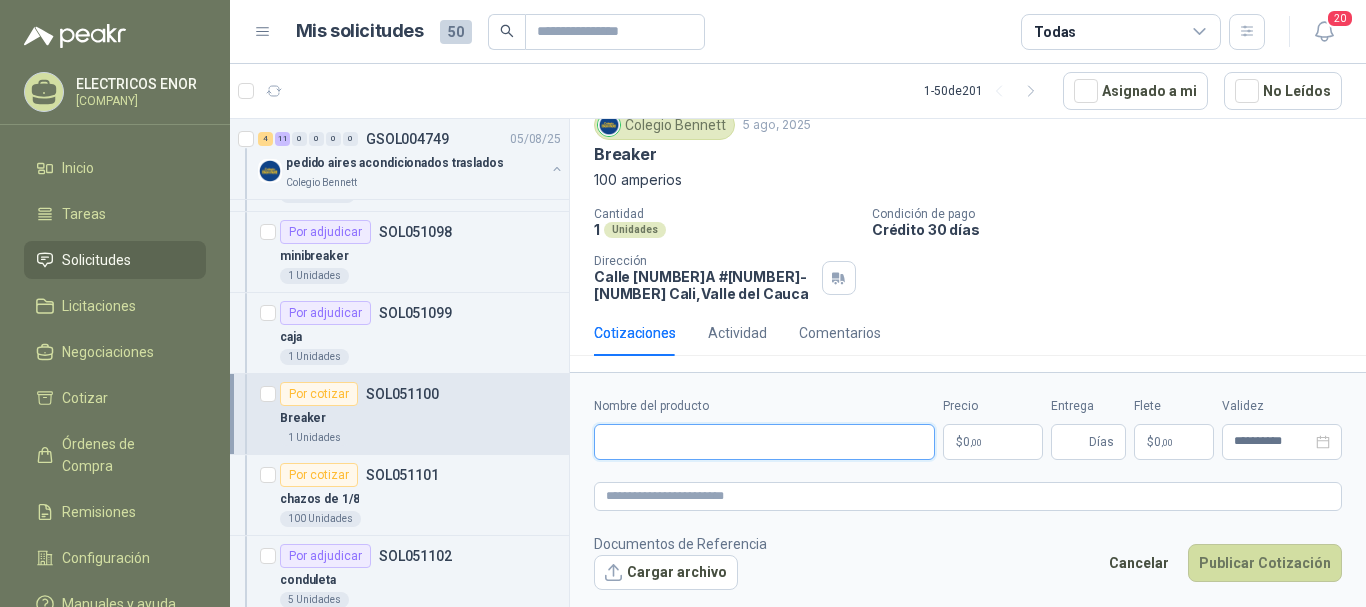click on "Nombre del producto" at bounding box center [764, 442] 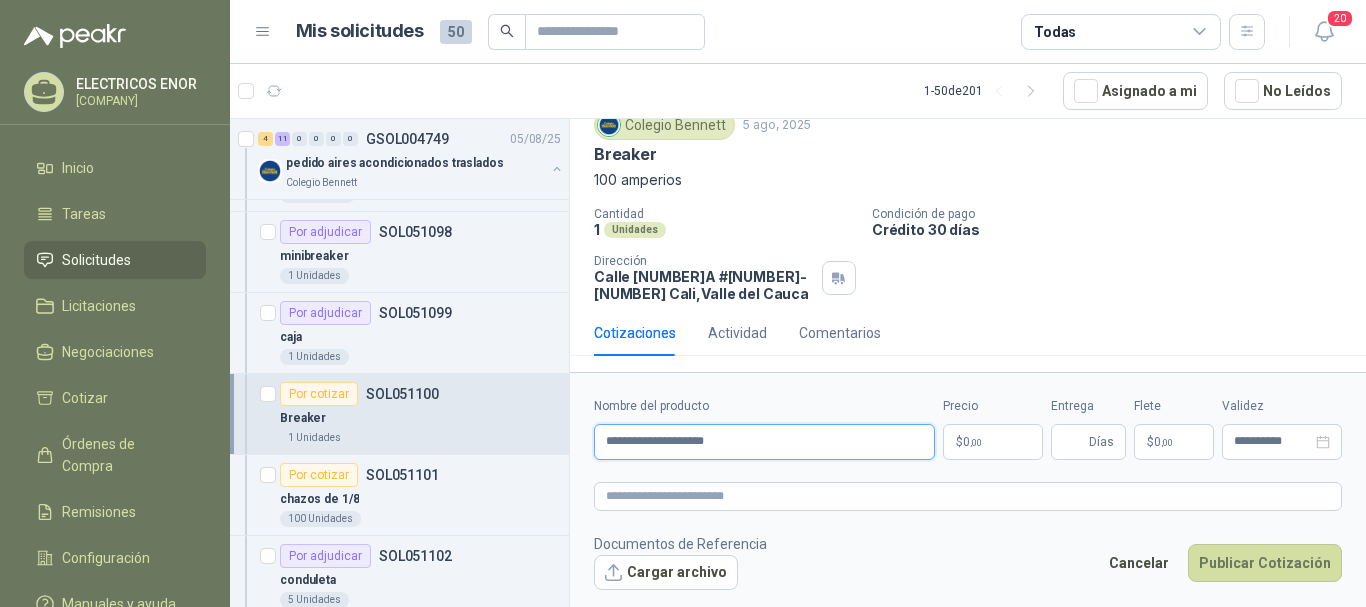 type on "**********" 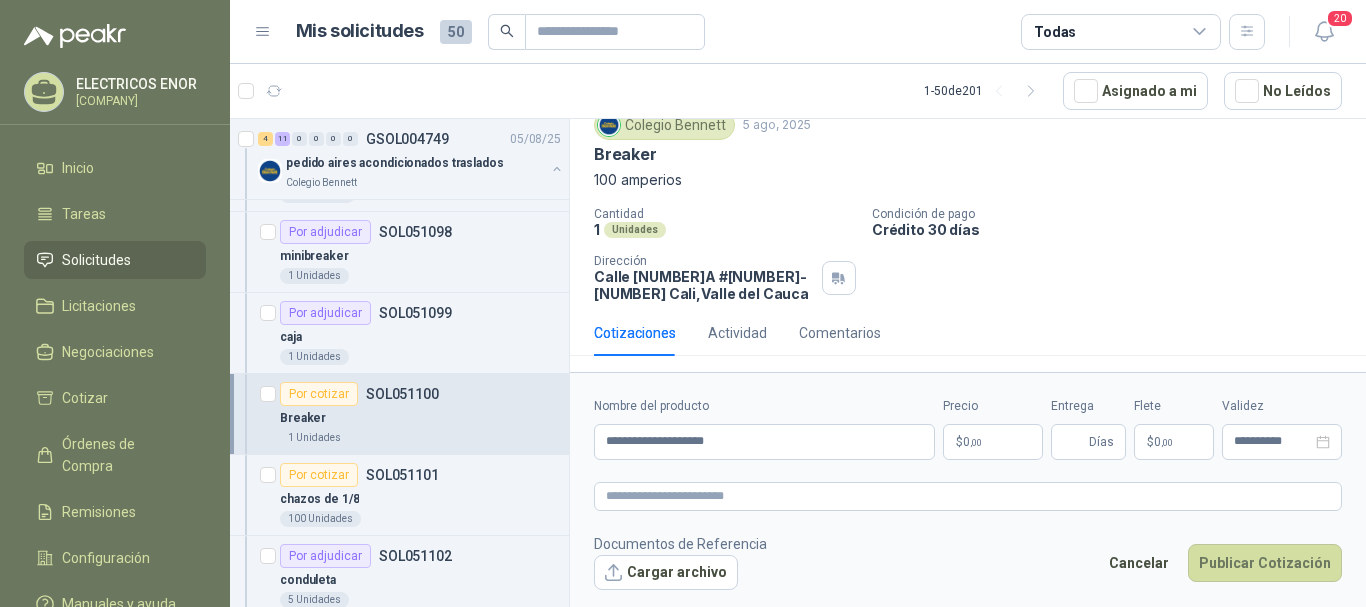 click on "$  0 ,00" at bounding box center (993, 442) 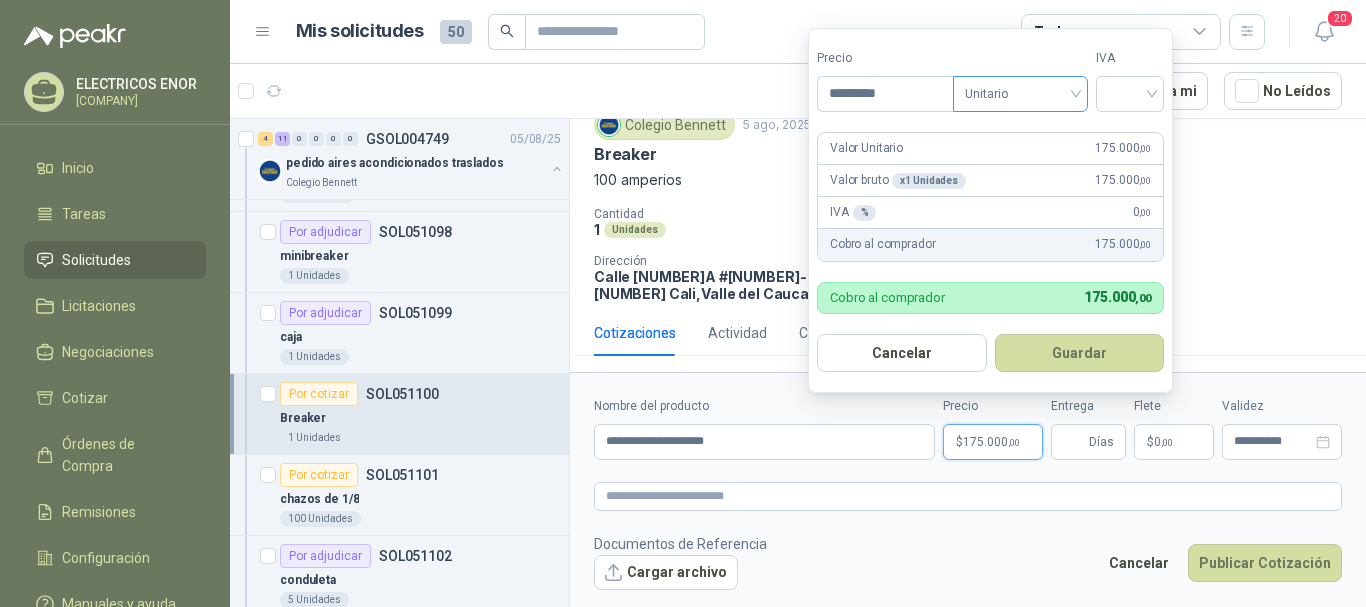 click on "Unitario" at bounding box center (1020, 94) 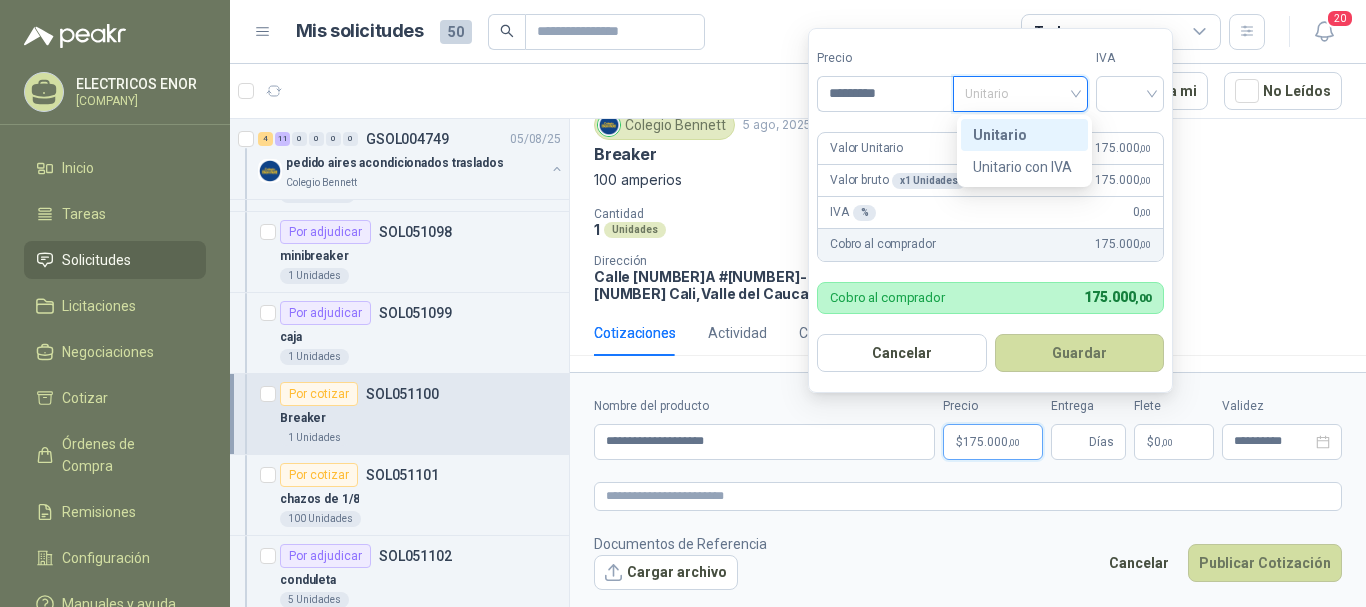 click on "Unitario con IVA" at bounding box center [1024, 167] 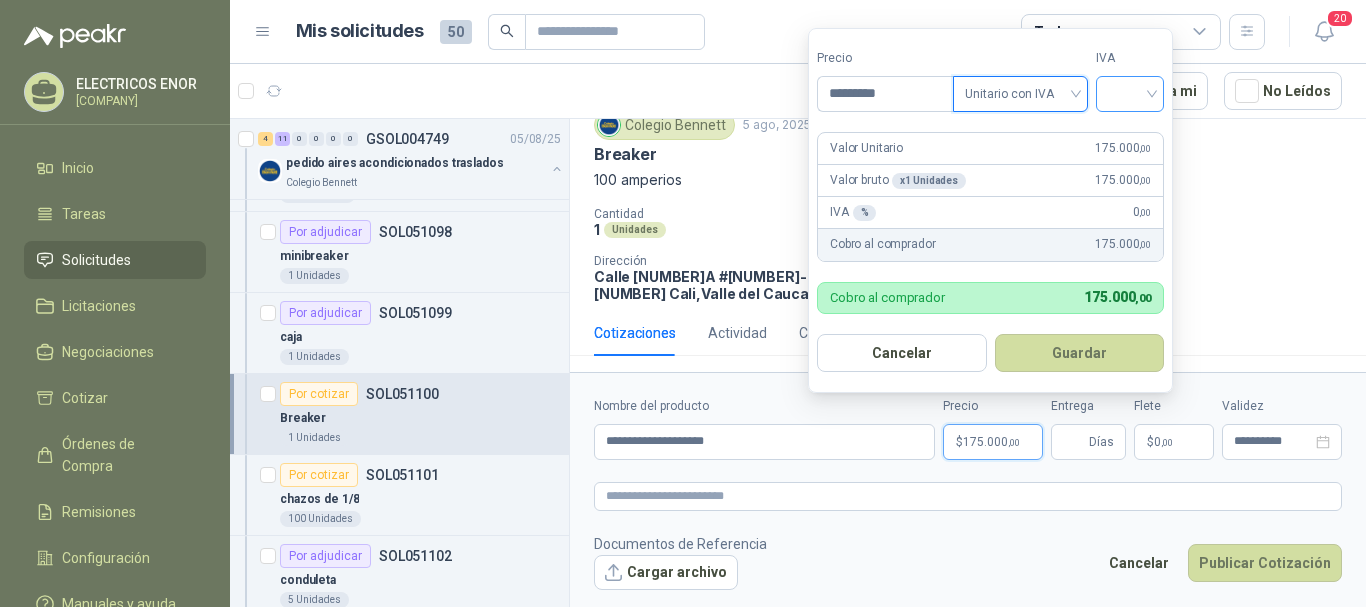 click at bounding box center (1130, 94) 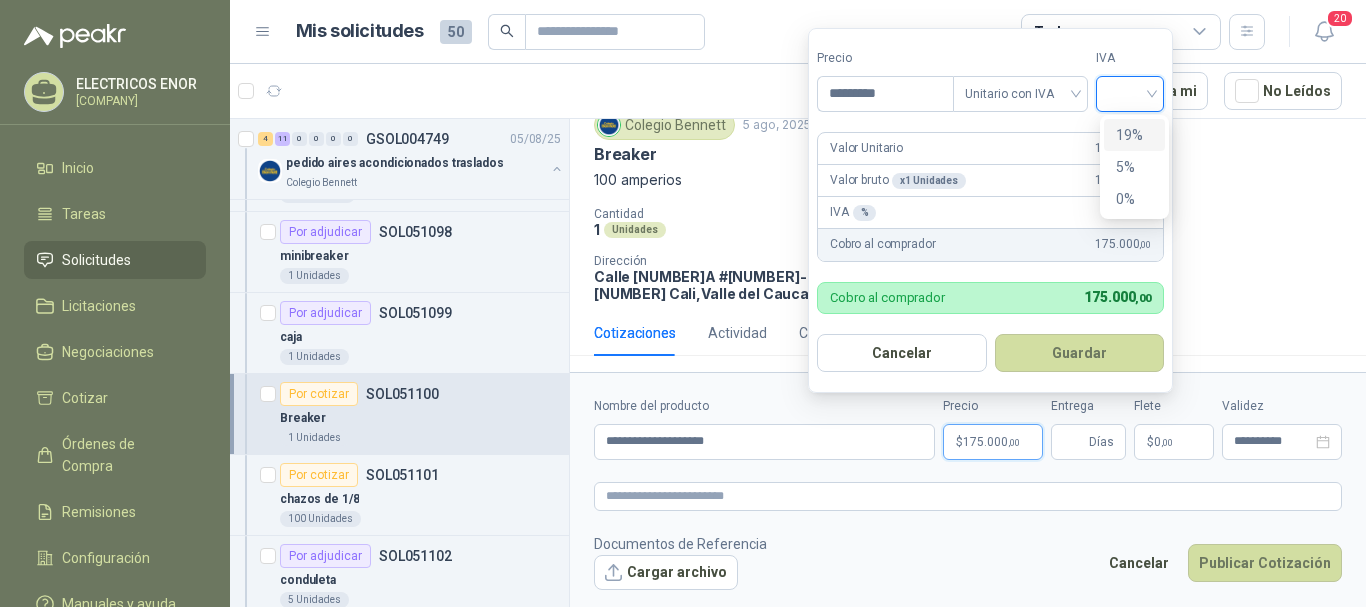 click on "19%" at bounding box center [1134, 135] 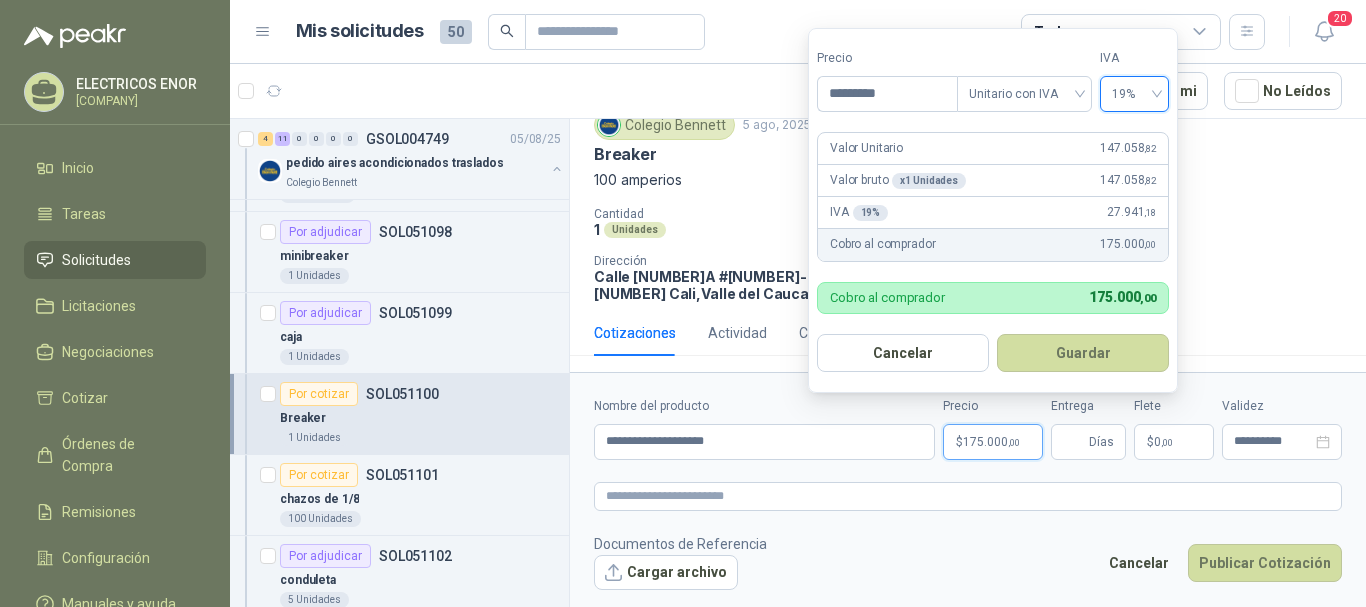 click on "Guardar" at bounding box center (1083, 353) 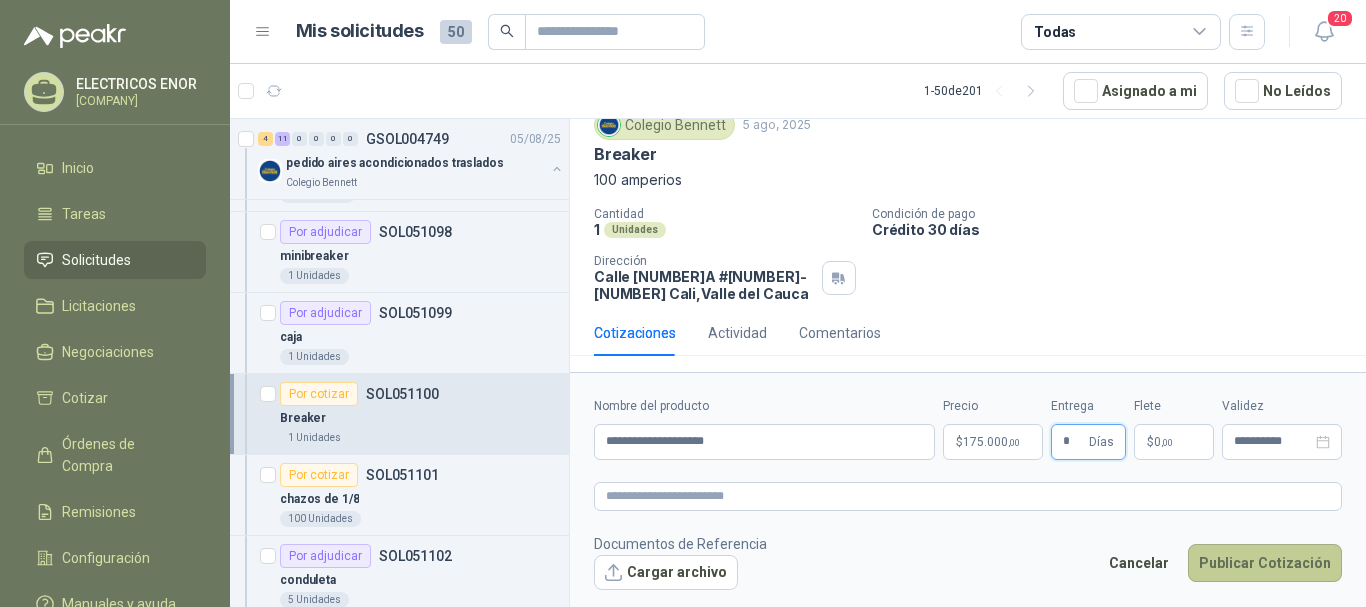 type on "*" 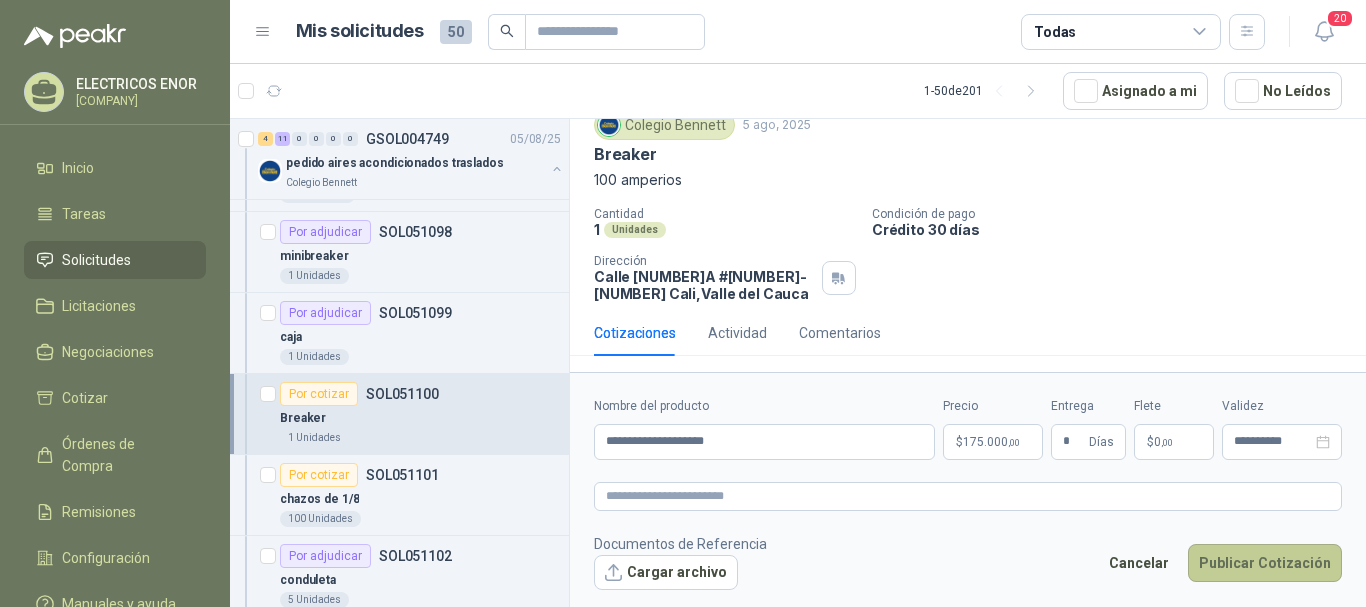 click on "Publicar Cotización" at bounding box center (1265, 563) 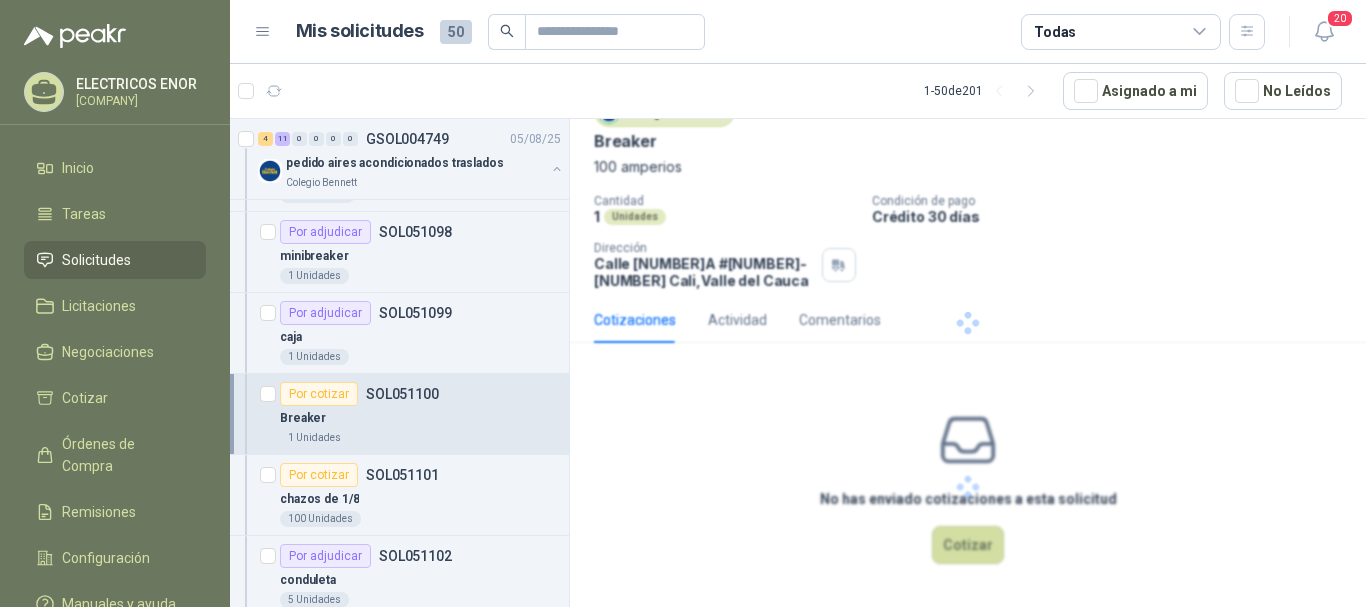 scroll, scrollTop: 0, scrollLeft: 0, axis: both 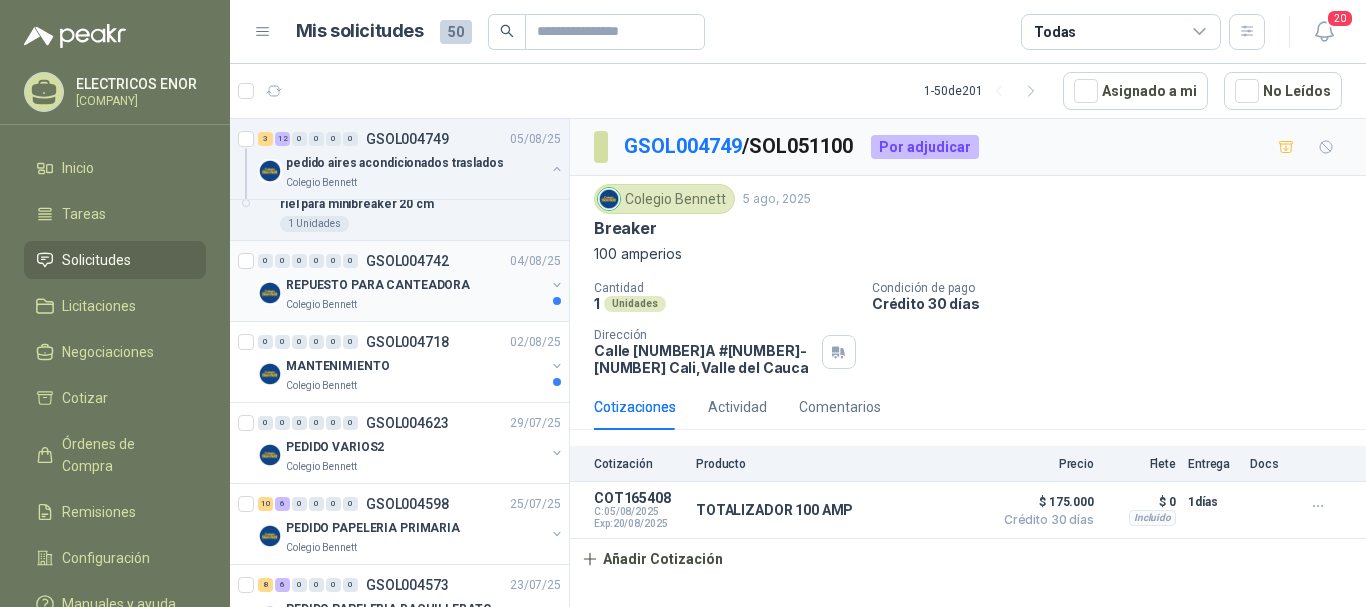 click on "REPUESTO PARA CANTEADORA" at bounding box center (415, 285) 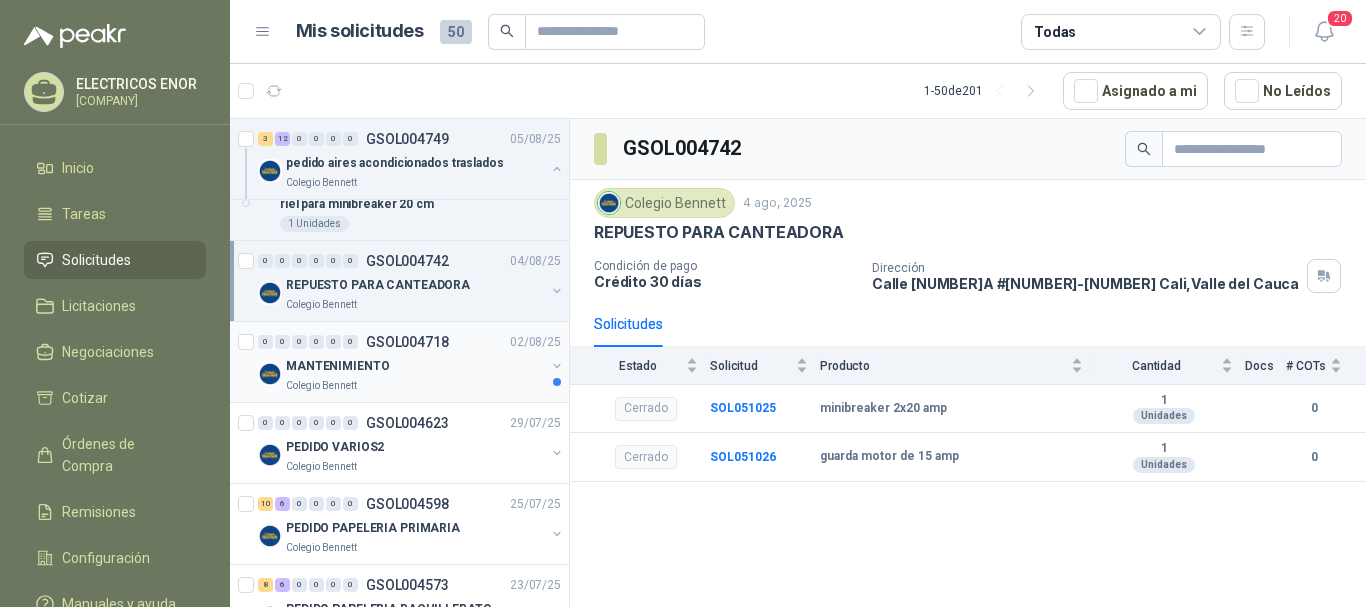 click on "MANTENIMIENTO" at bounding box center [415, 366] 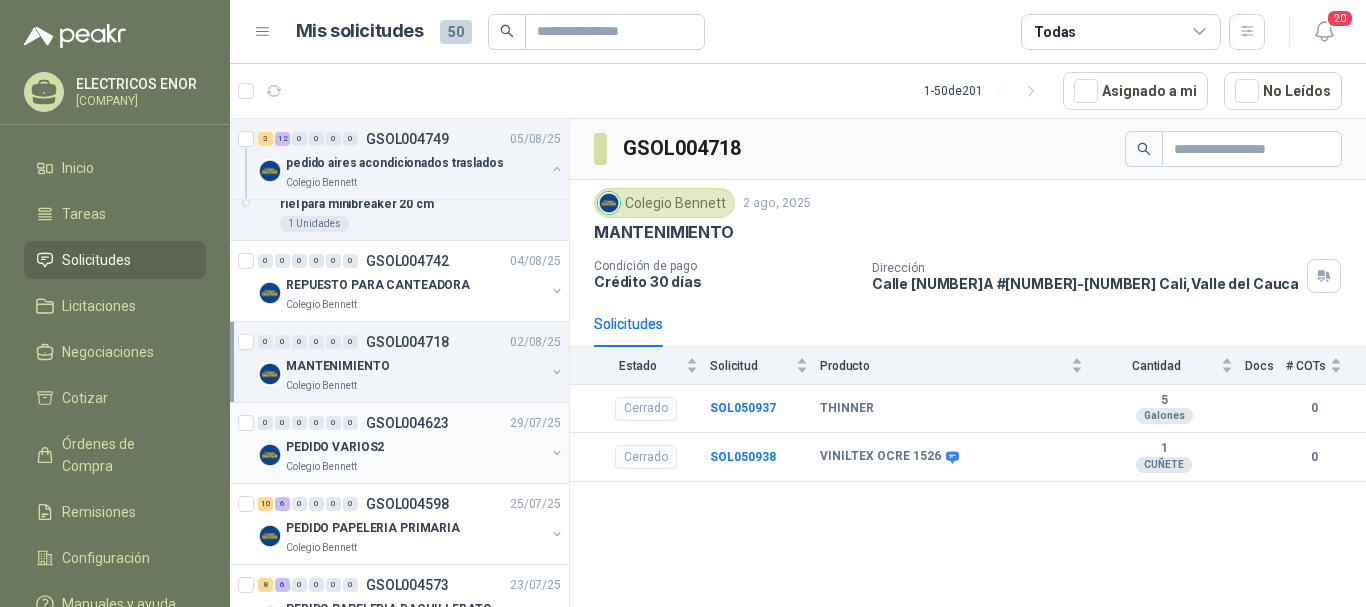 scroll, scrollTop: 1800, scrollLeft: 0, axis: vertical 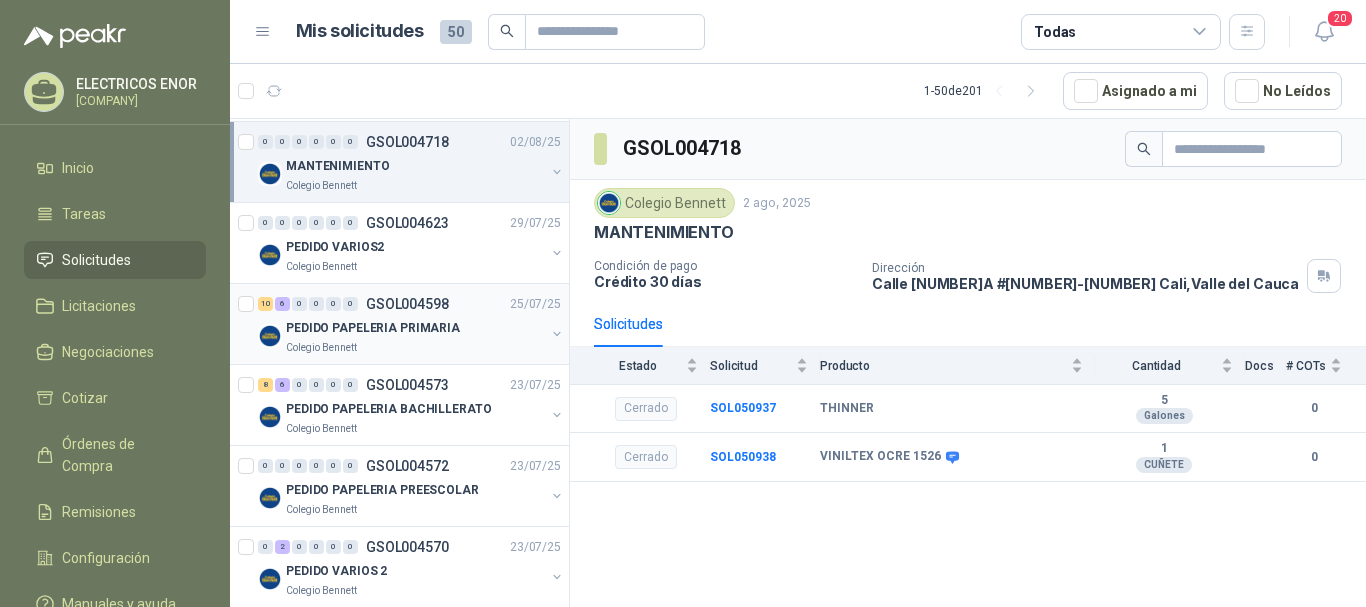 click on "PEDIDO PAPELERIA PRIMARIA" at bounding box center (373, 328) 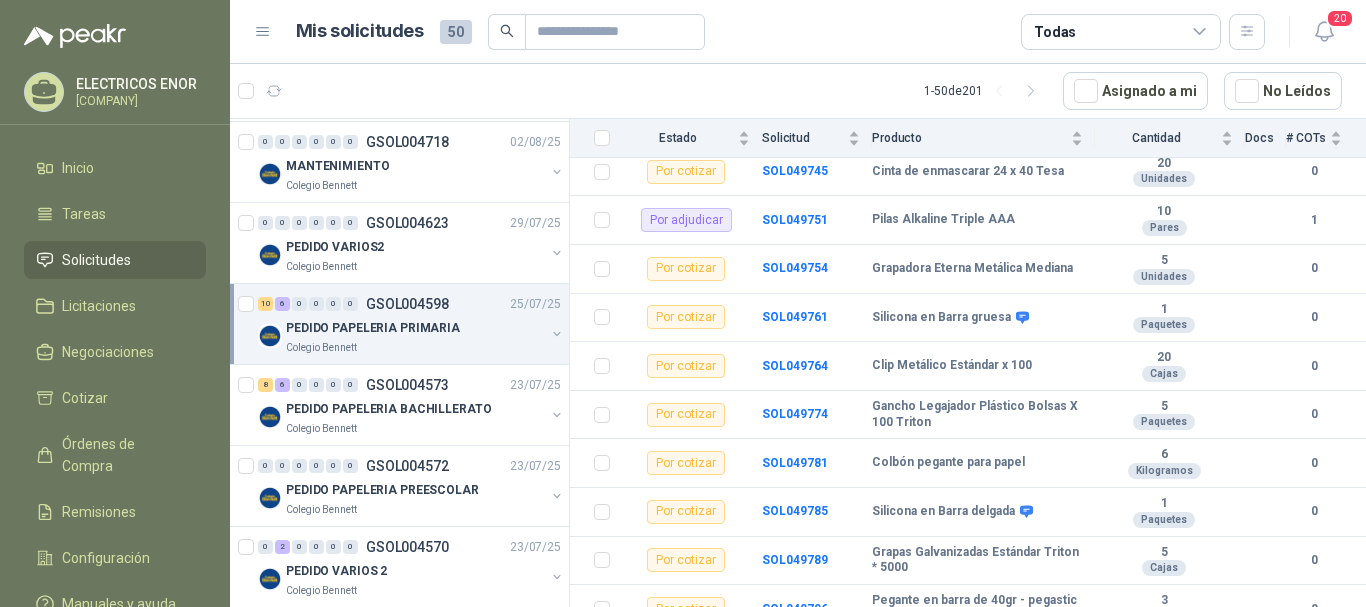 scroll, scrollTop: 550, scrollLeft: 0, axis: vertical 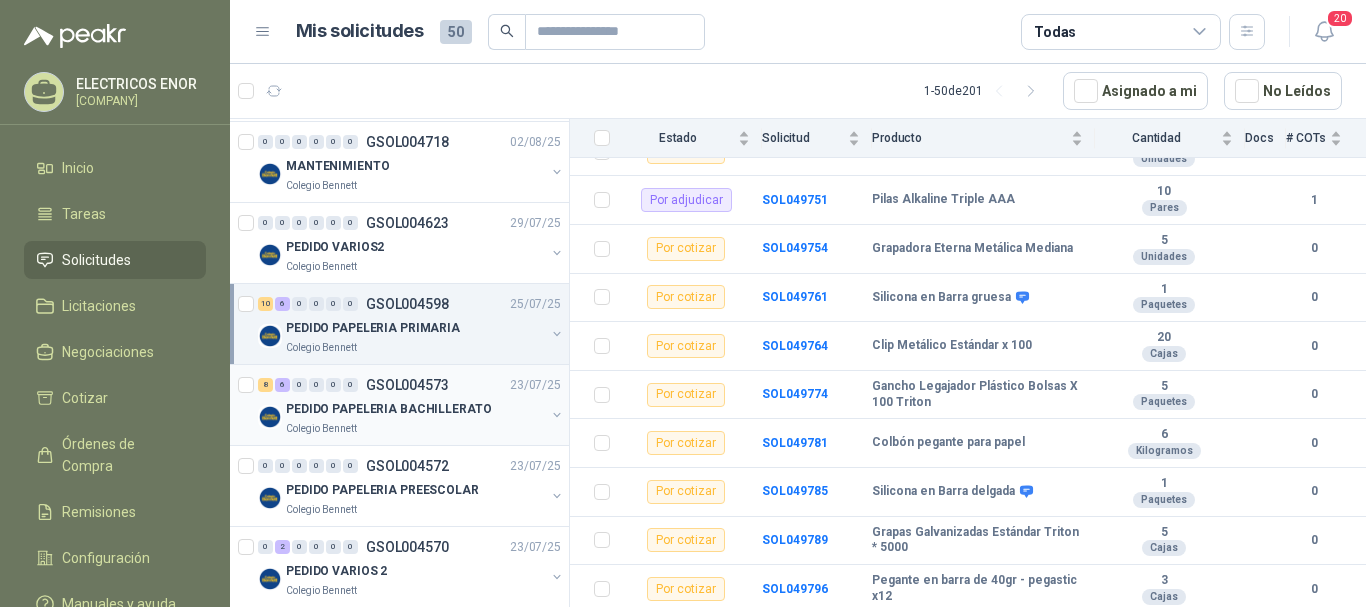 click on "Colegio Bennett" at bounding box center [321, 429] 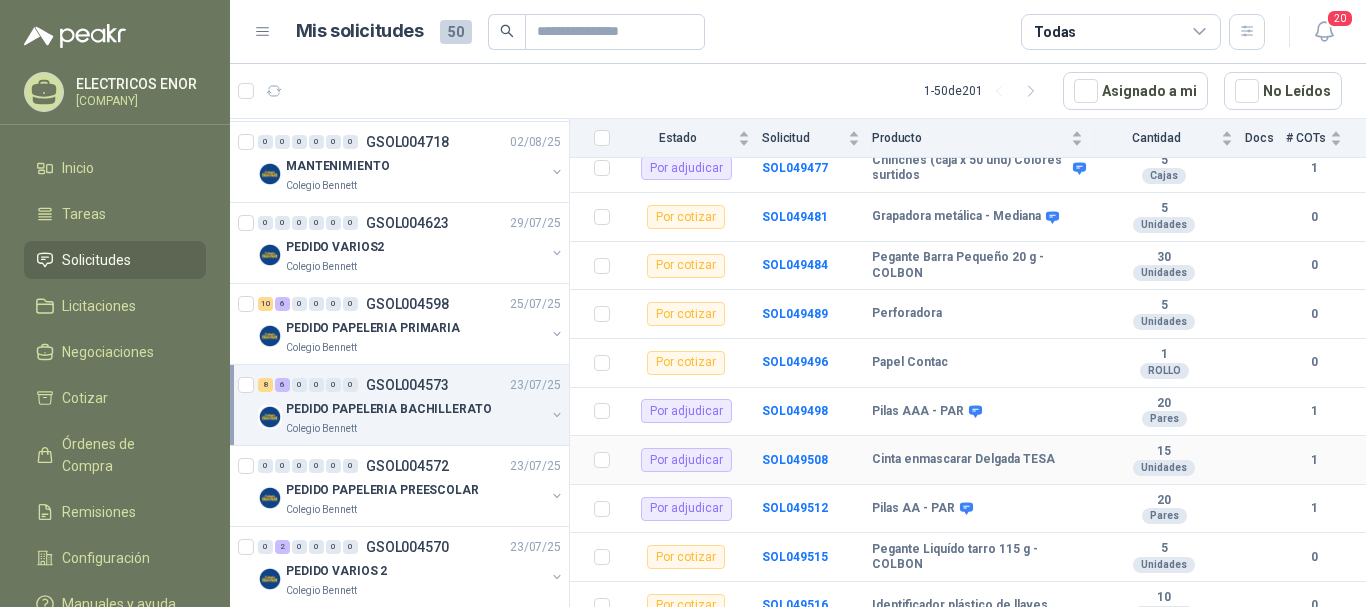 scroll, scrollTop: 453, scrollLeft: 0, axis: vertical 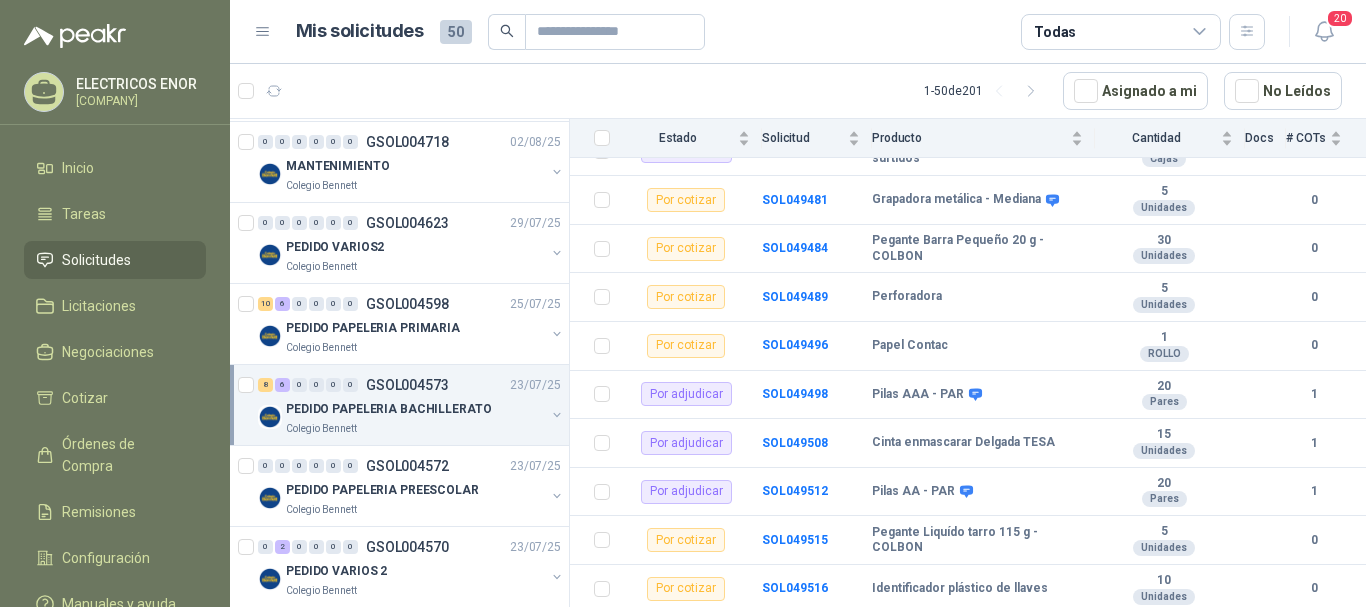 click on "PEDIDO PAPELERIA BACHILLERATO" at bounding box center [389, 409] 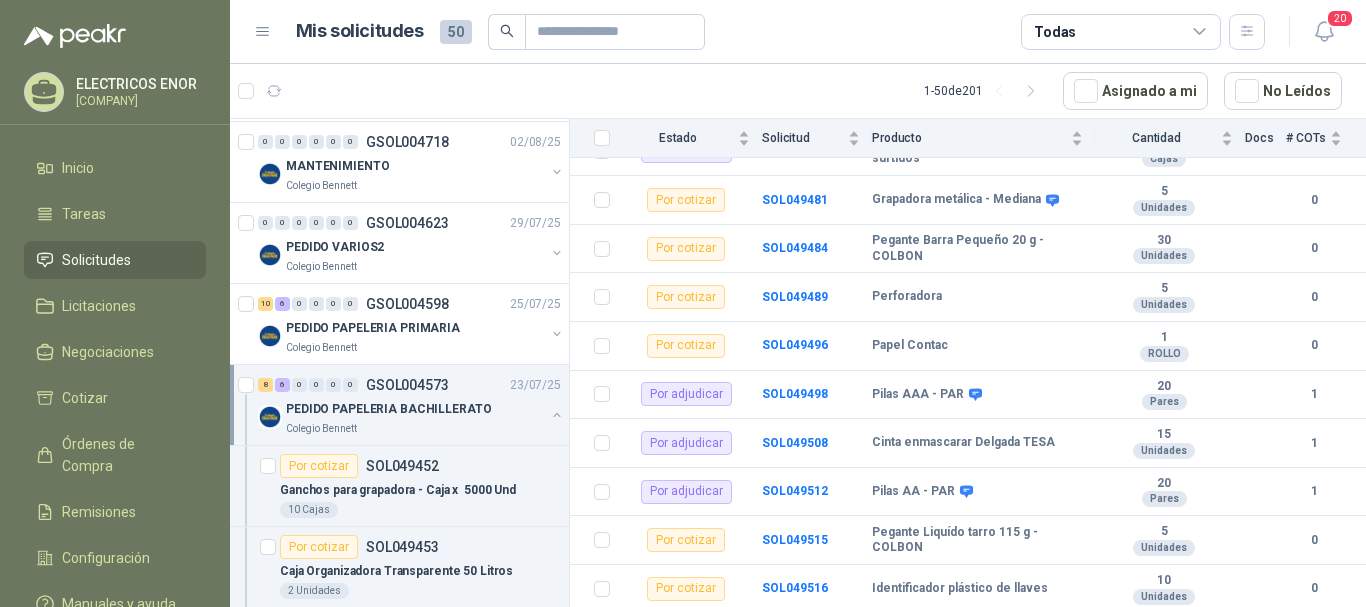 scroll, scrollTop: 7, scrollLeft: 0, axis: vertical 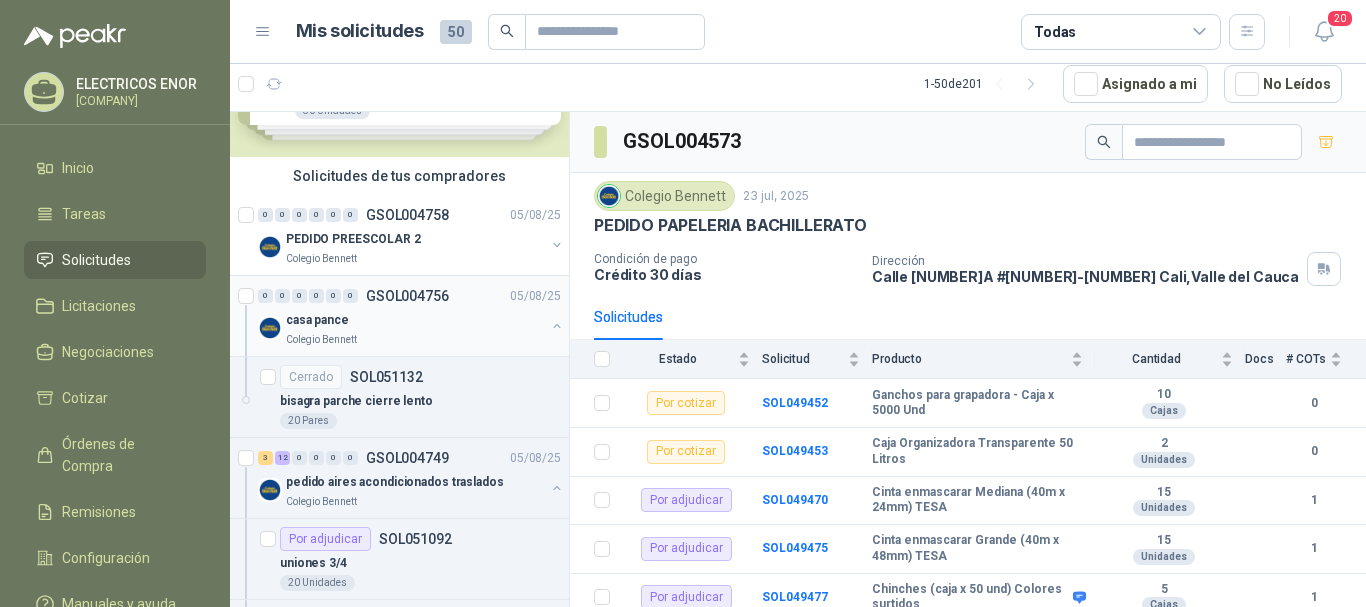 click on "casa pance" at bounding box center [415, 320] 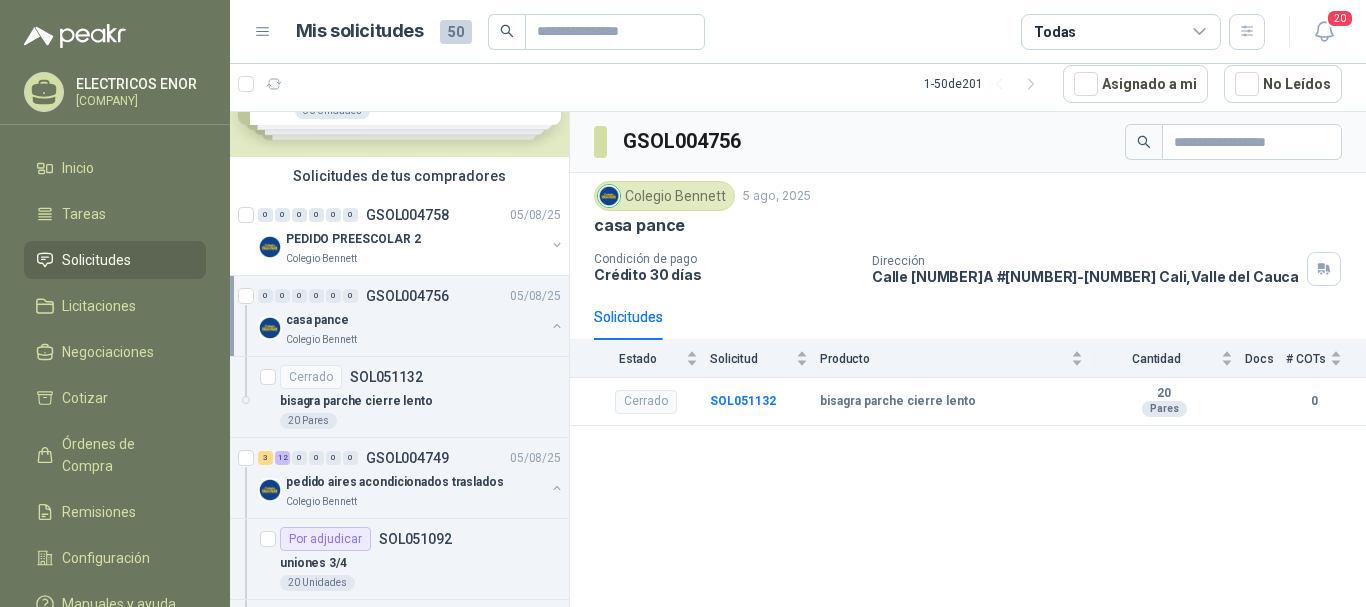 click at bounding box center [557, 326] 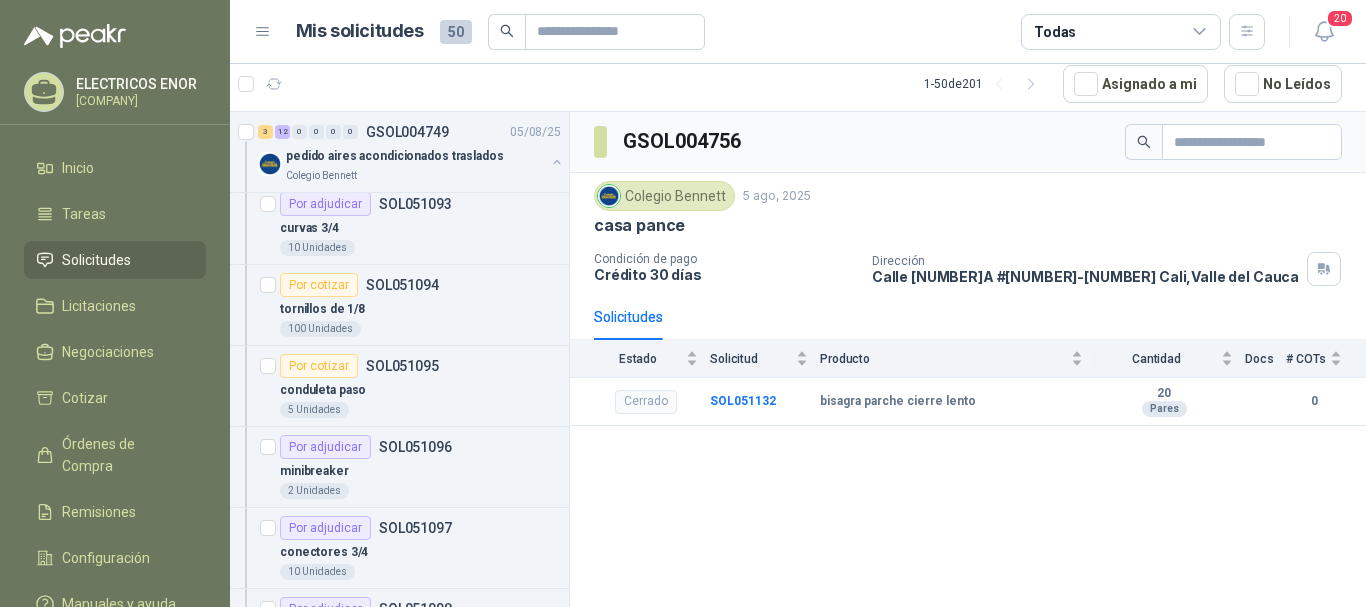 scroll, scrollTop: 400, scrollLeft: 0, axis: vertical 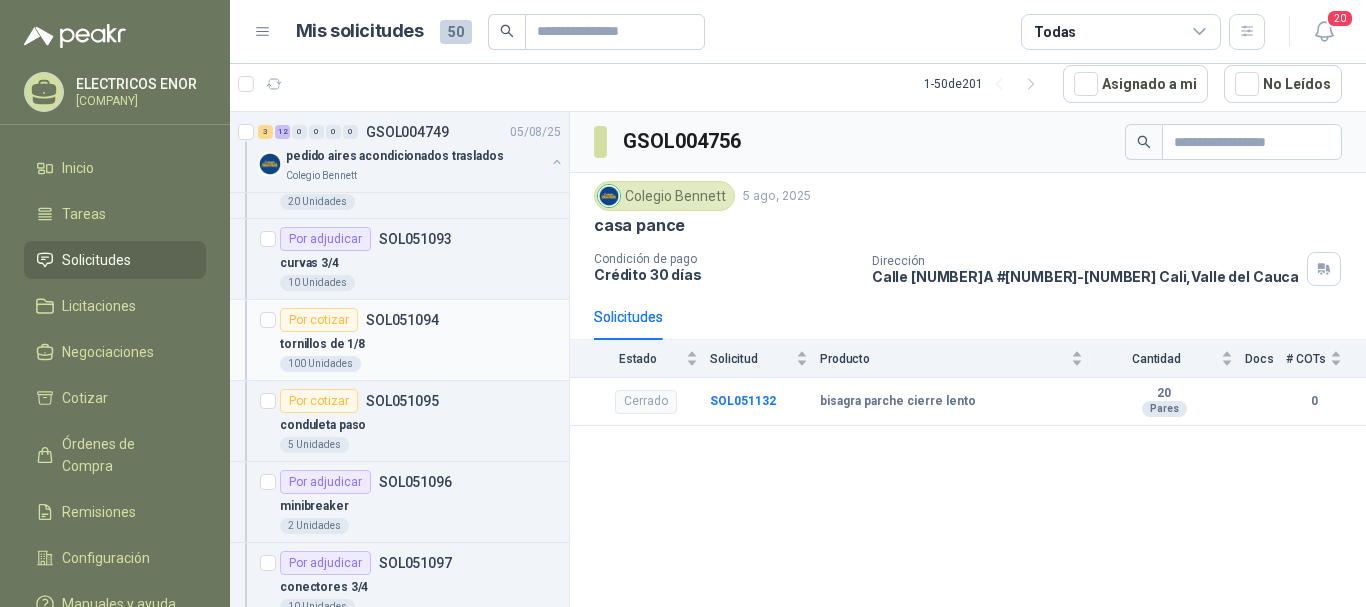 click on "SOL051094" at bounding box center (402, 320) 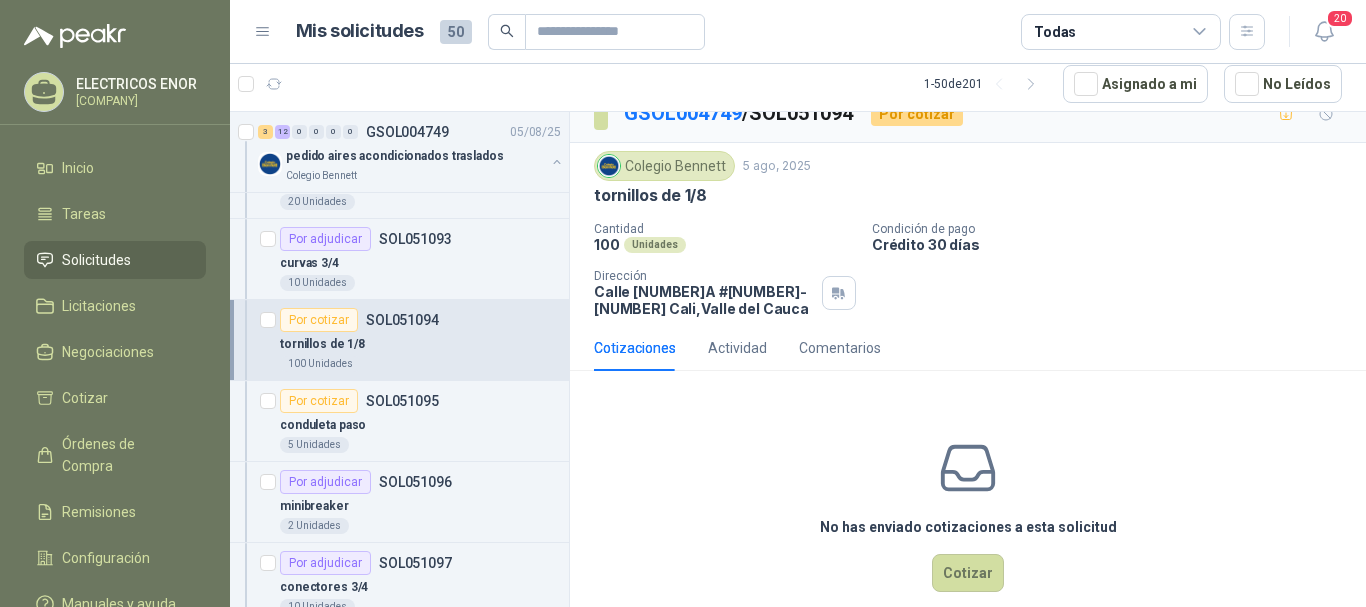 scroll, scrollTop: 62, scrollLeft: 0, axis: vertical 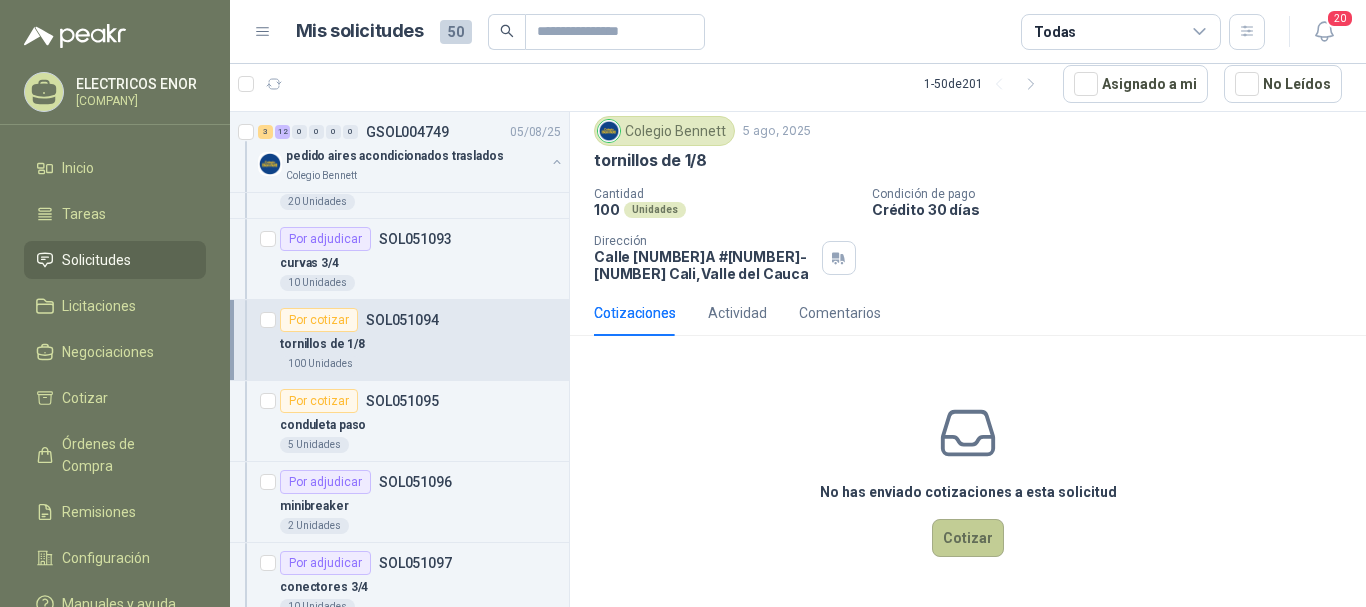 click on "Cotizar" at bounding box center (968, 538) 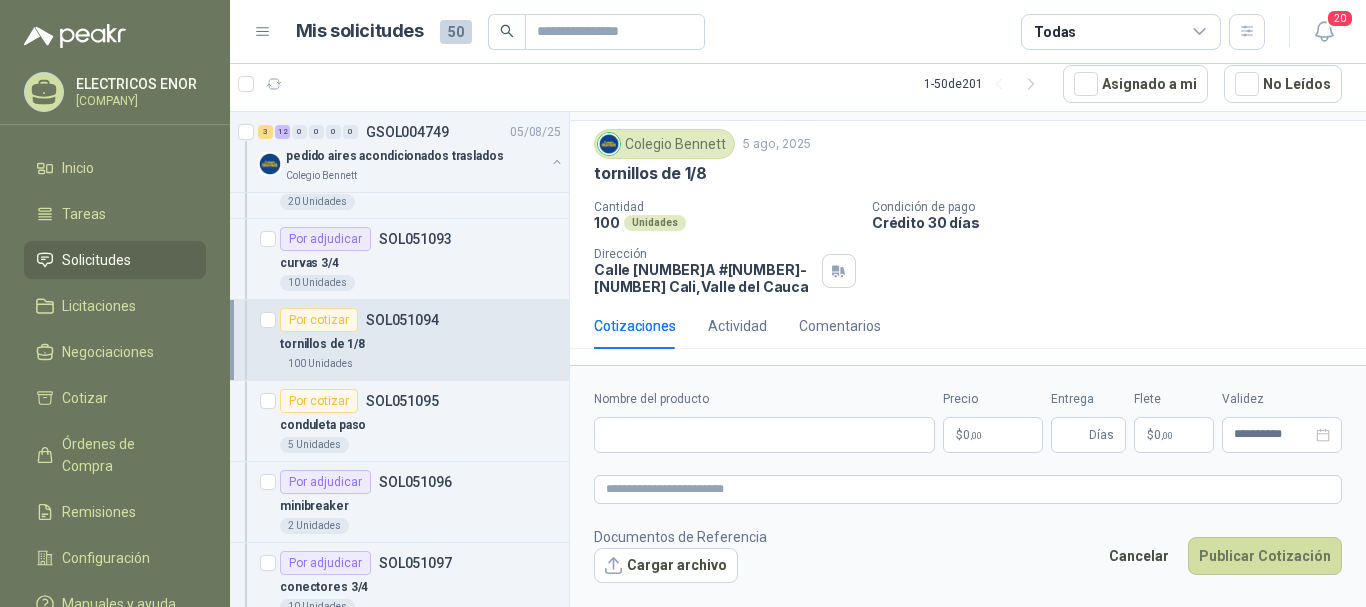 scroll, scrollTop: 48, scrollLeft: 0, axis: vertical 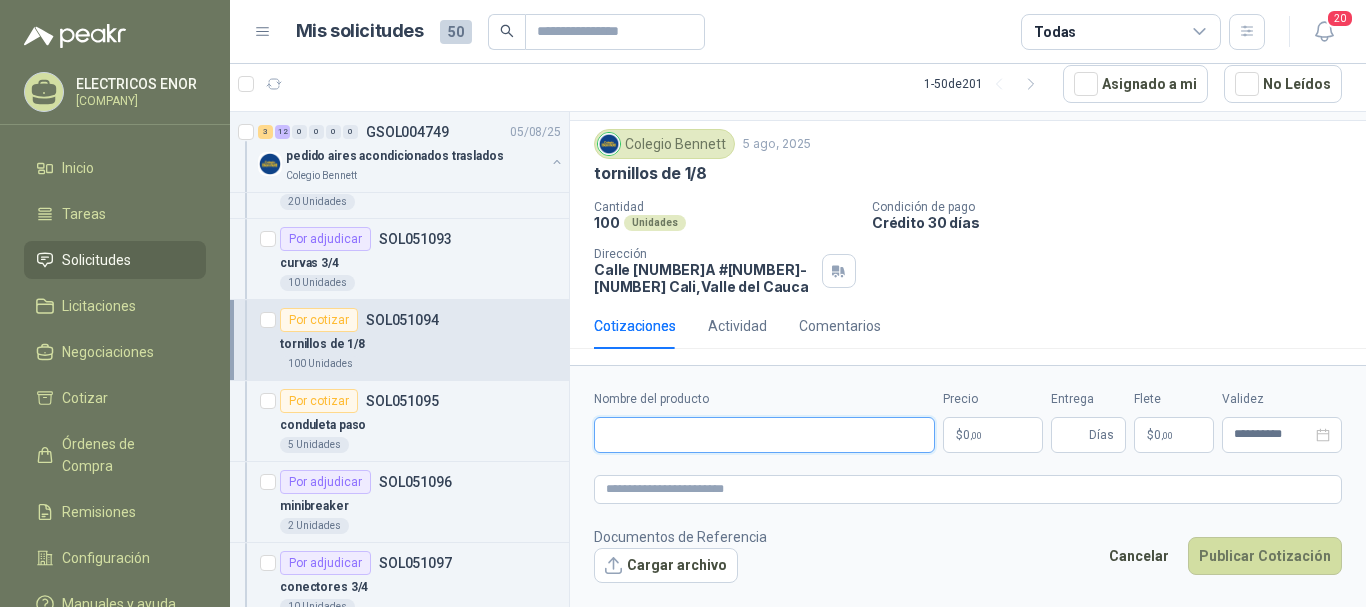 click on "Nombre del producto" at bounding box center [764, 435] 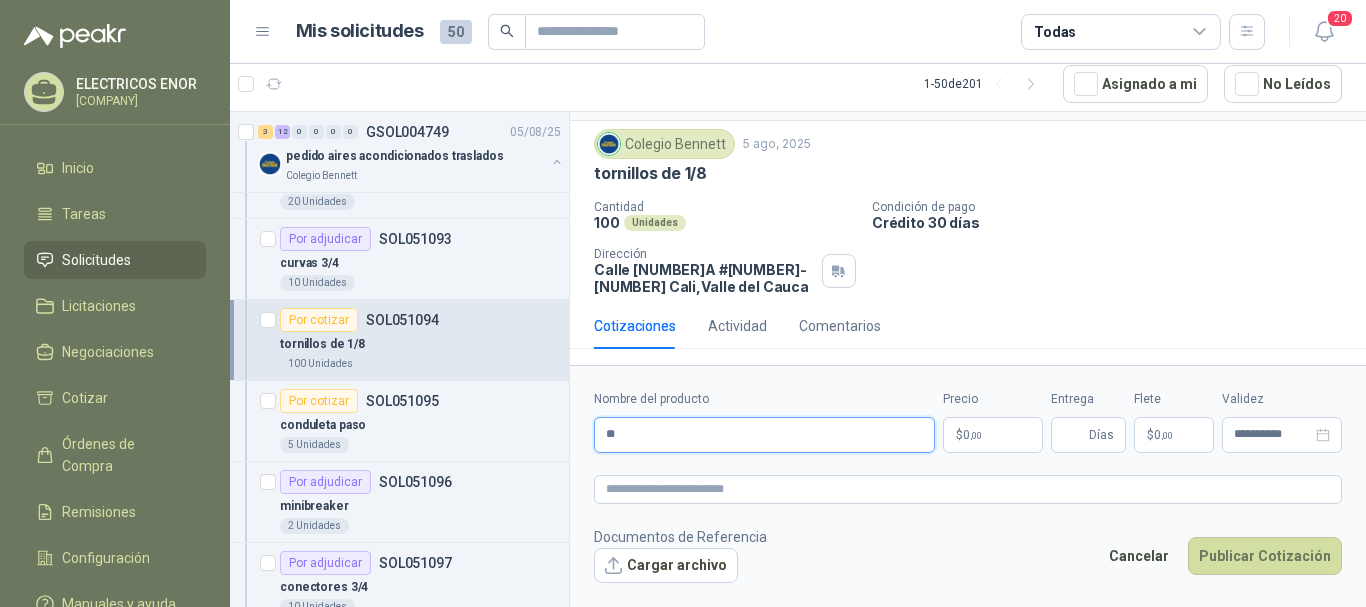 type on "*" 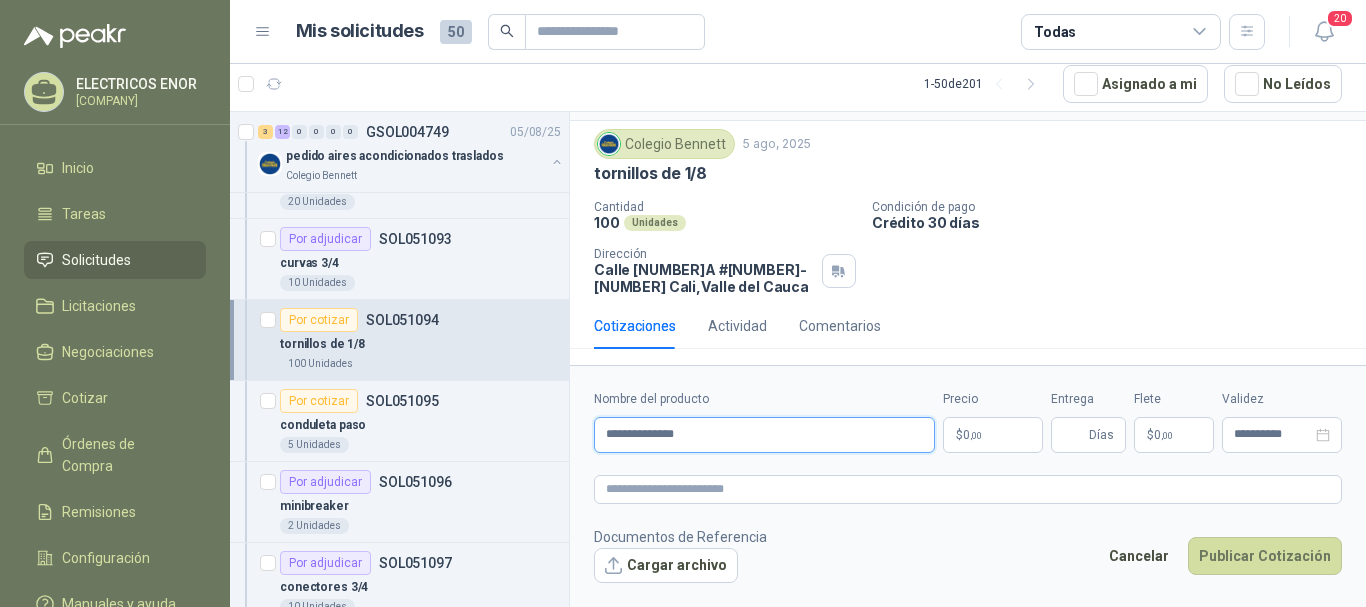 type on "**********" 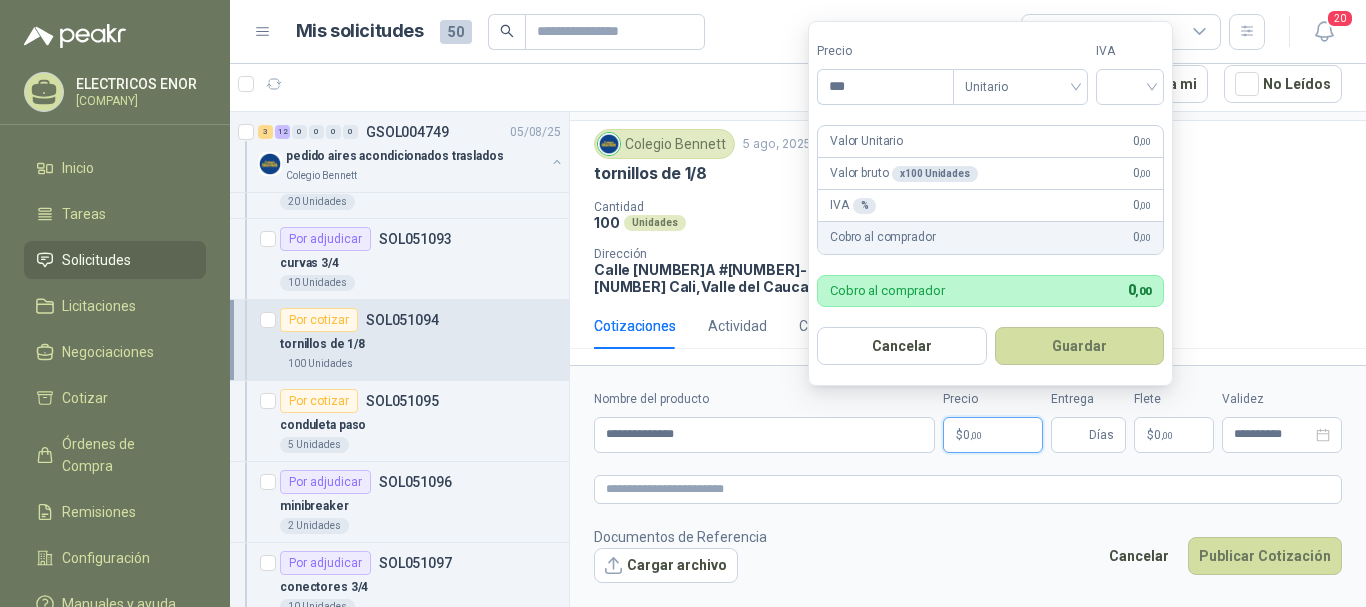 click on "$  0 ,00" at bounding box center [993, 435] 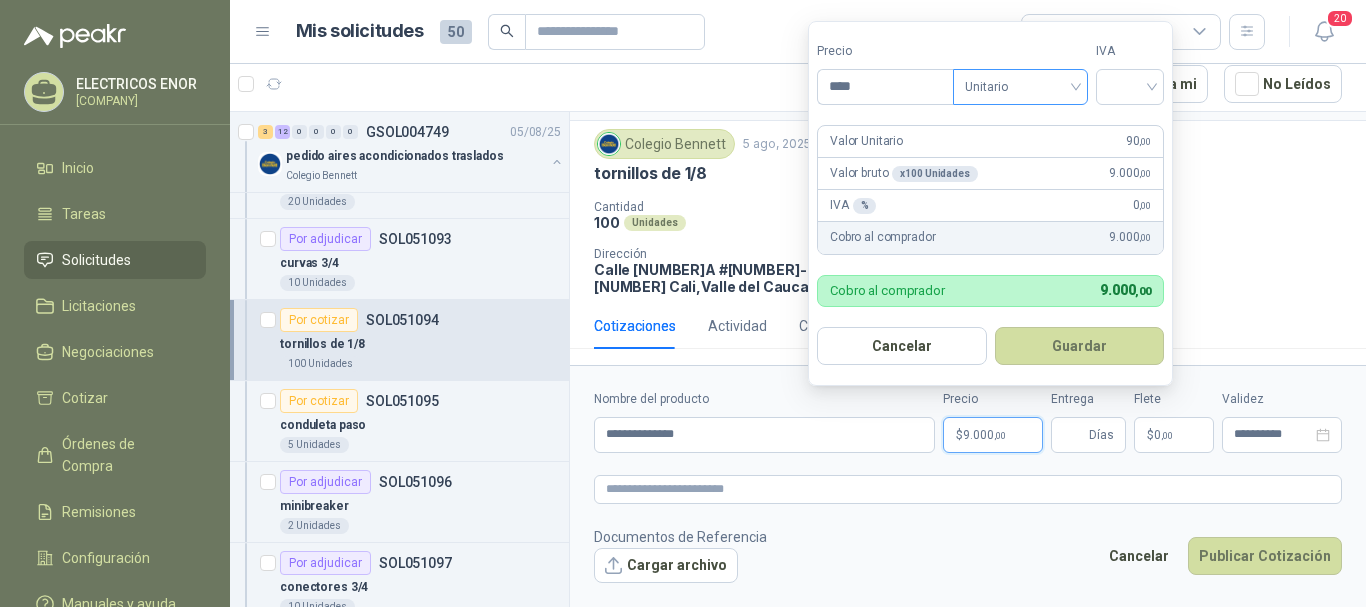 click on "Unitario" at bounding box center [1020, 87] 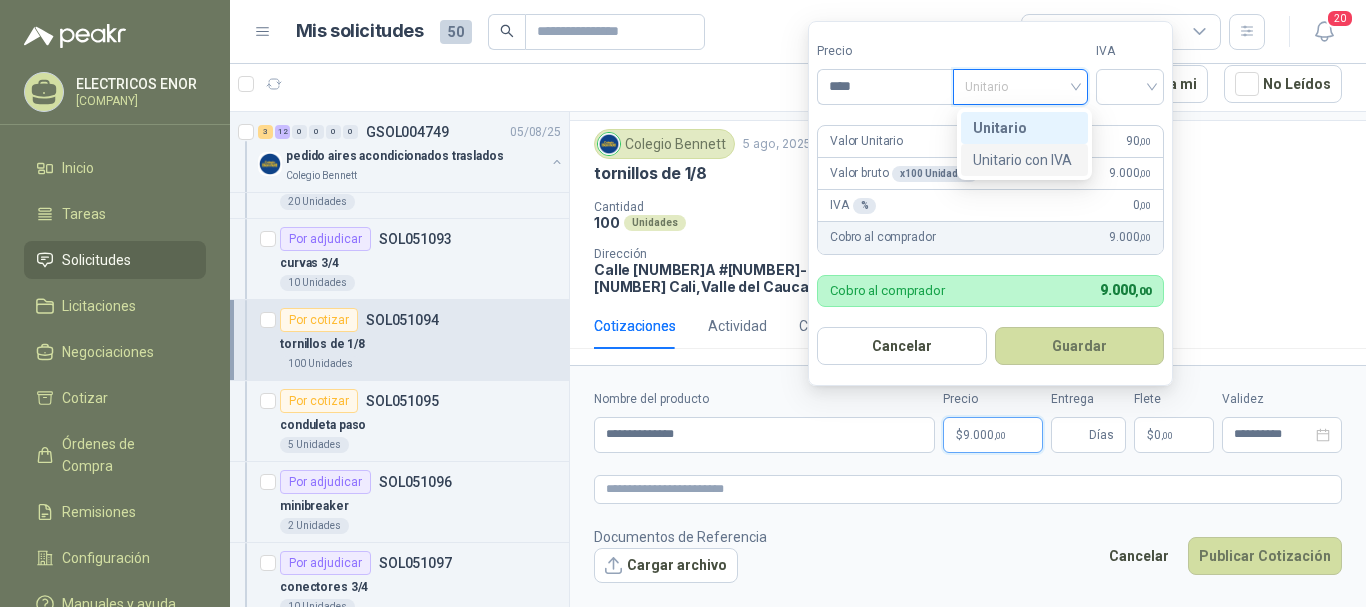 click on "Unitario con IVA" at bounding box center (1024, 160) 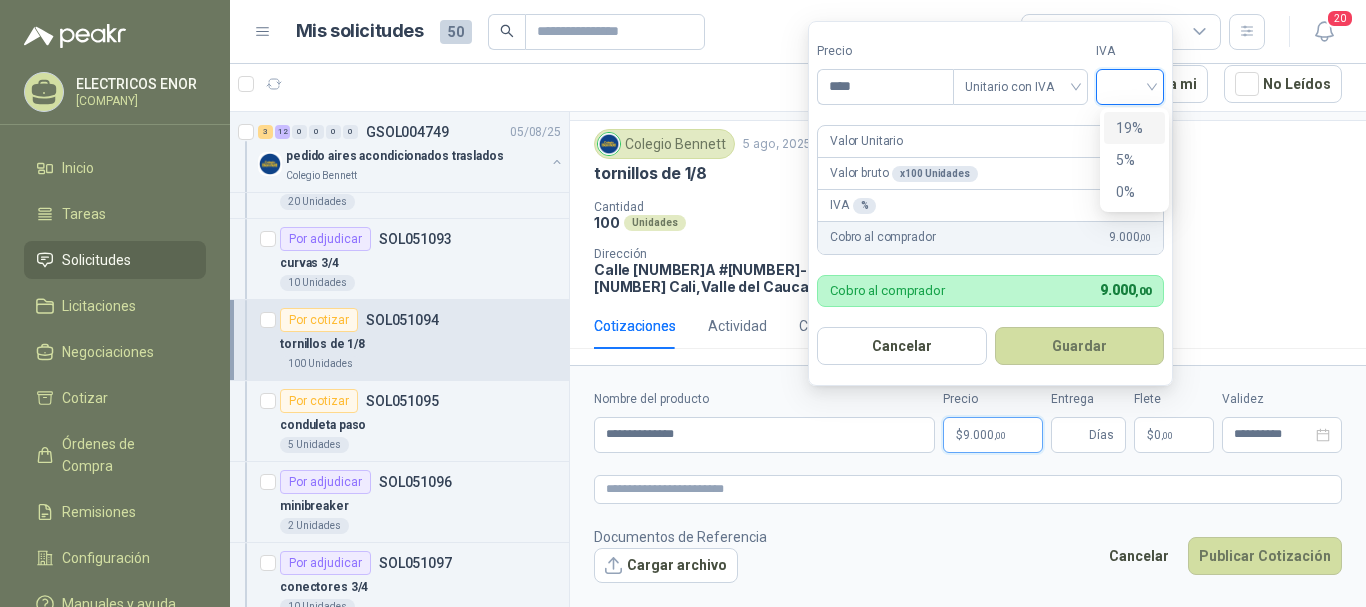 click at bounding box center [1130, 85] 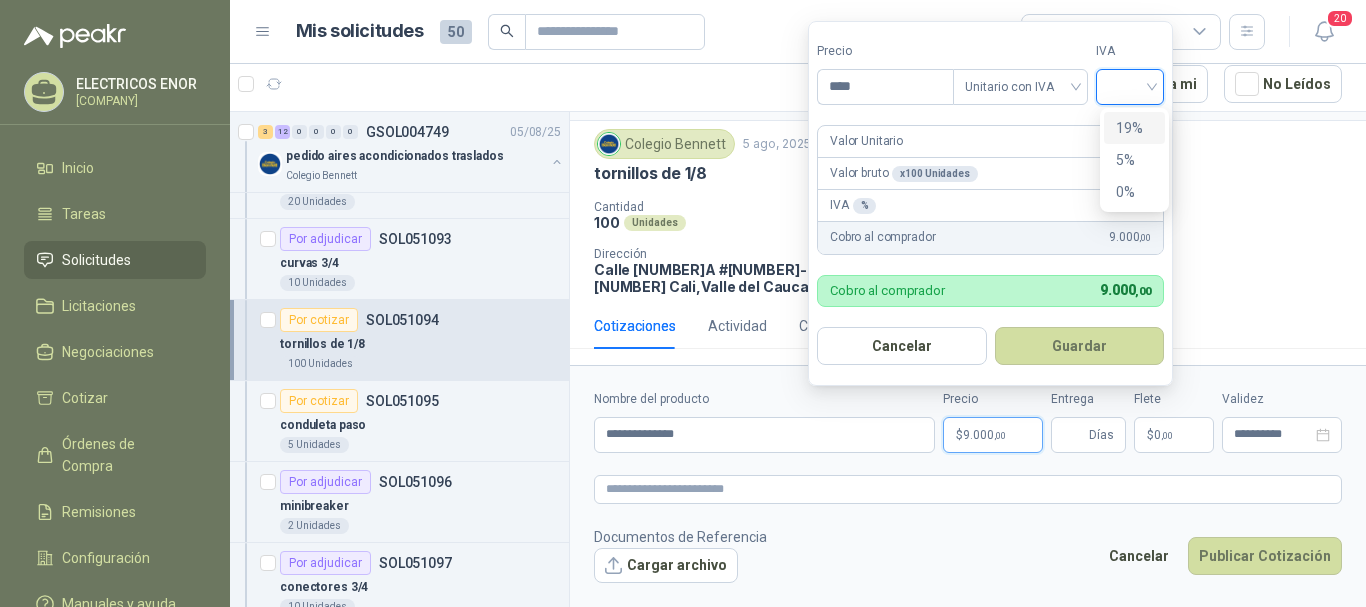 click on "19%" at bounding box center [1134, 128] 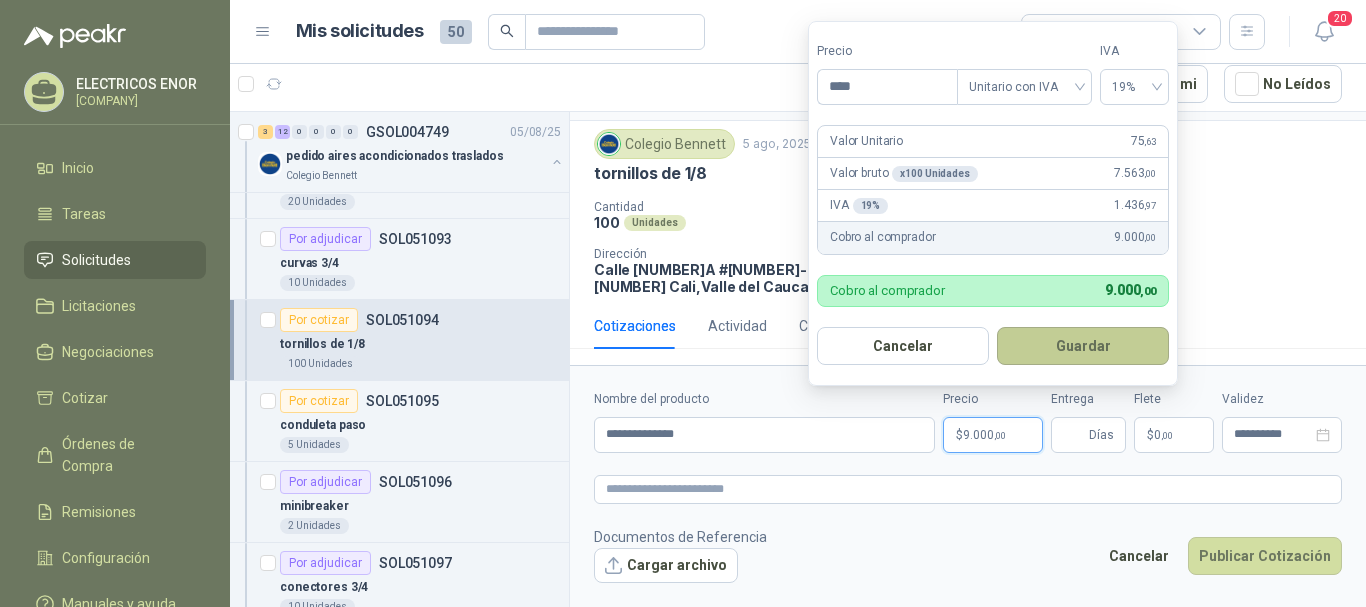 click on "Guardar" at bounding box center [1083, 346] 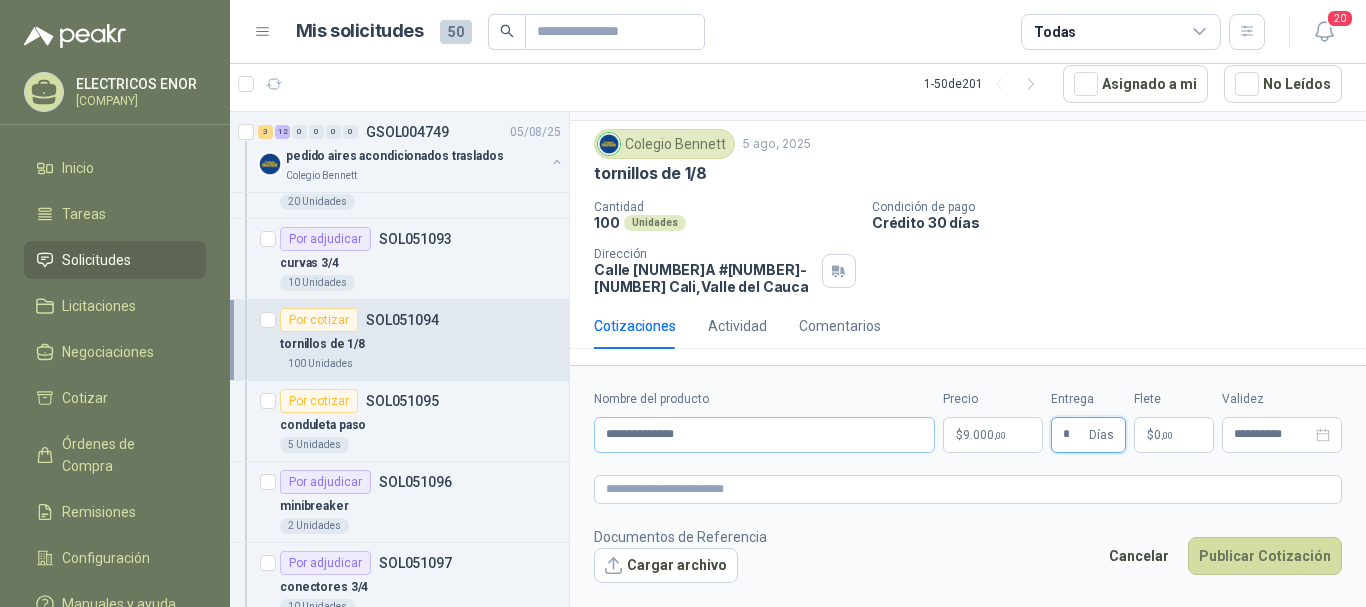 type on "*" 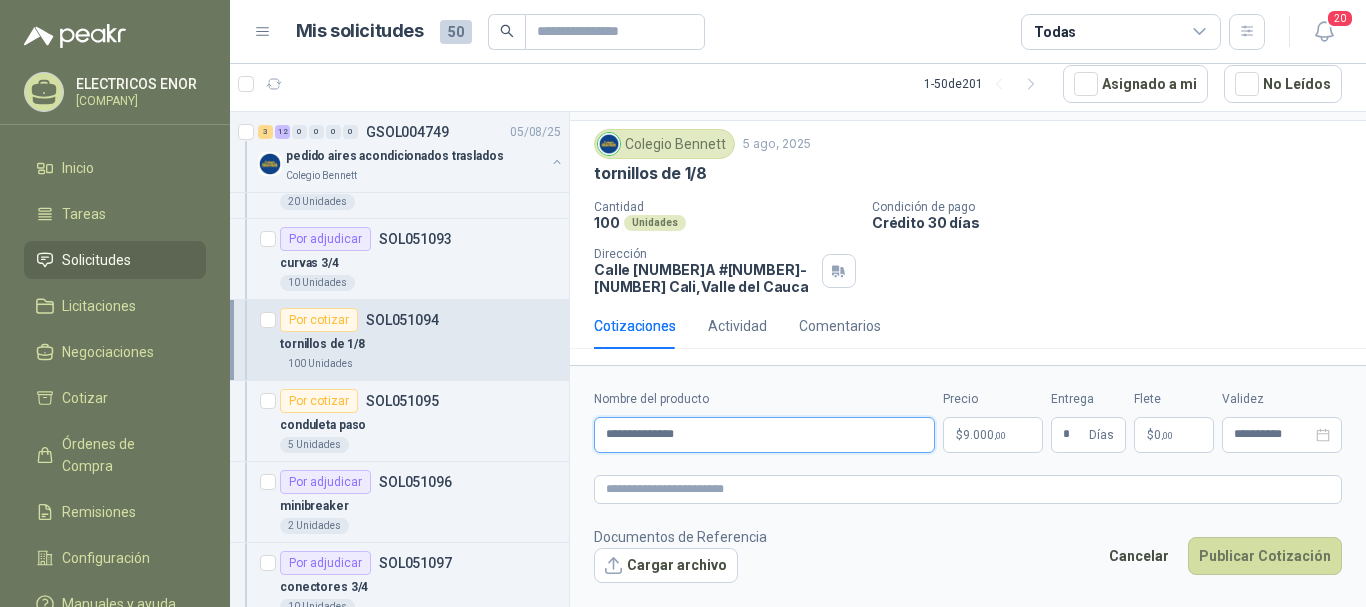 click on "**********" at bounding box center (764, 435) 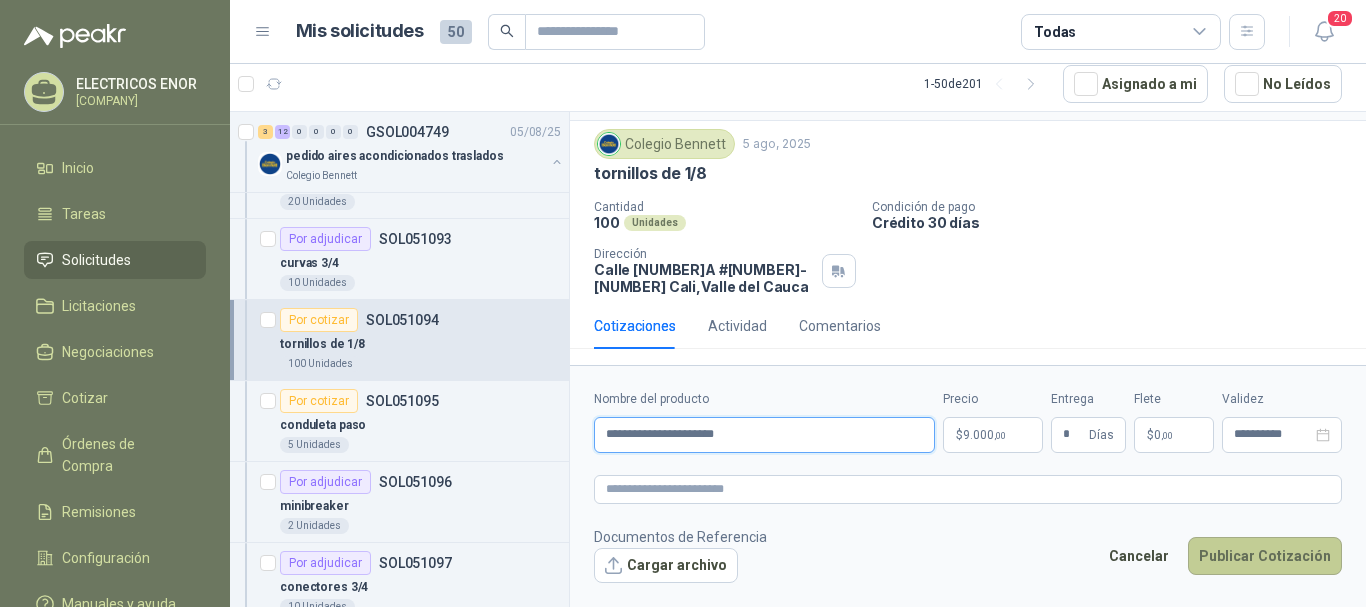 type on "**********" 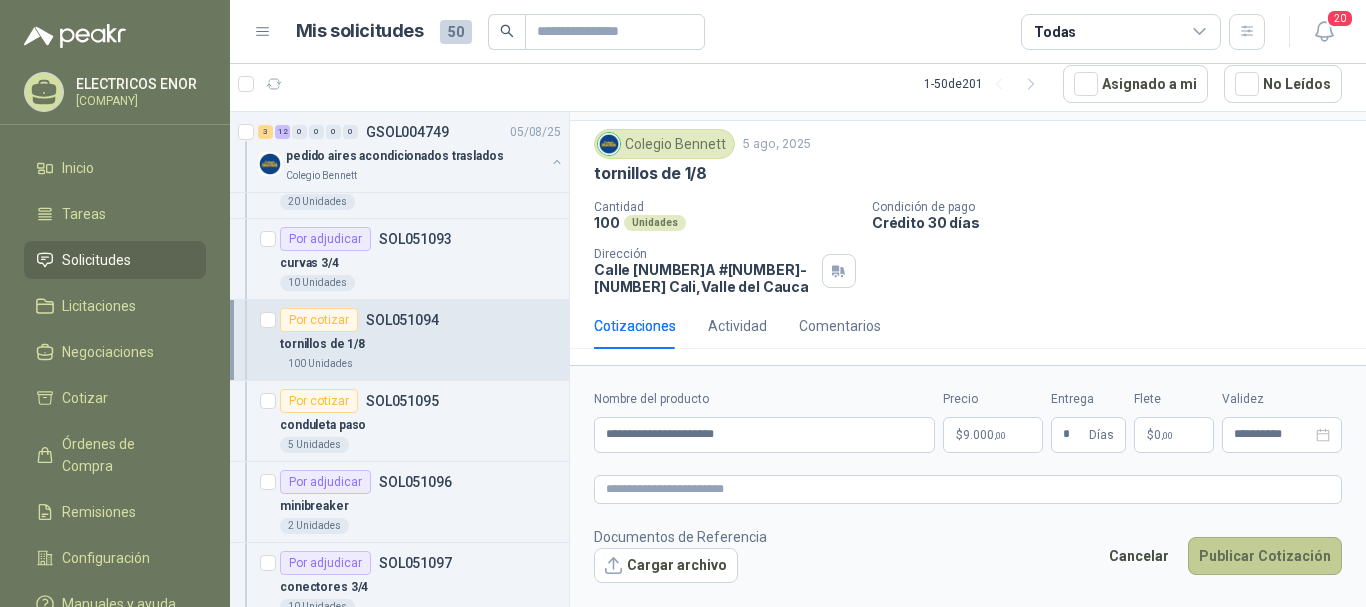 click on "Publicar Cotización" at bounding box center (1265, 556) 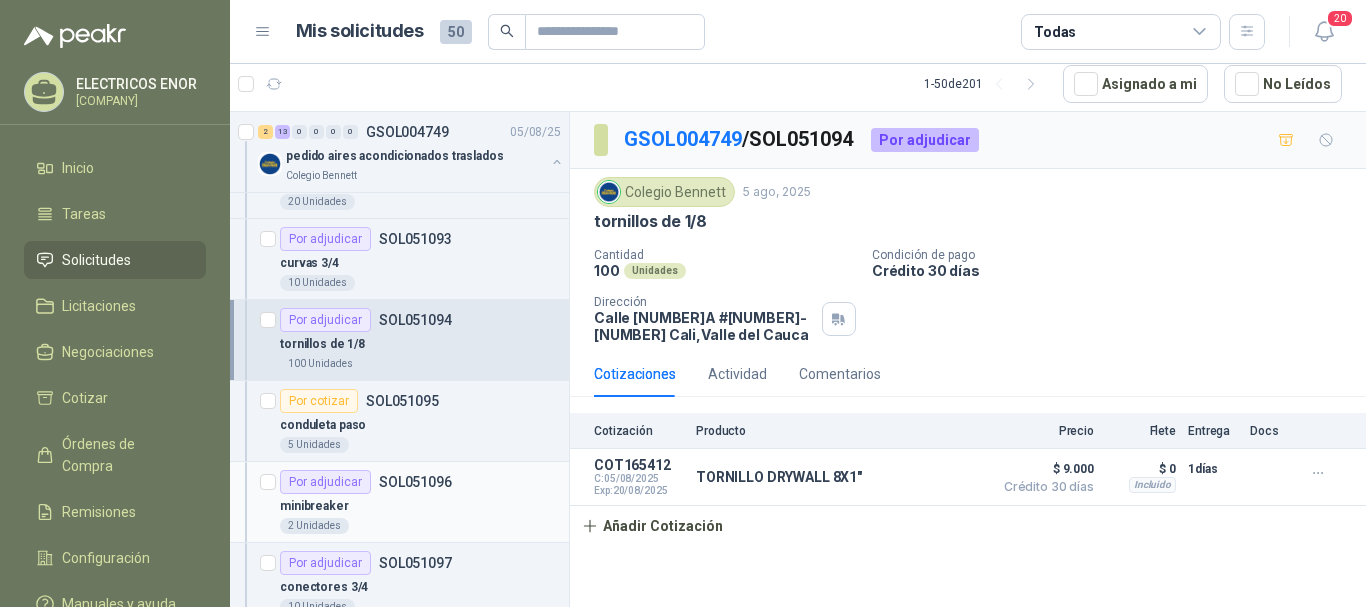 scroll, scrollTop: 0, scrollLeft: 0, axis: both 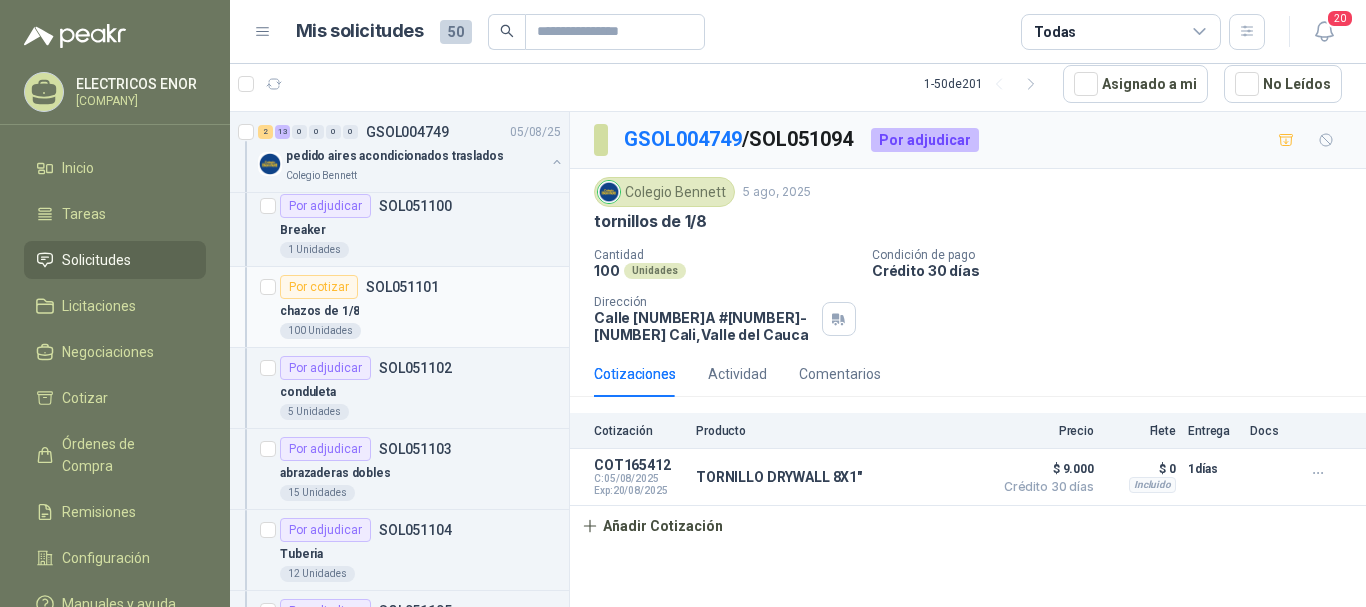 click on "100   Unidades" at bounding box center (420, 331) 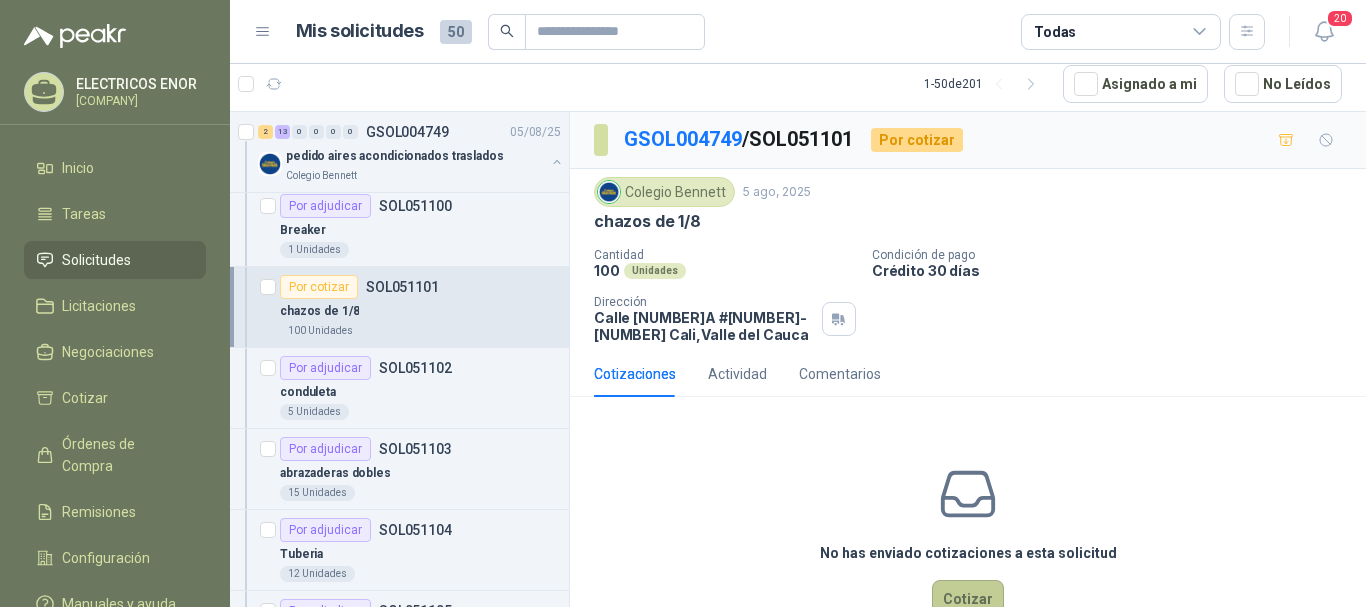 click on "Cotizar" at bounding box center (968, 599) 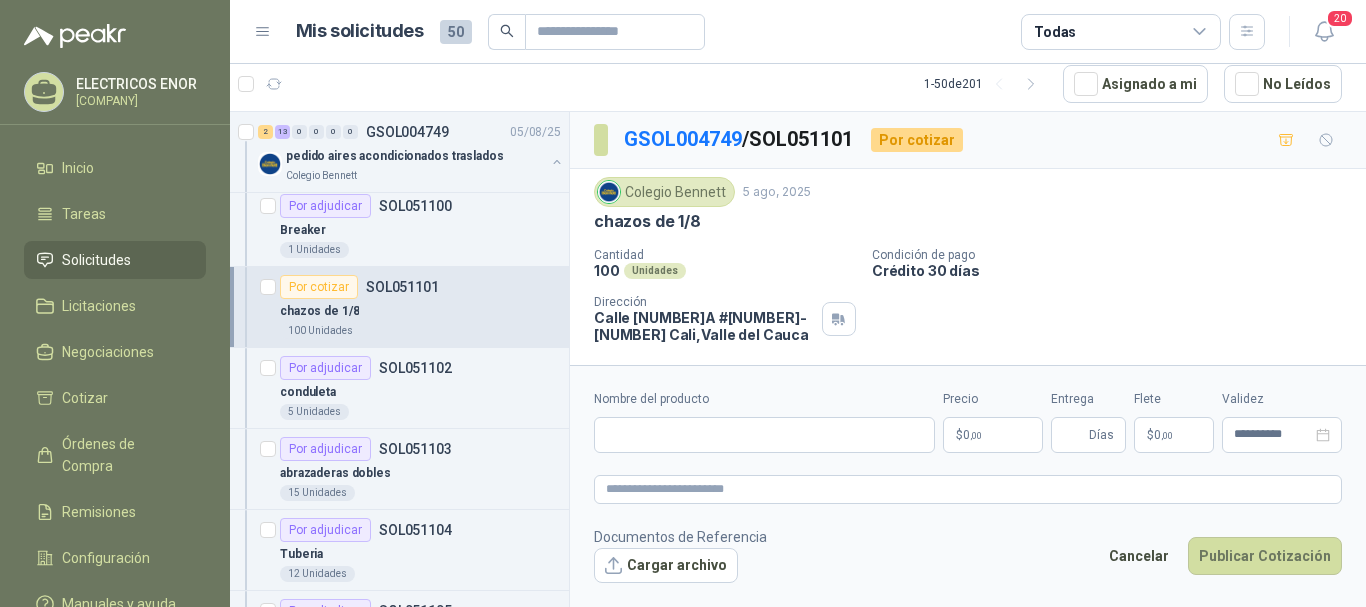type 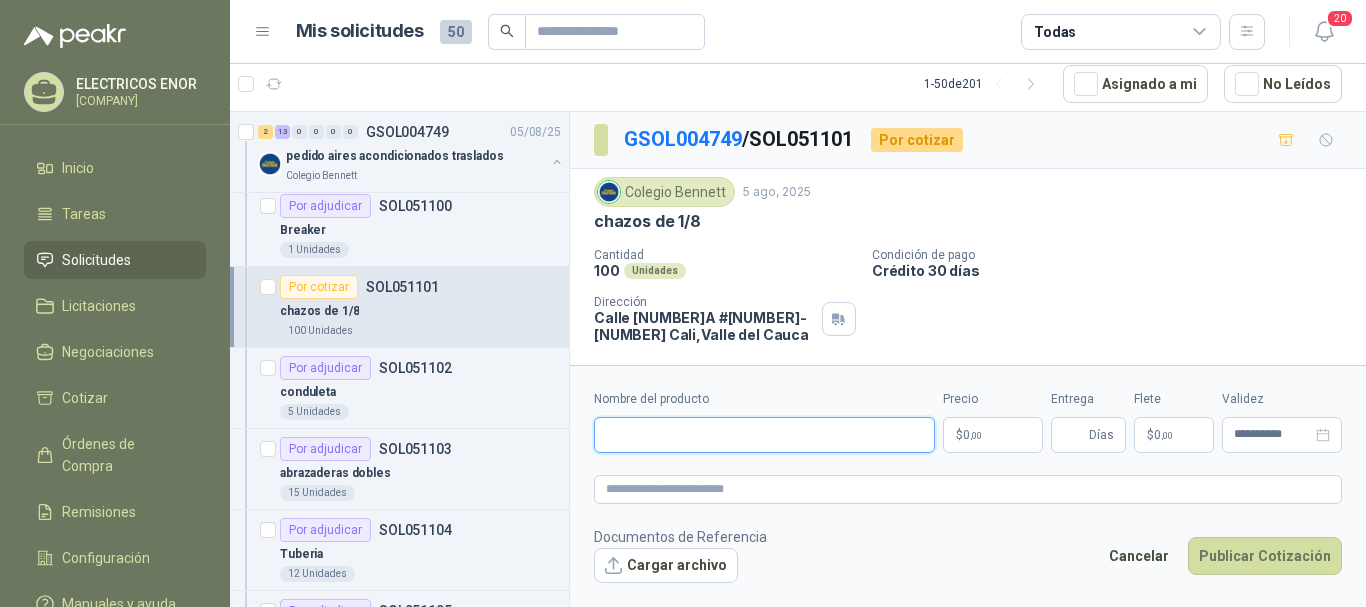 click on "Nombre del producto" at bounding box center (764, 435) 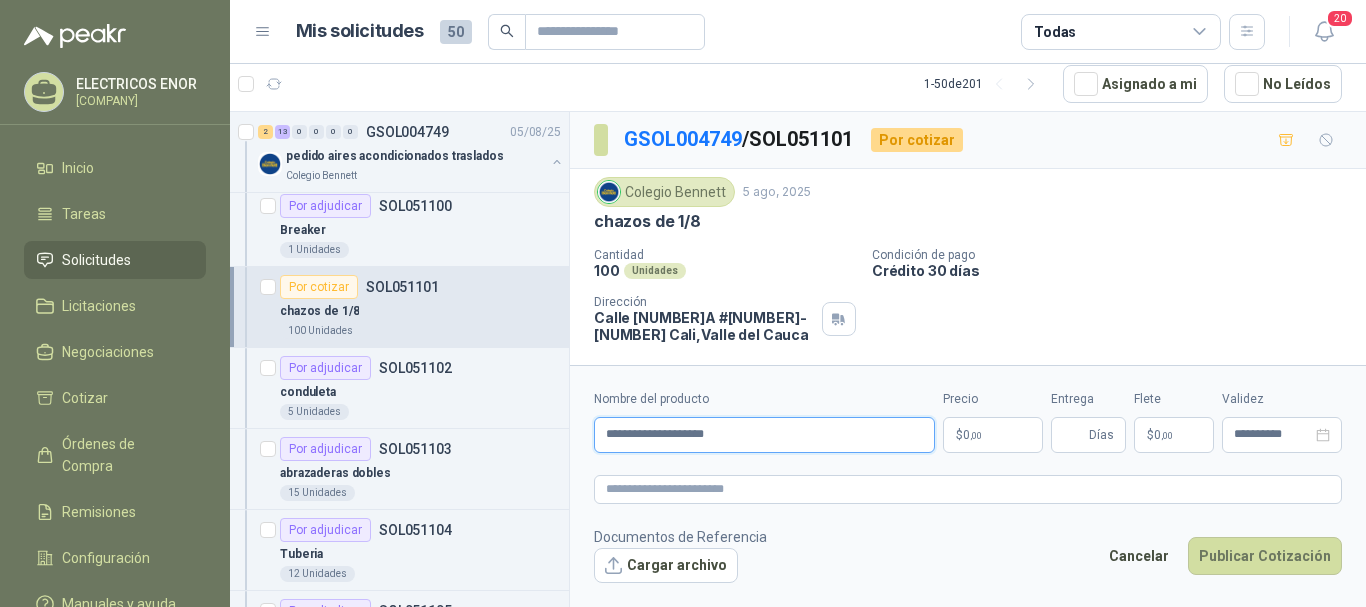 type on "**********" 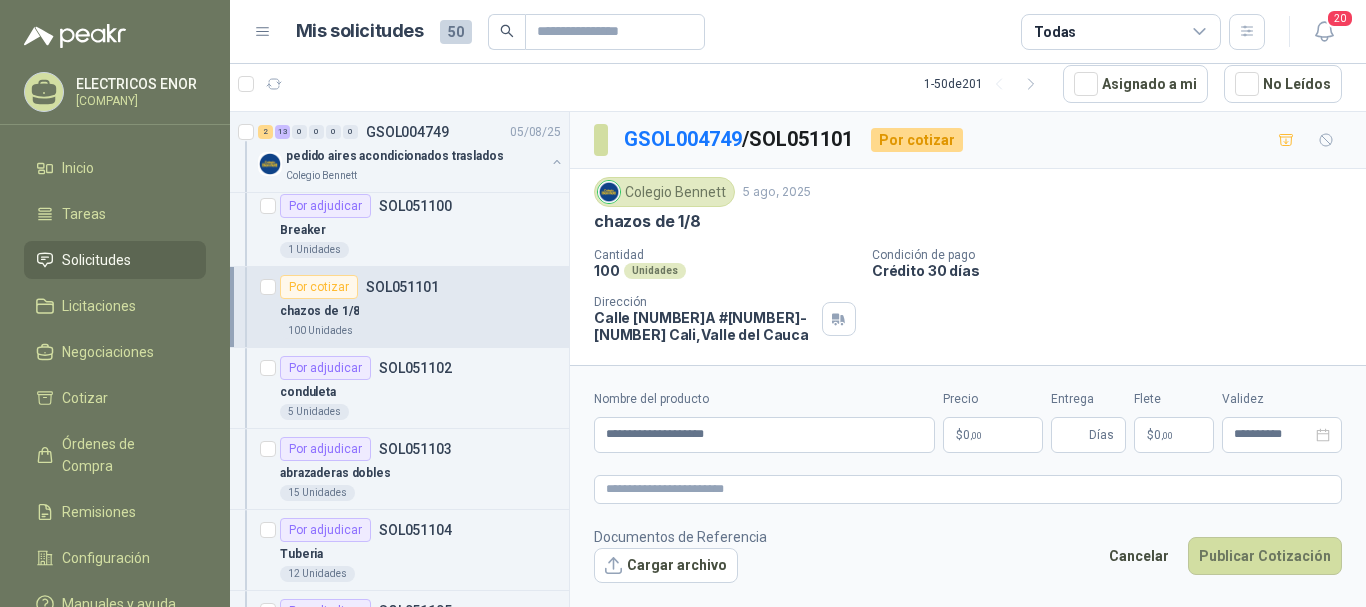 click on ",00" at bounding box center [976, 435] 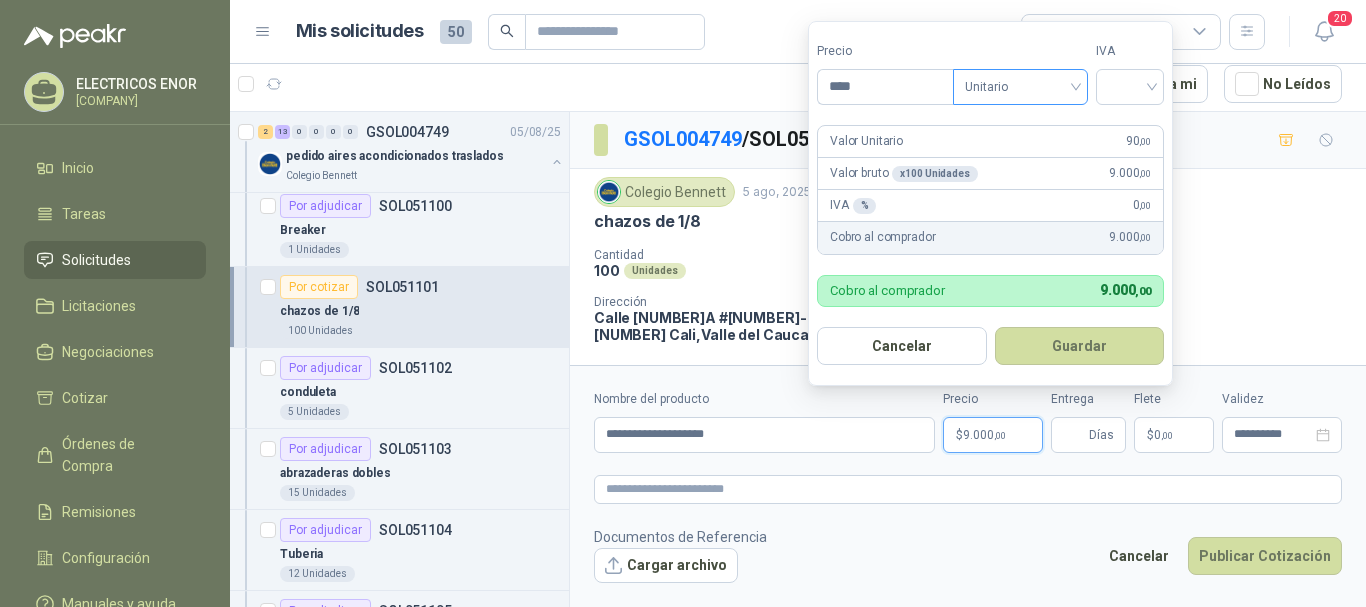 click on "Unitario" at bounding box center (1020, 87) 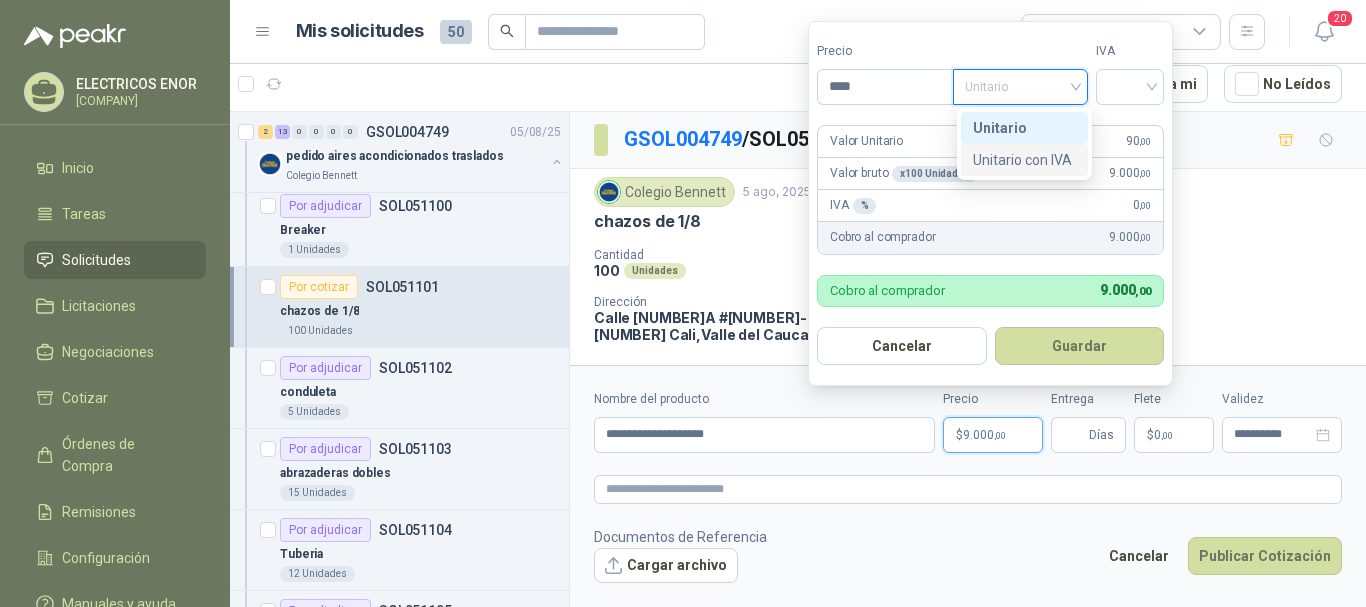 click on "Unitario con IVA" at bounding box center (1024, 160) 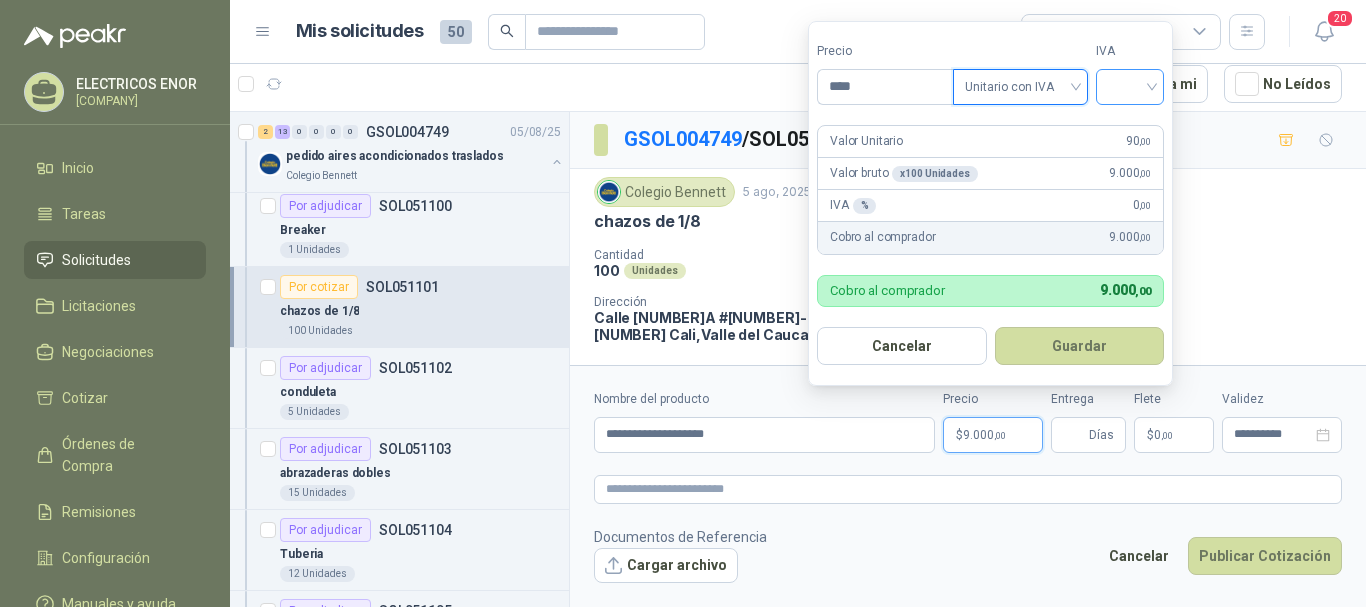 click at bounding box center (1130, 85) 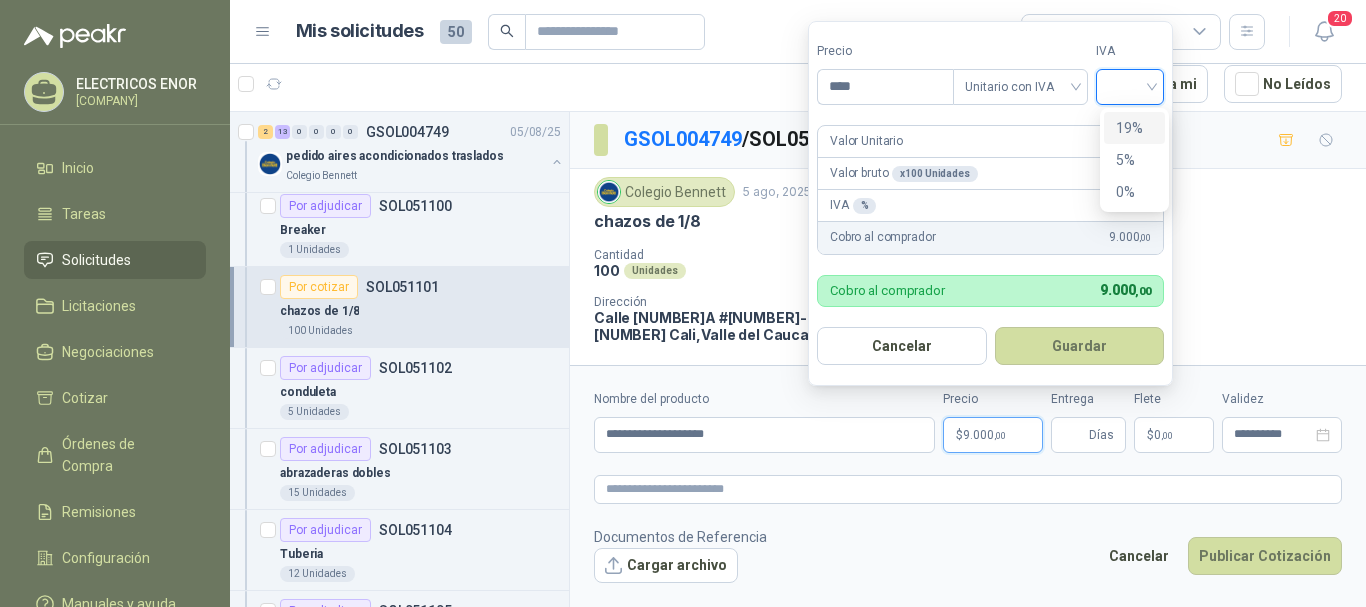 click on "19%" at bounding box center (1134, 128) 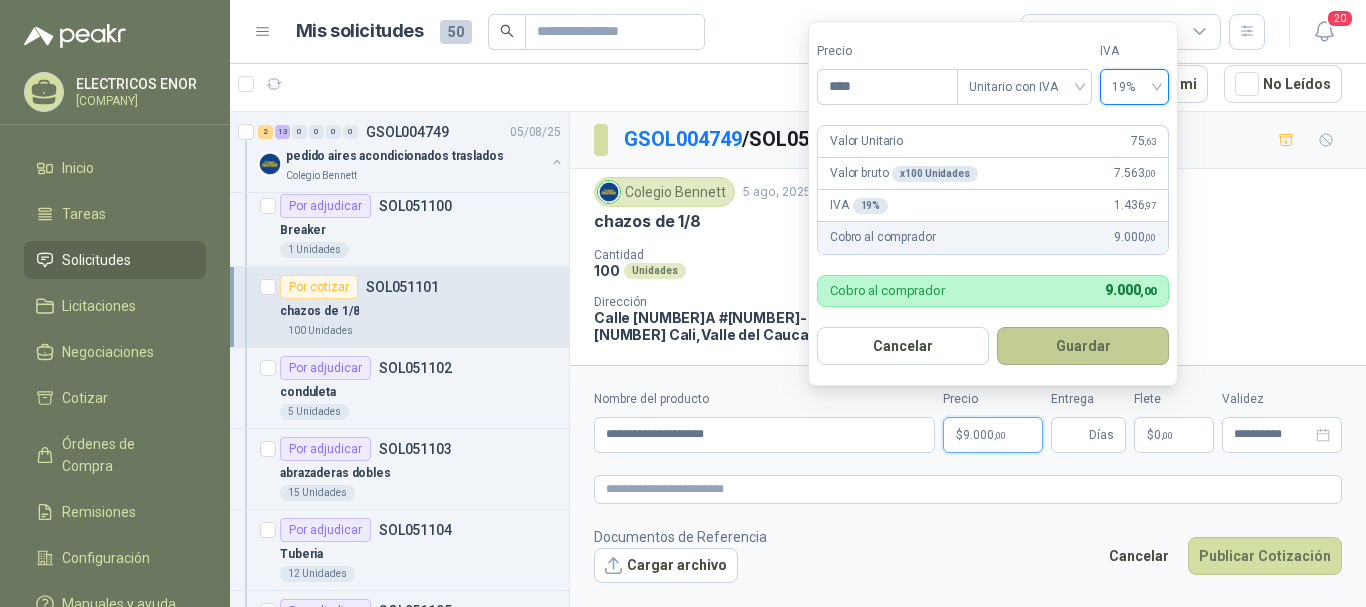 click on "Guardar" at bounding box center (1083, 346) 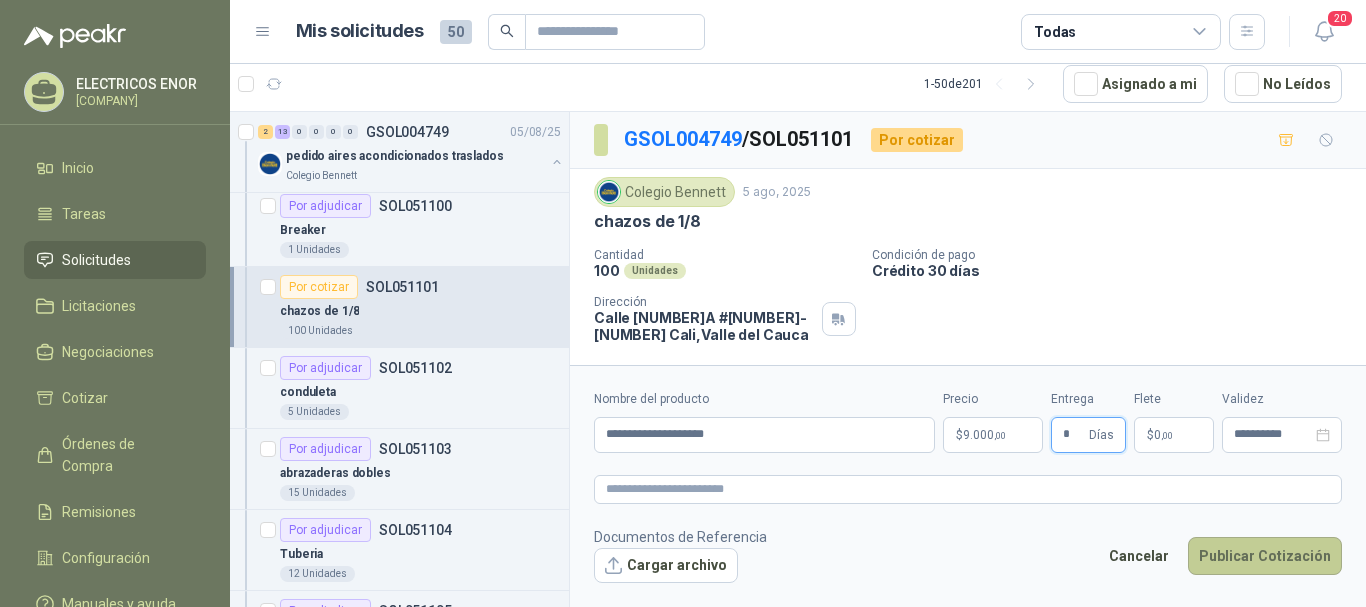 type on "*" 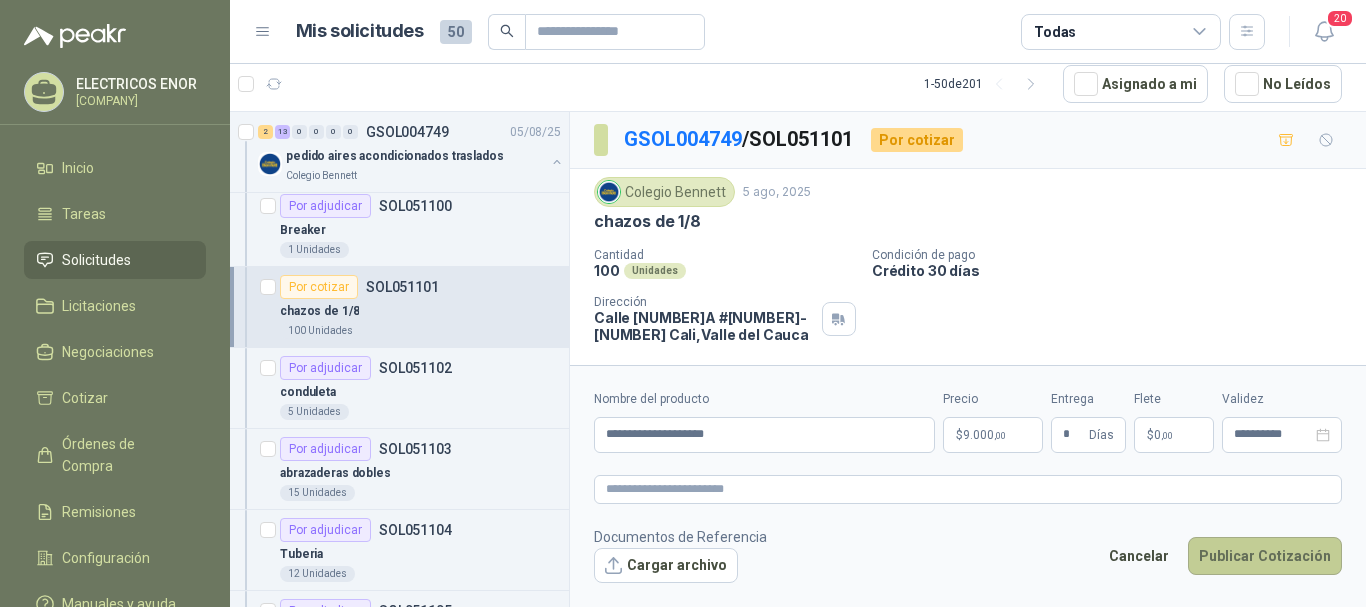 click on "Publicar Cotización" at bounding box center [1265, 556] 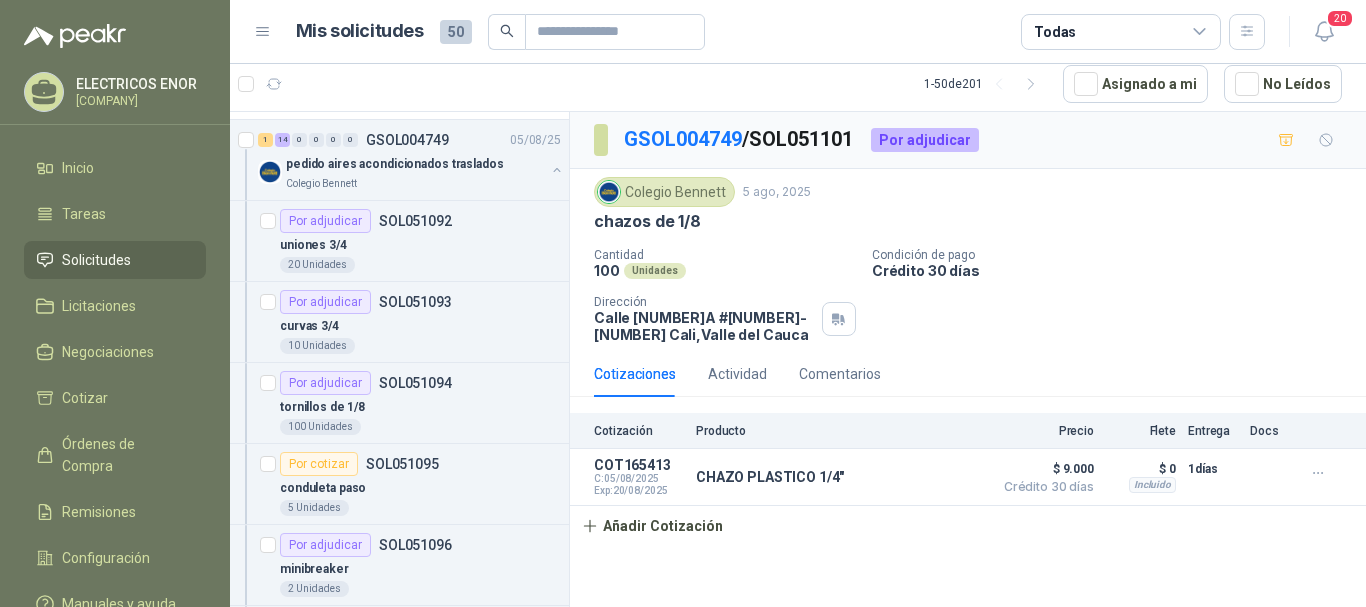 scroll, scrollTop: 300, scrollLeft: 0, axis: vertical 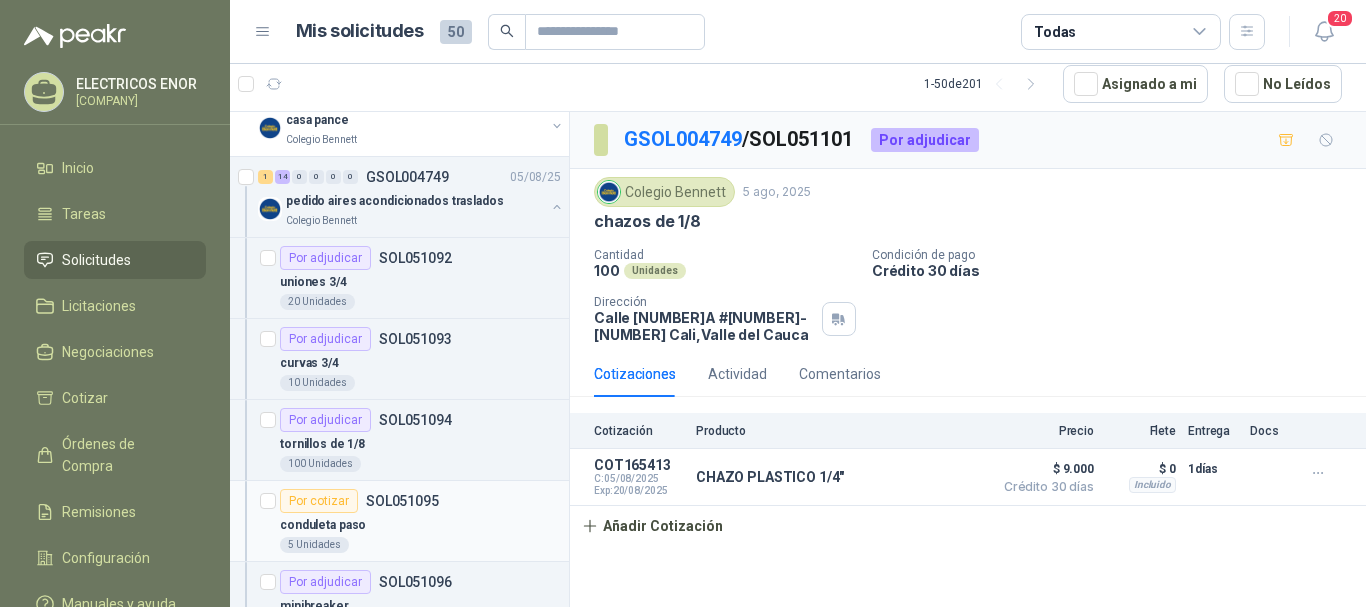 click on "SOL051095" at bounding box center [402, 501] 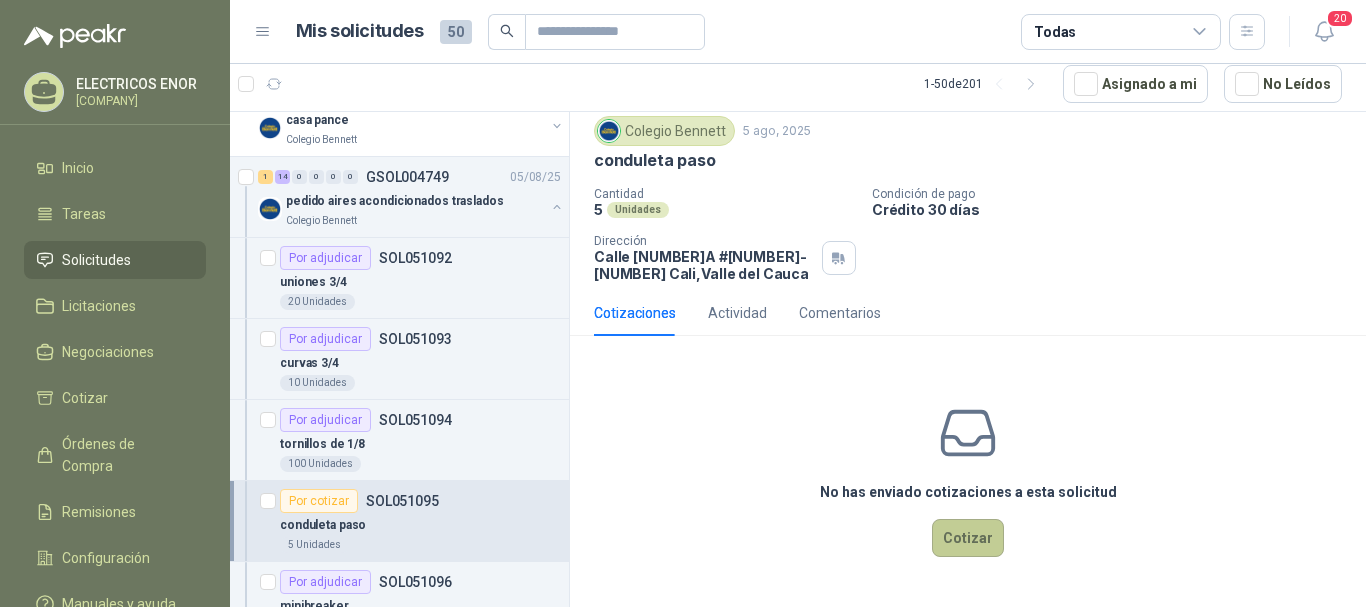 click on "Cotizar" at bounding box center (968, 538) 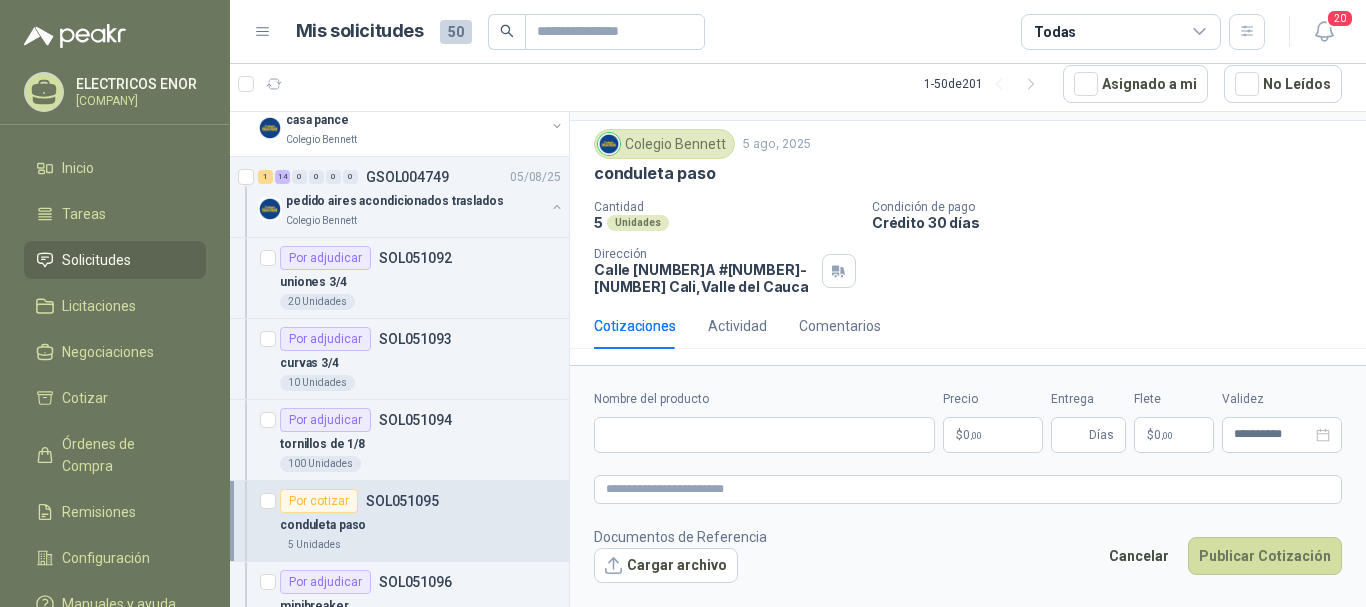 scroll, scrollTop: 48, scrollLeft: 0, axis: vertical 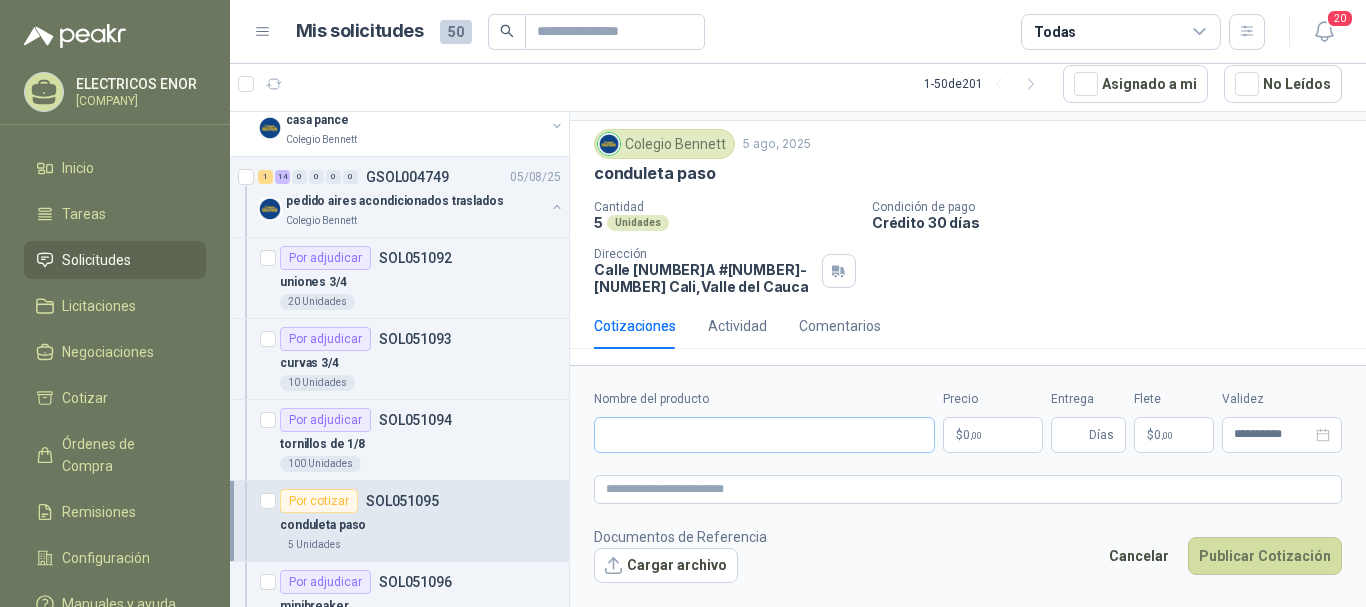 type 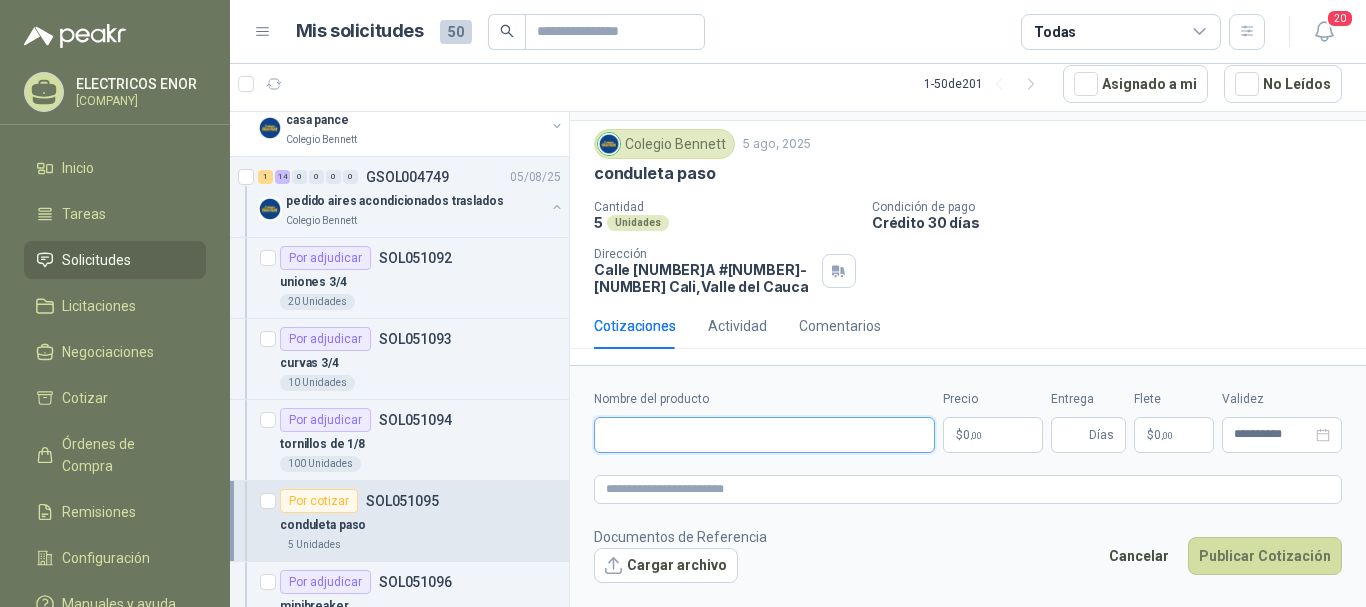 click on "Nombre del producto" at bounding box center (764, 435) 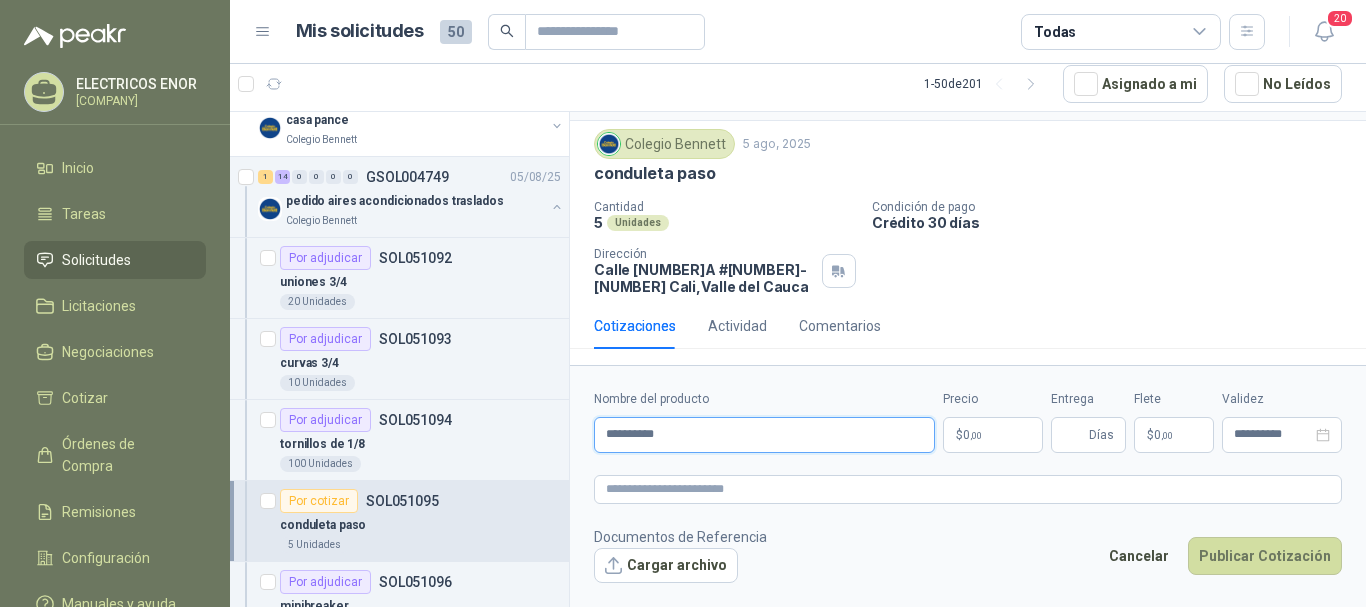 type on "*********" 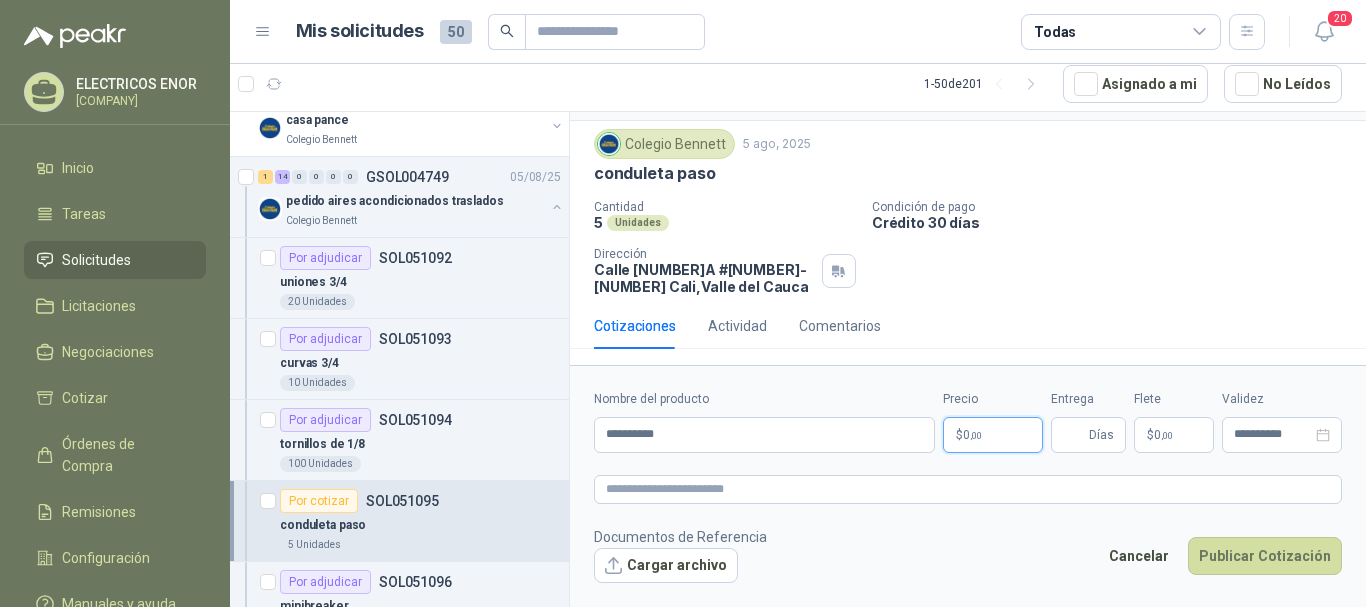 click on "$  0 ,00" at bounding box center (993, 435) 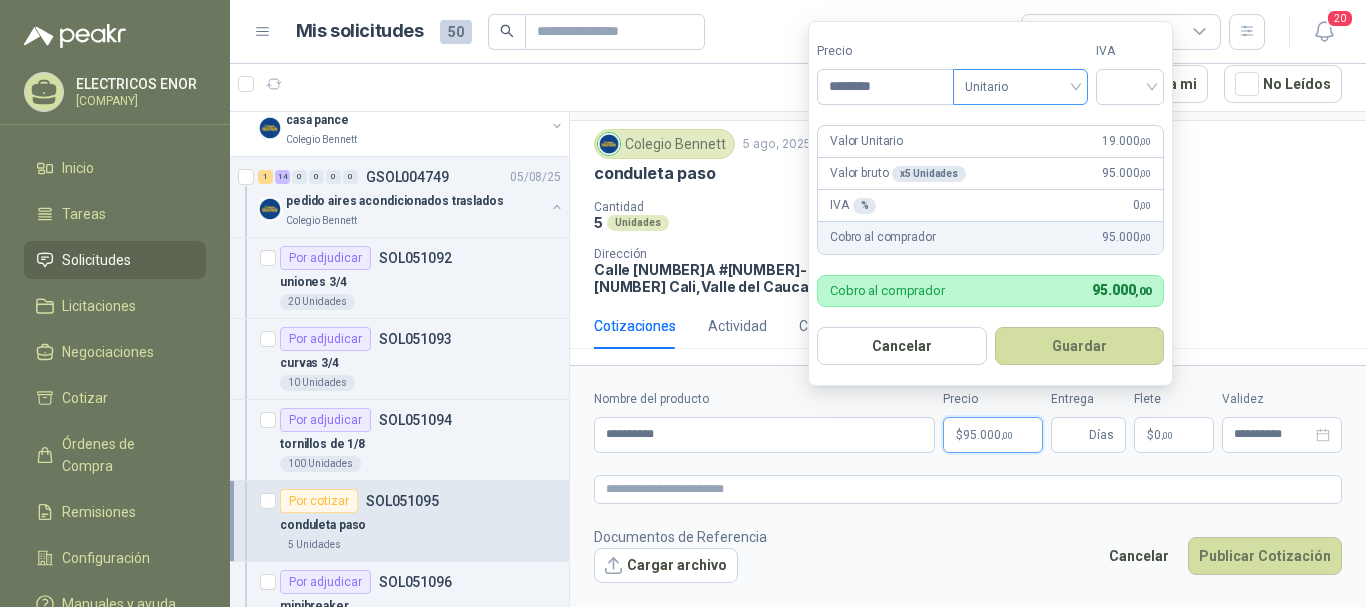 click on "Unitario" at bounding box center (1020, 87) 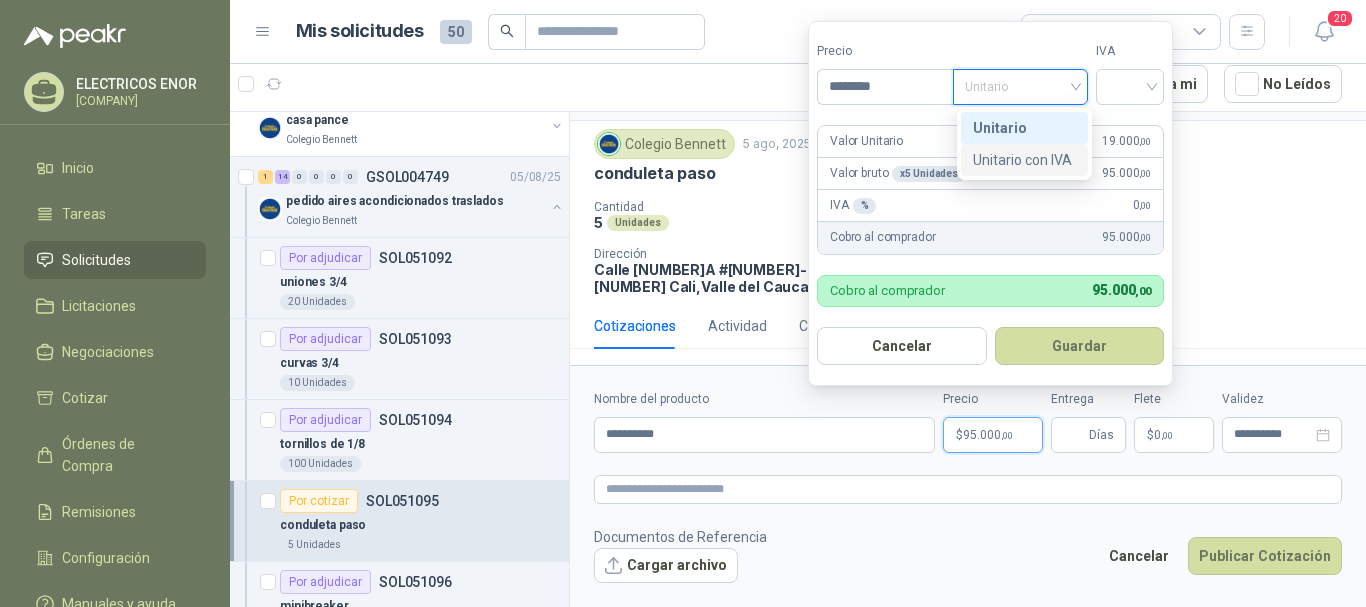 click on "Unitario con IVA" at bounding box center (1024, 160) 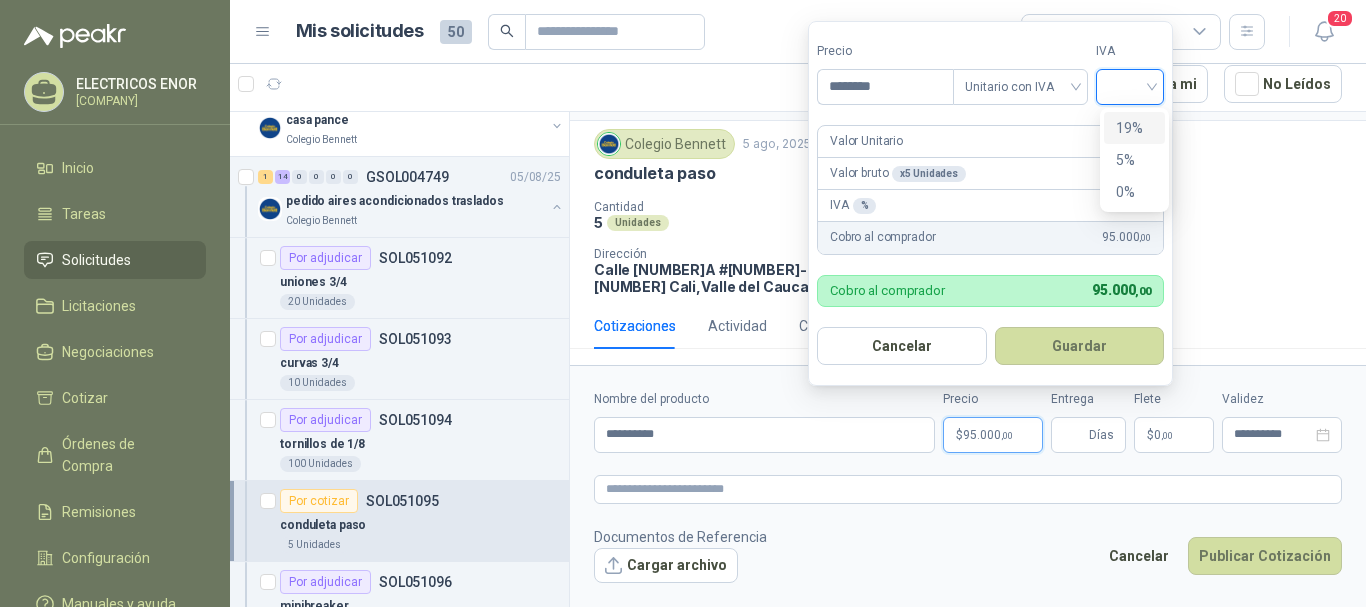 click at bounding box center (1130, 85) 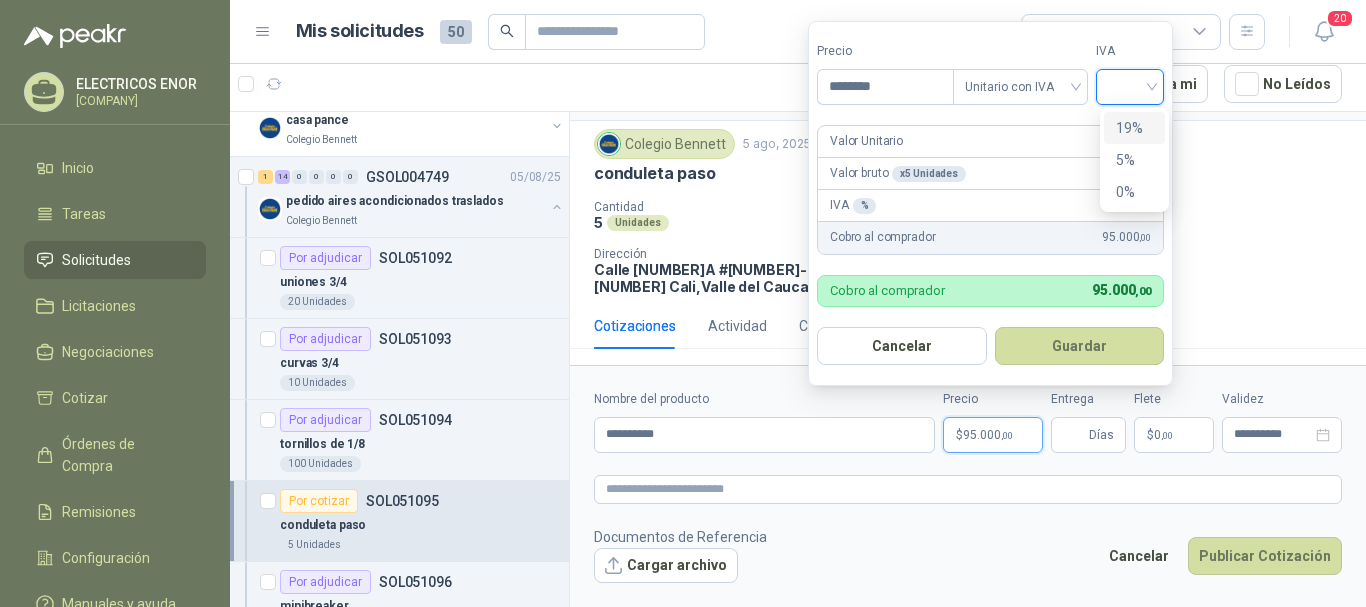 click on "19%" at bounding box center [1134, 128] 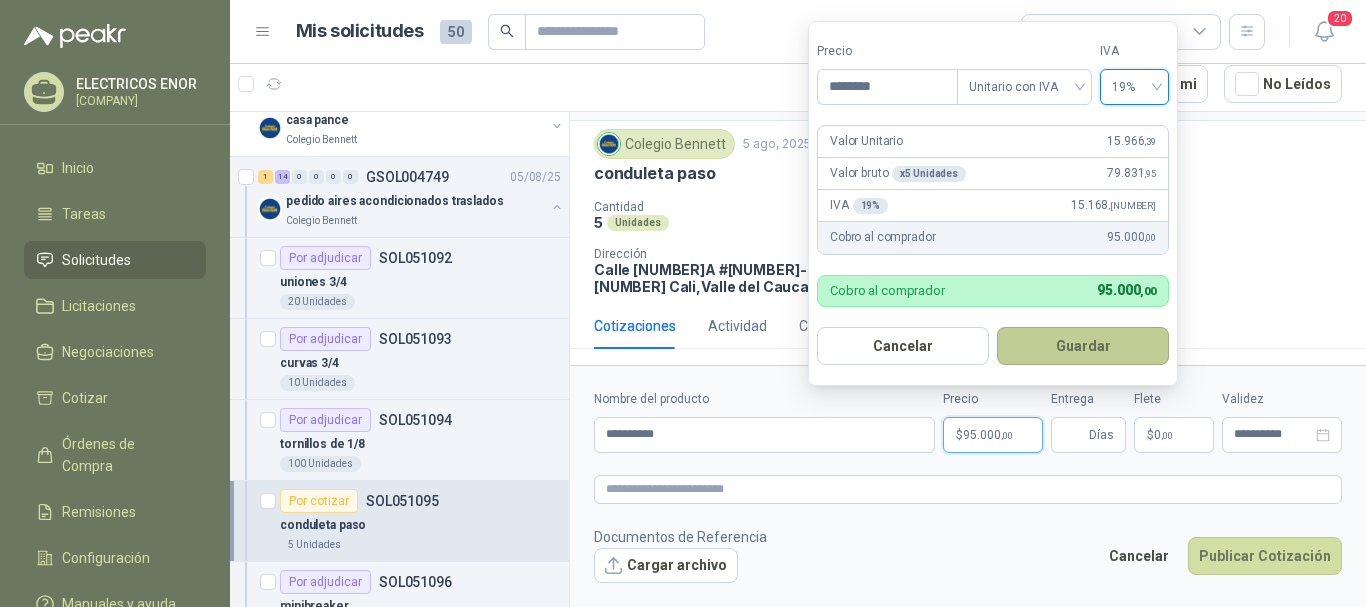 click on "Guardar" at bounding box center (1083, 346) 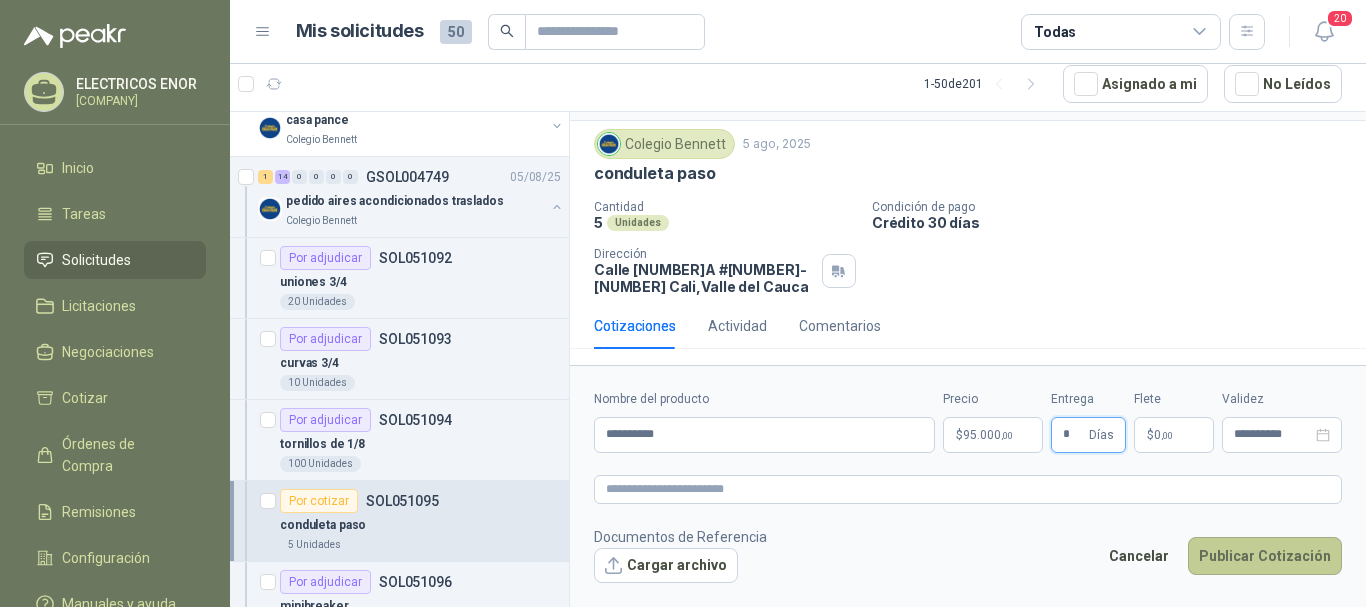 type on "*" 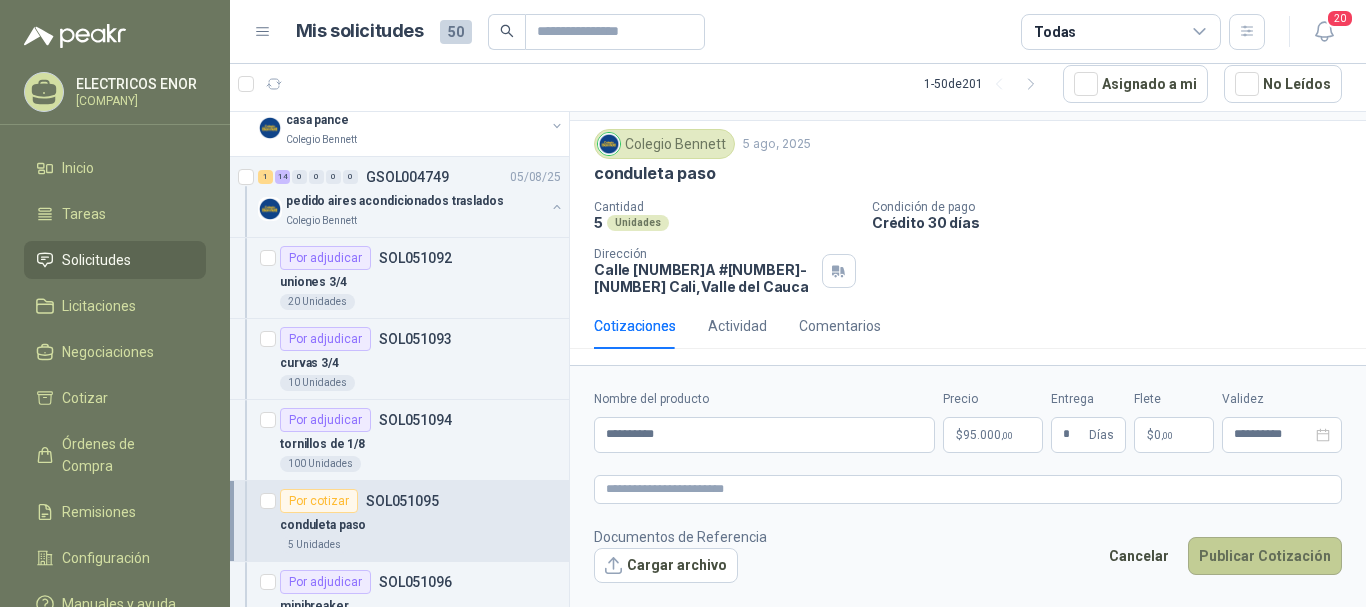 click on "Publicar Cotización" at bounding box center (1265, 556) 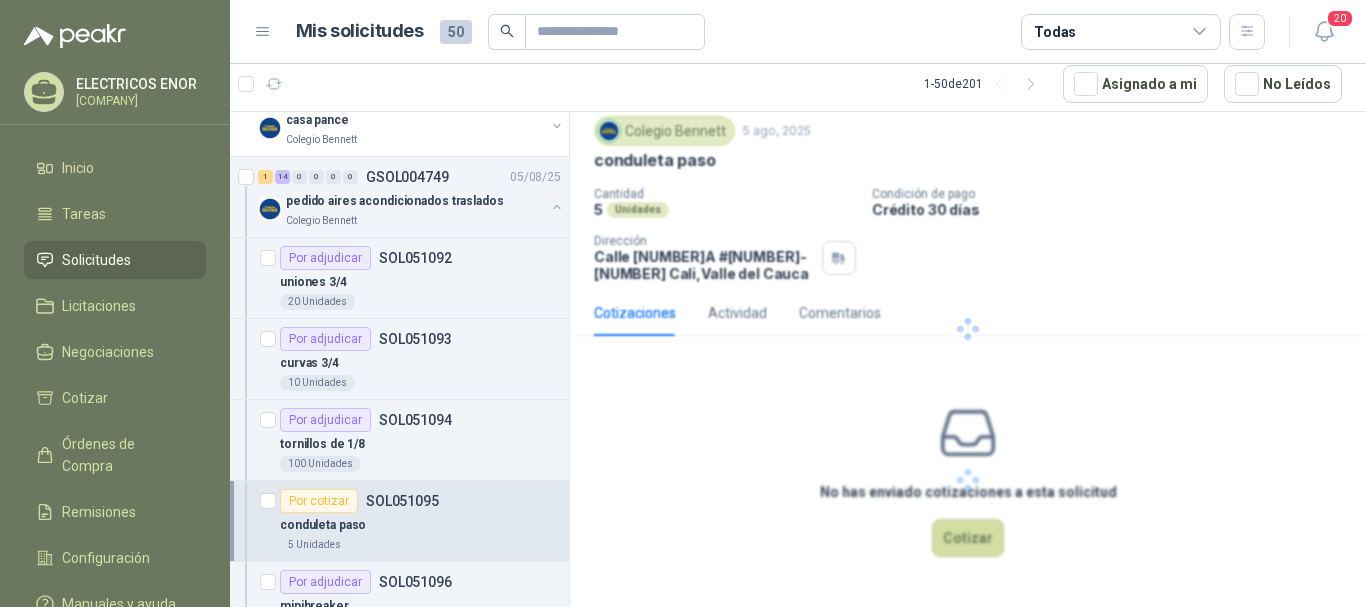 scroll, scrollTop: 0, scrollLeft: 0, axis: both 